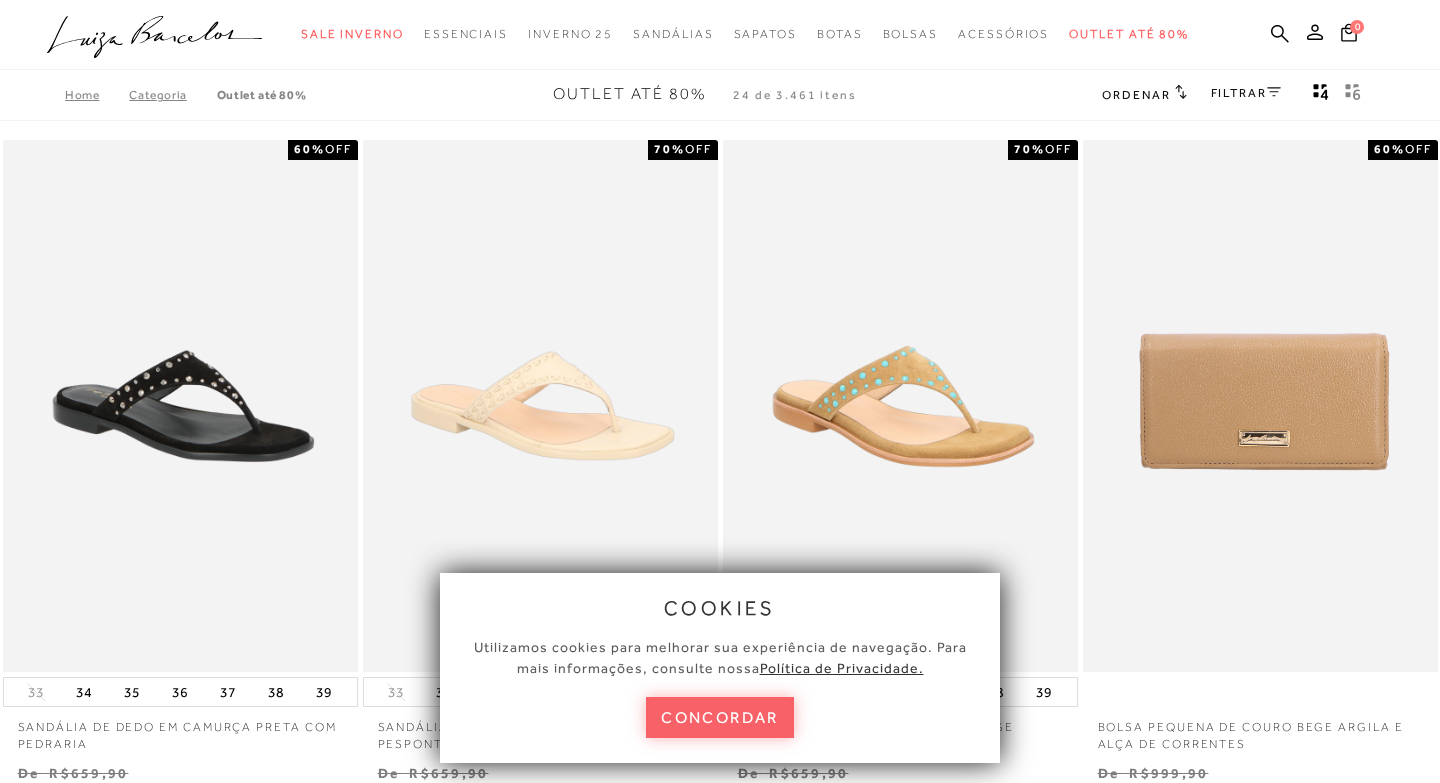 scroll, scrollTop: 0, scrollLeft: 0, axis: both 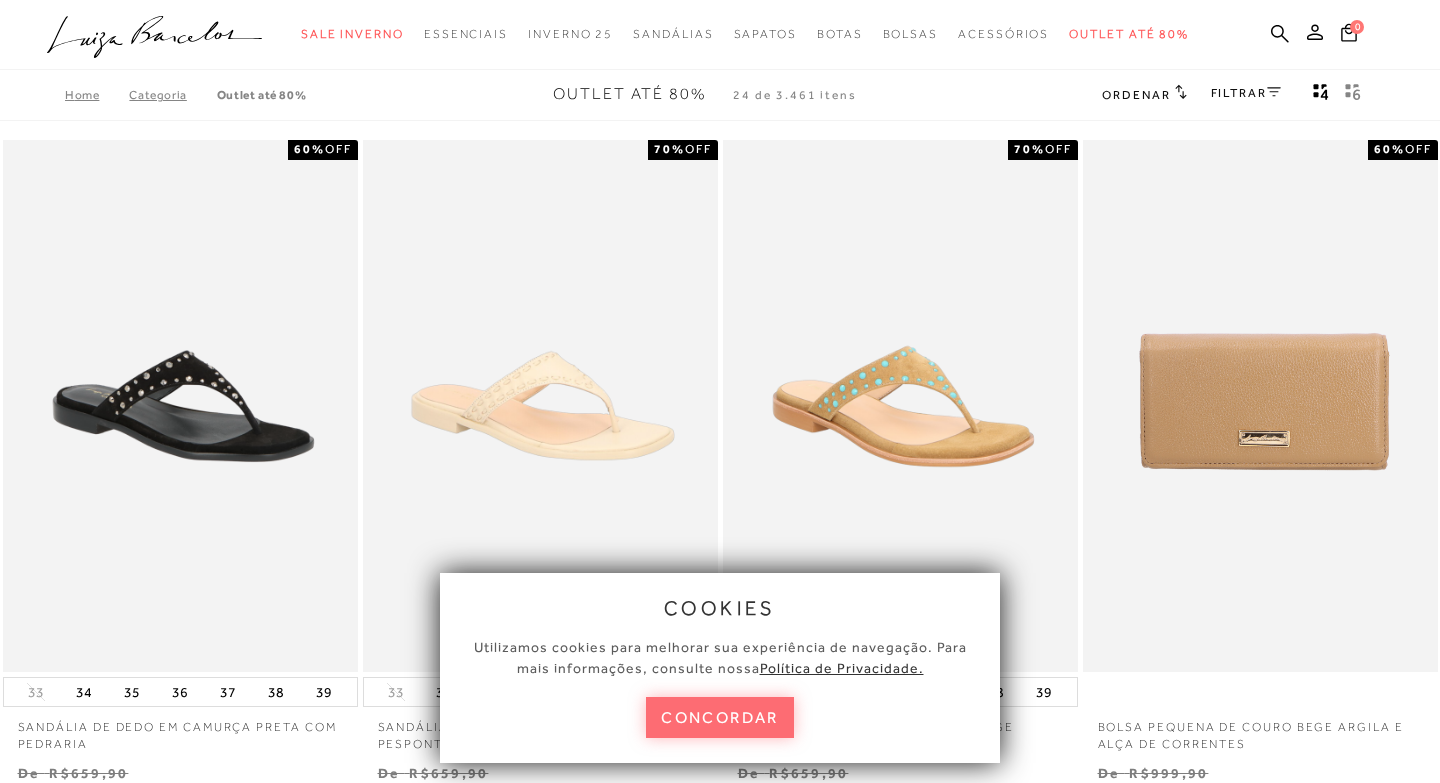 click on "concordar" at bounding box center (720, 717) 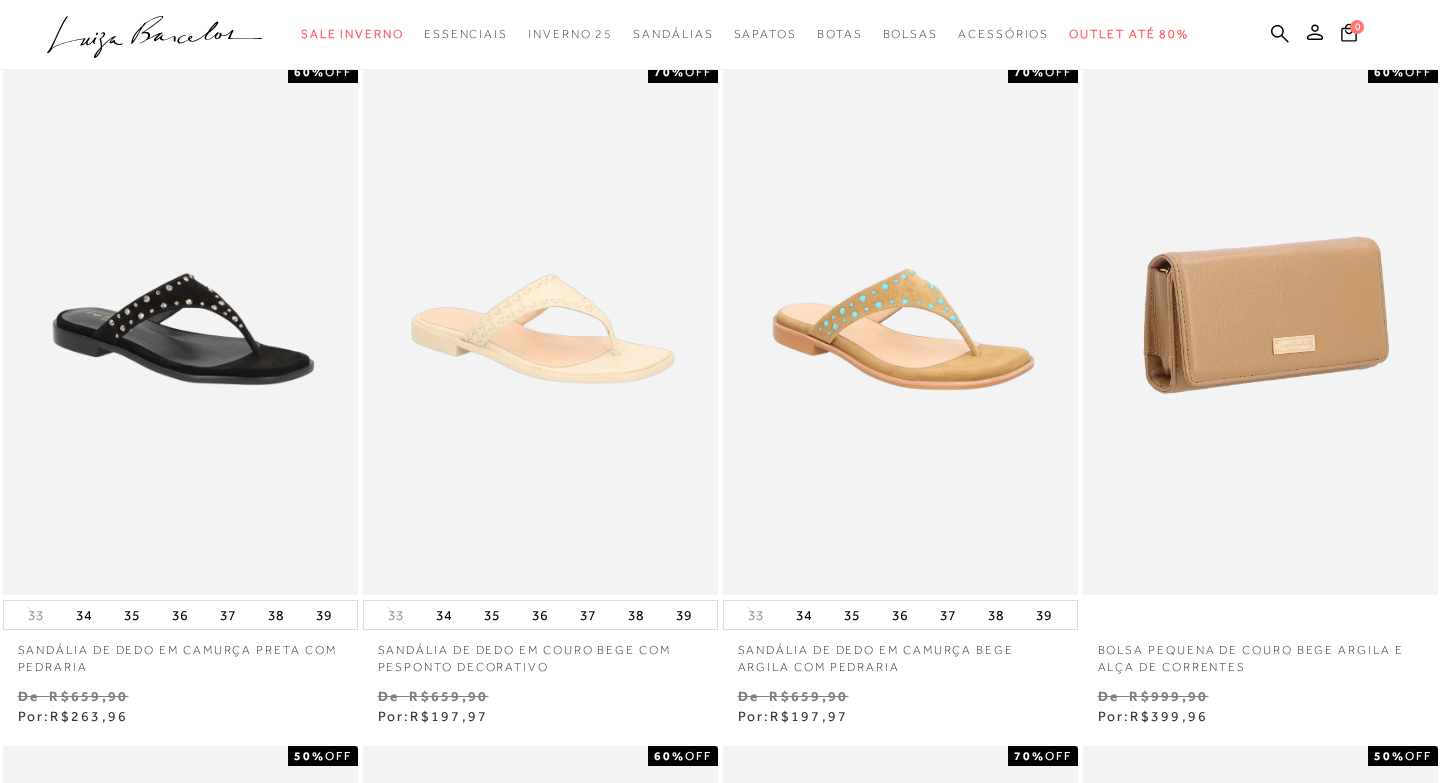 scroll, scrollTop: 0, scrollLeft: 0, axis: both 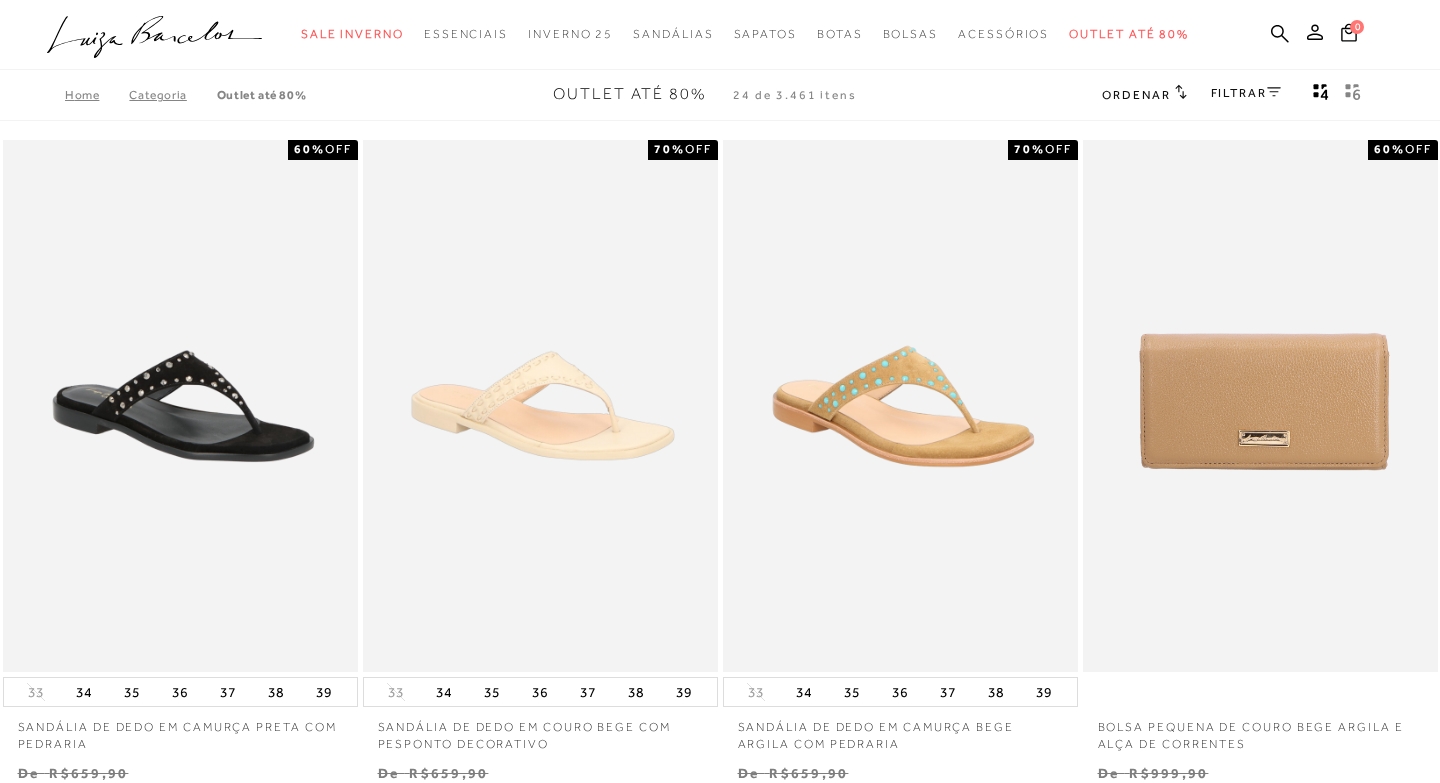 click 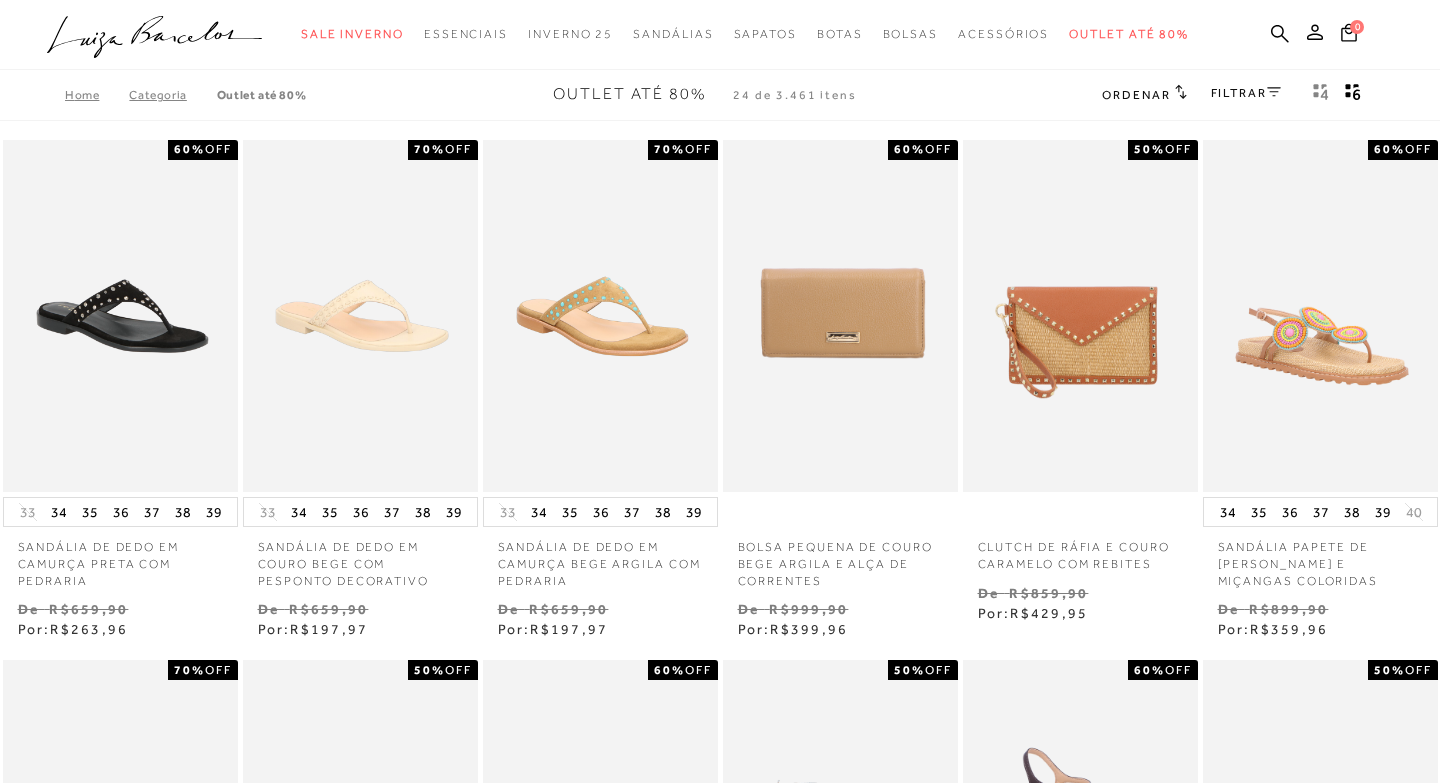 click 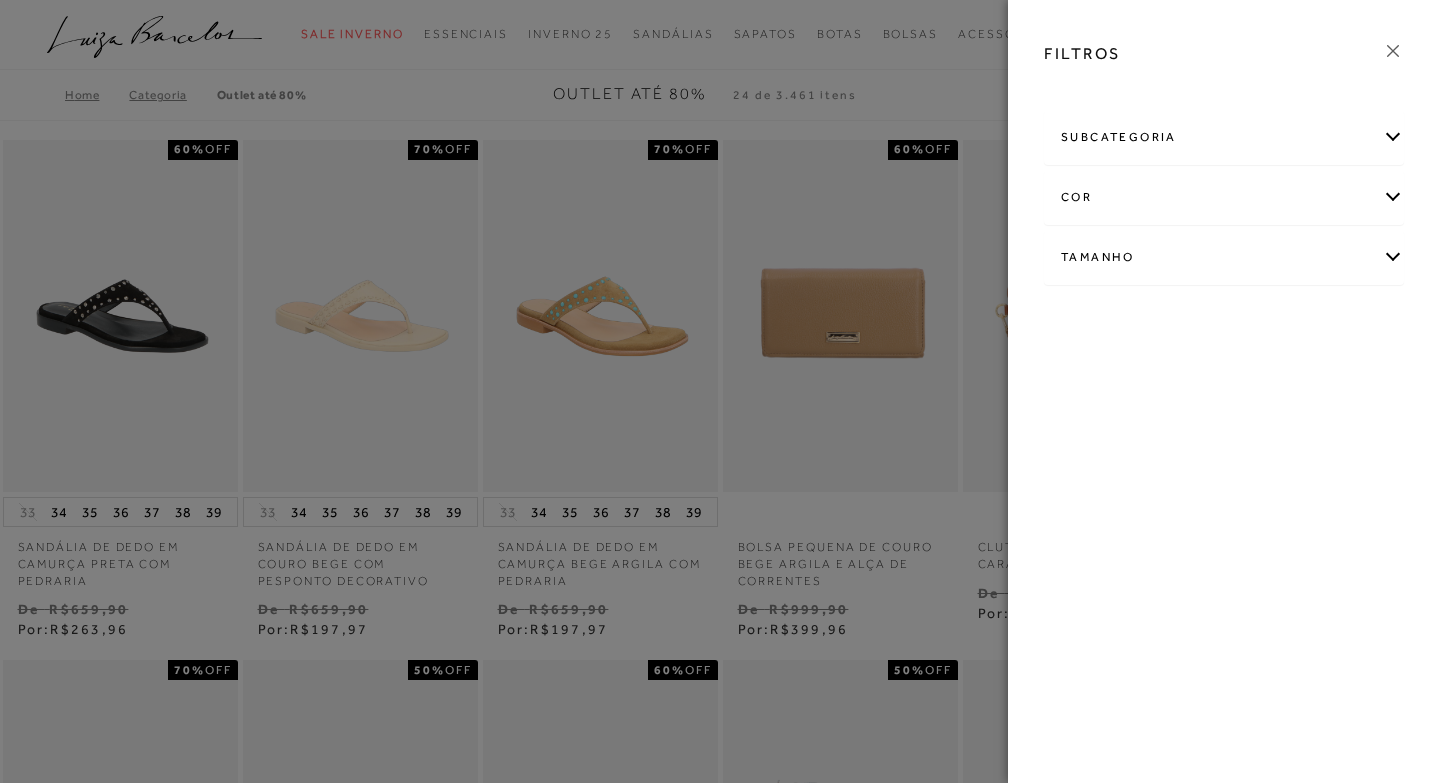 click on "Tamanho" at bounding box center [1224, 257] 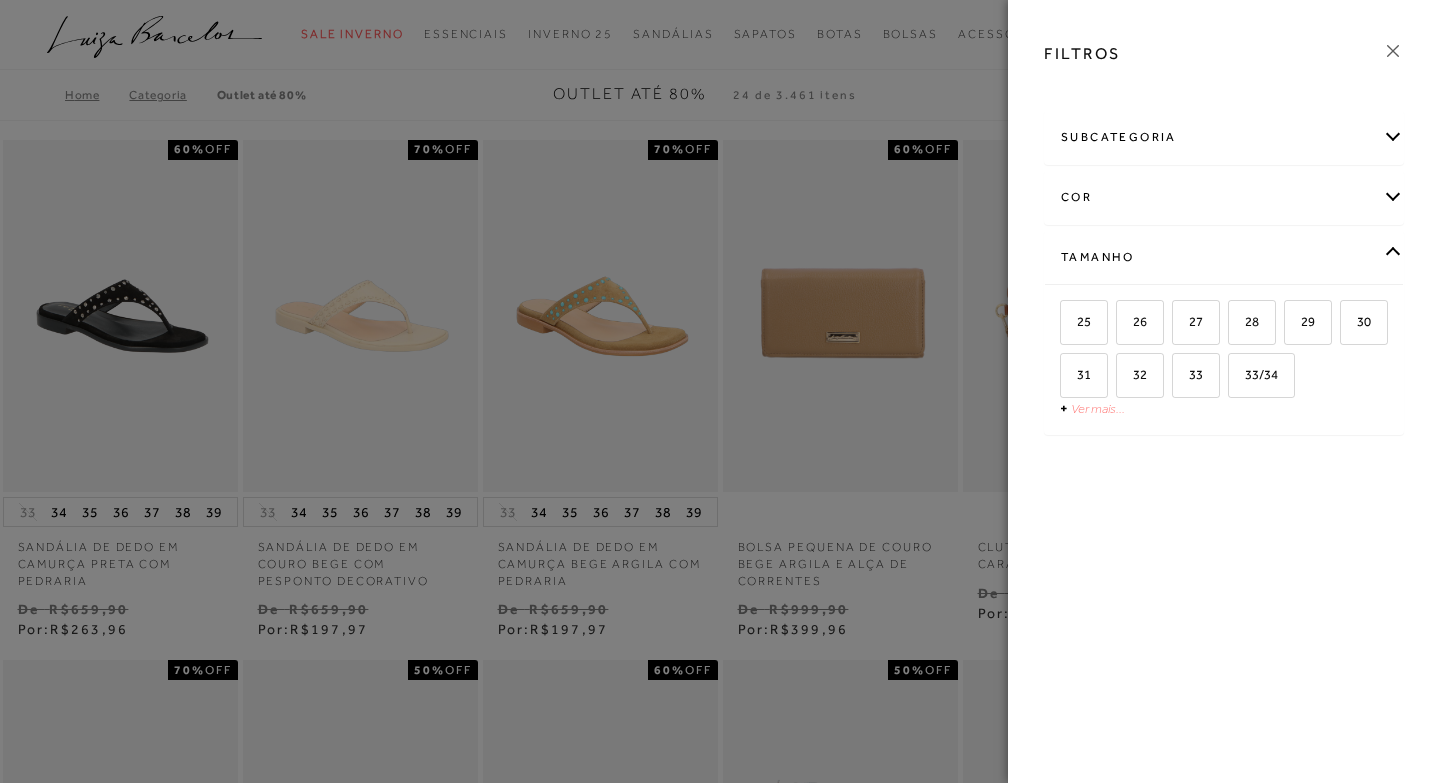 click on "Ver mais..." at bounding box center [1098, 408] 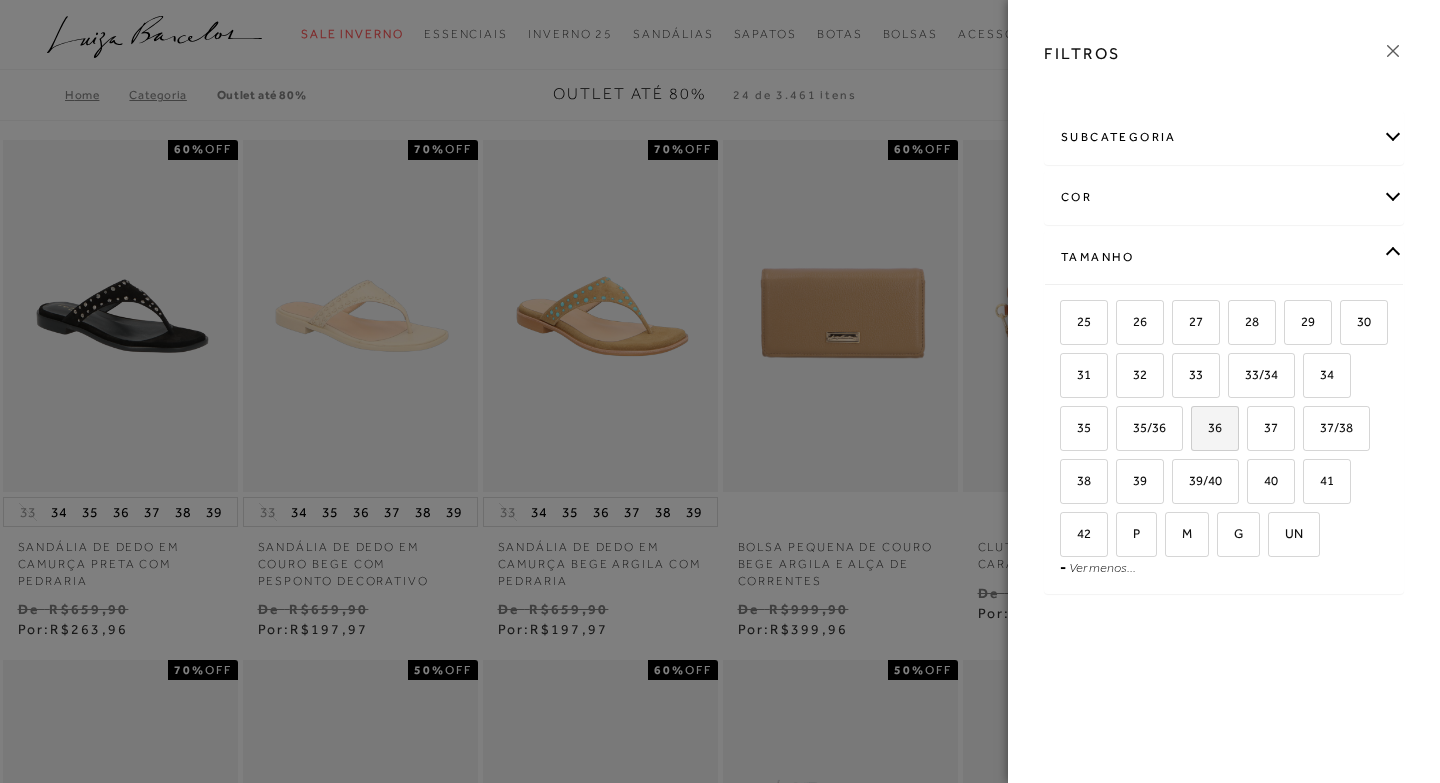 click on "36" at bounding box center (1207, 427) 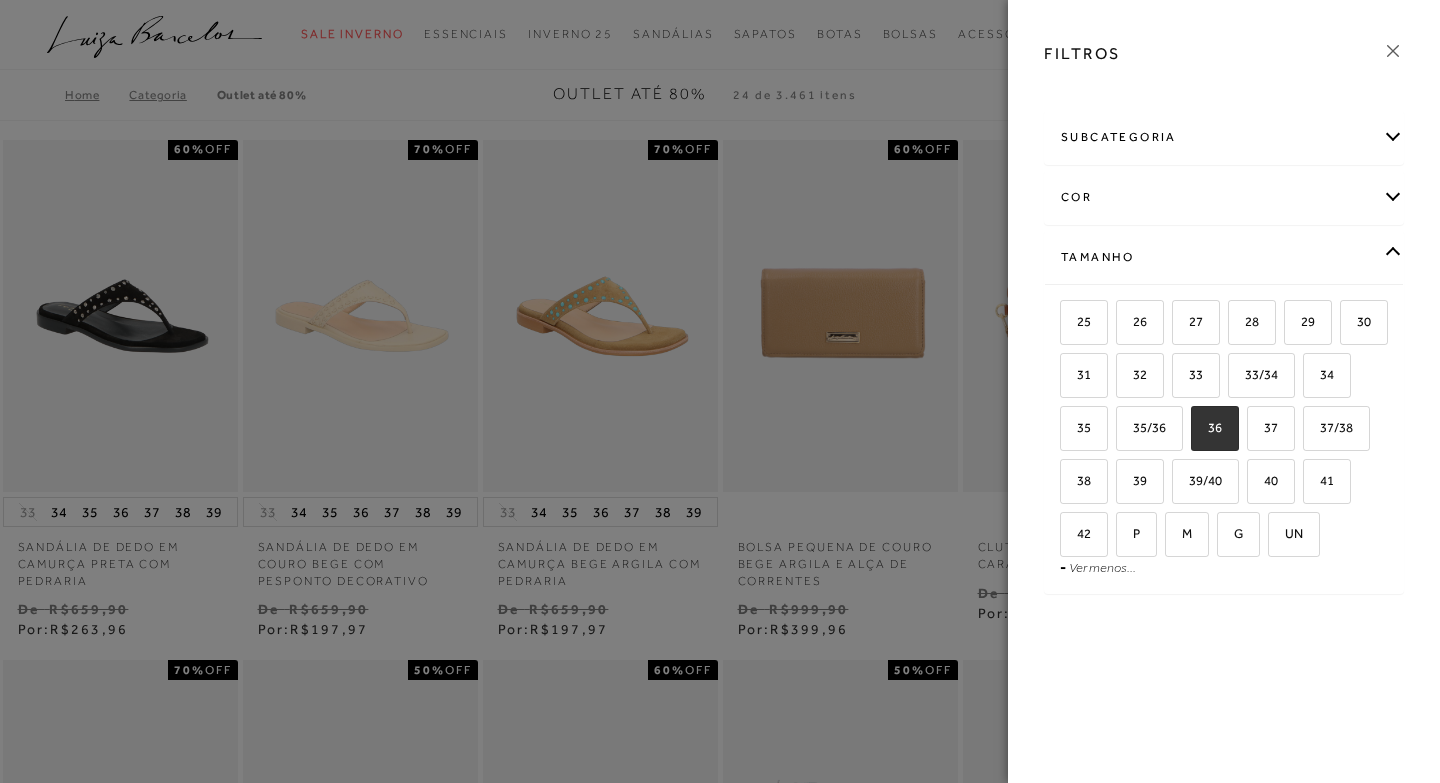 checkbox on "true" 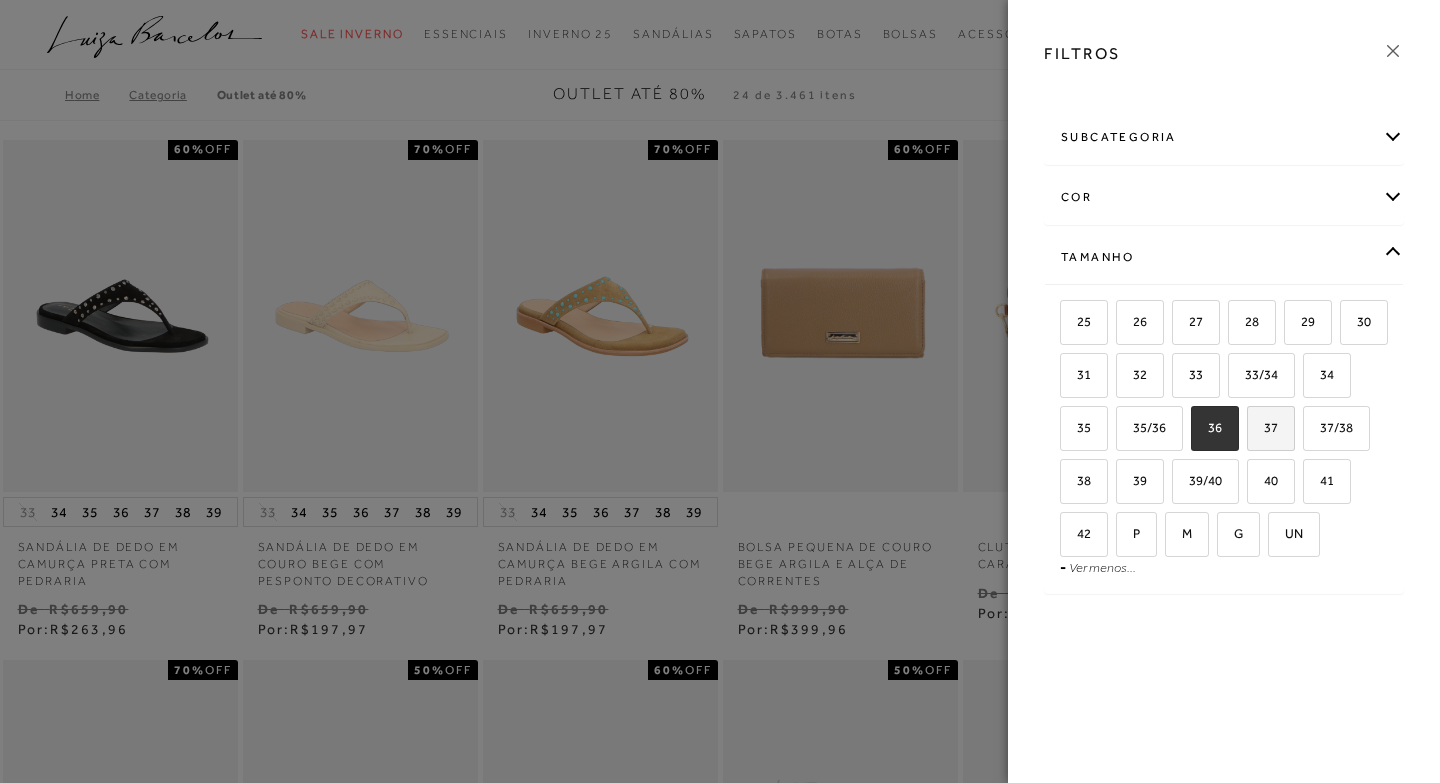 click on "37" at bounding box center [1263, 427] 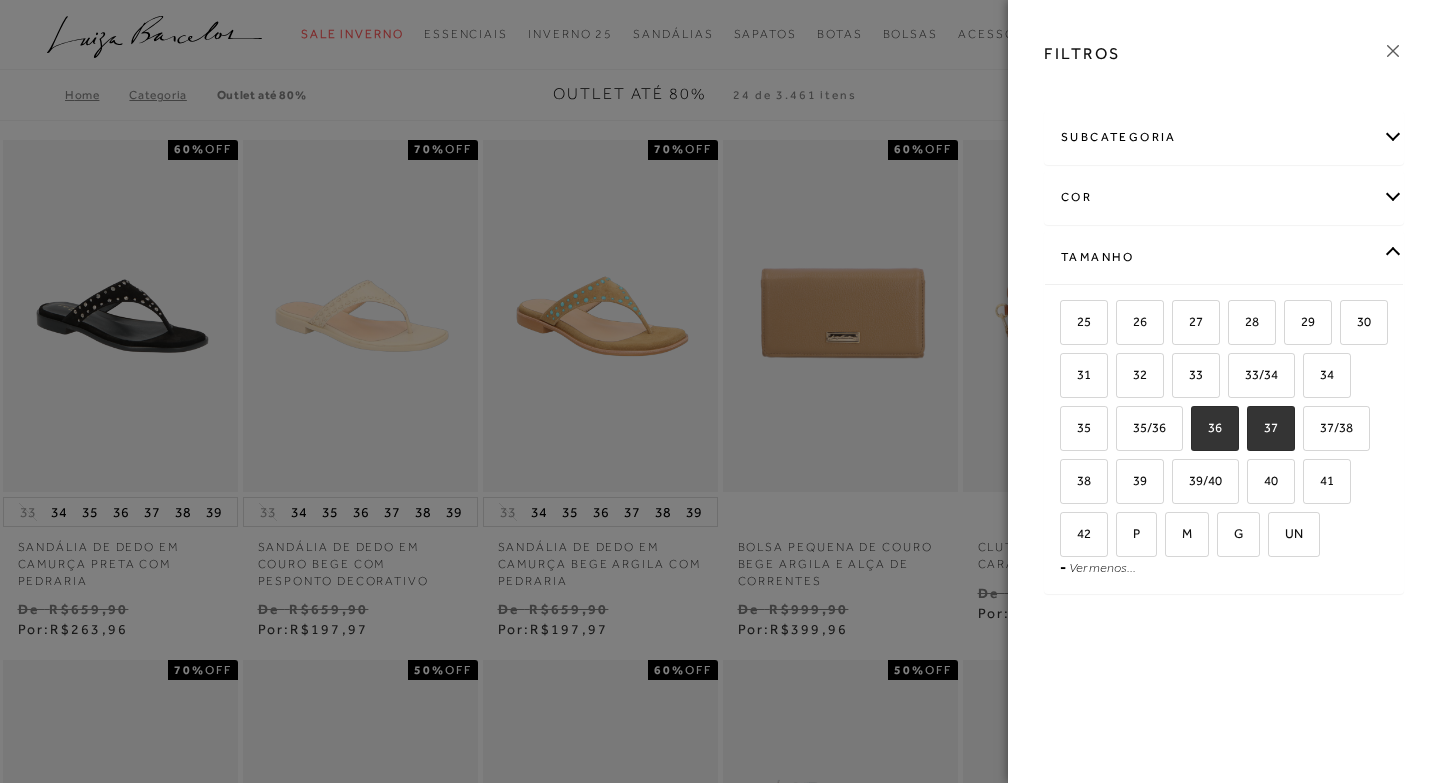 checkbox on "true" 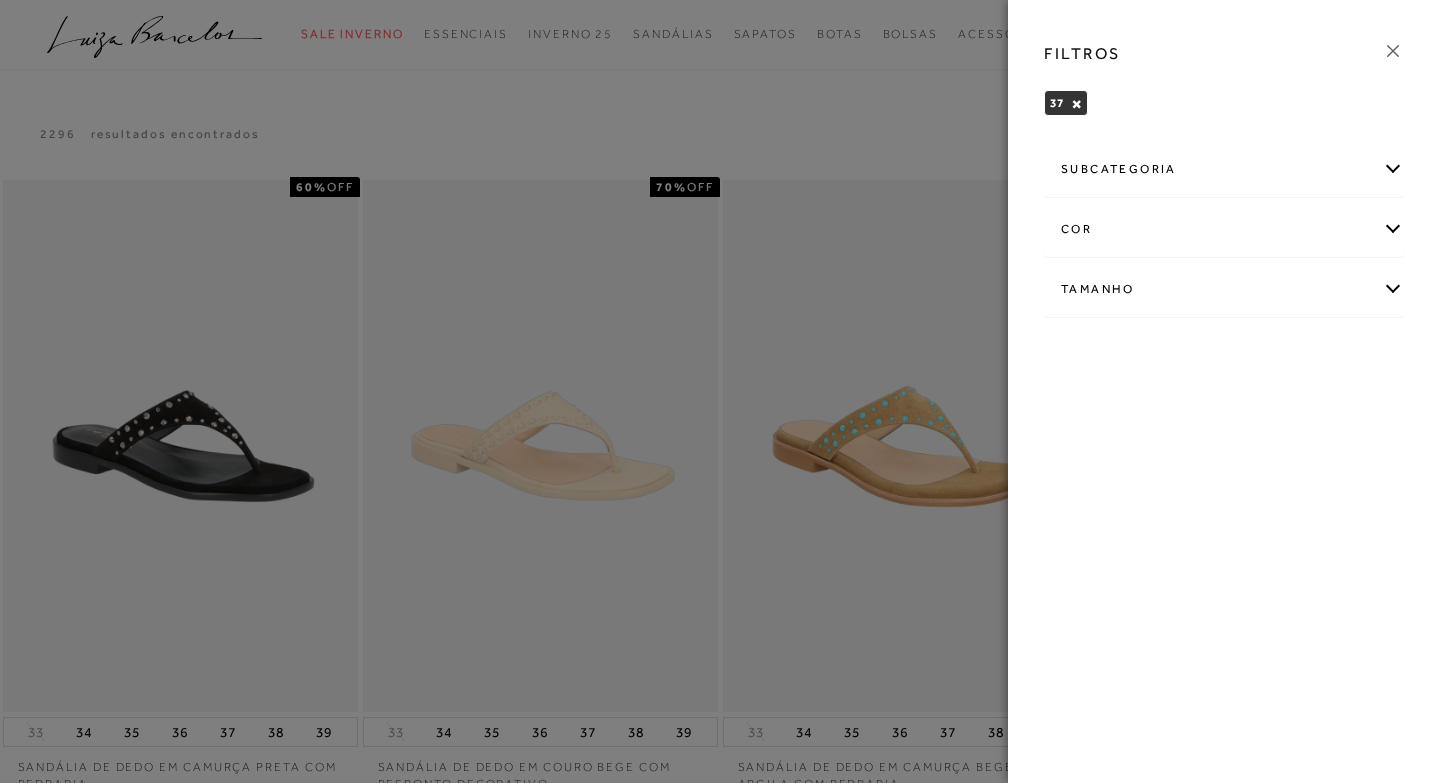click on "Tamanho" at bounding box center [1224, 289] 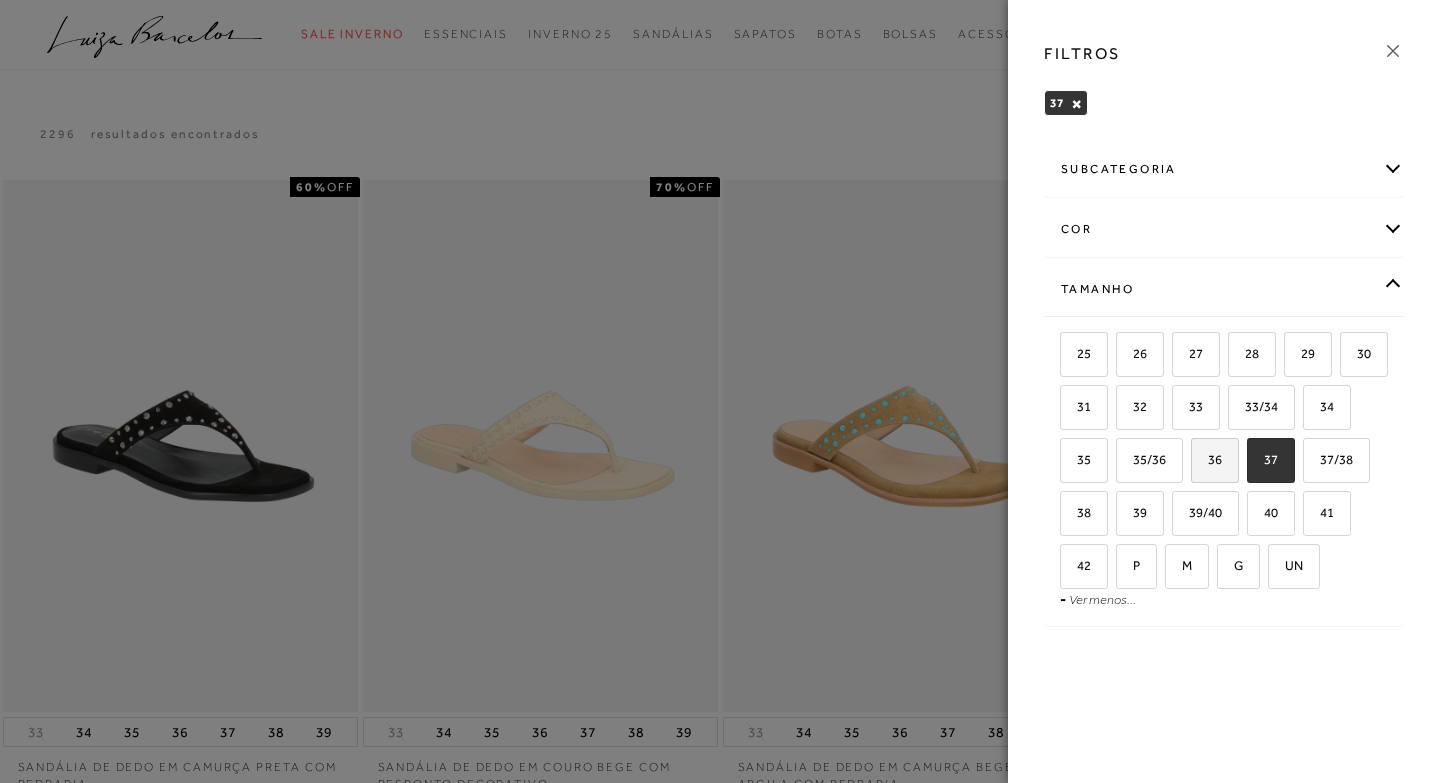 click on "36" at bounding box center [1207, 459] 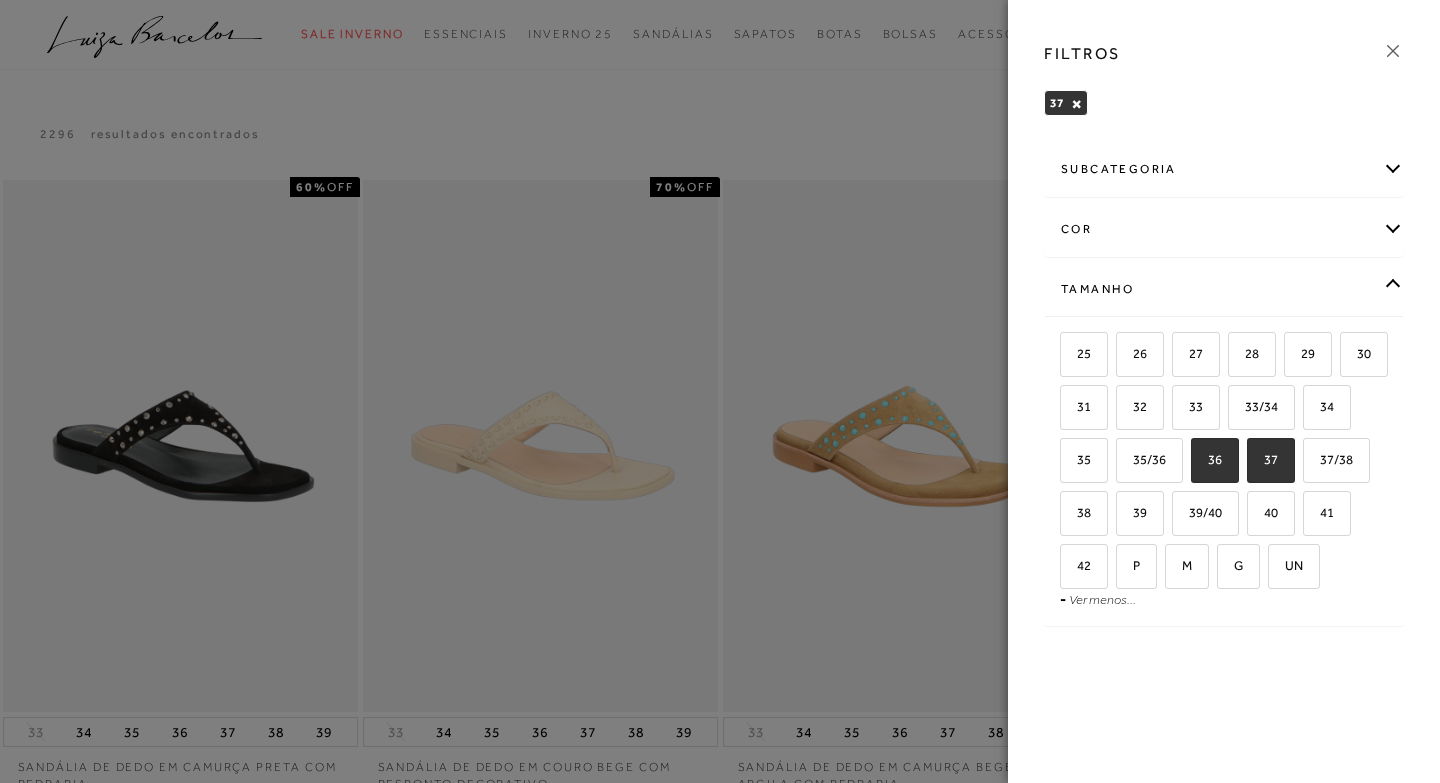 checkbox on "true" 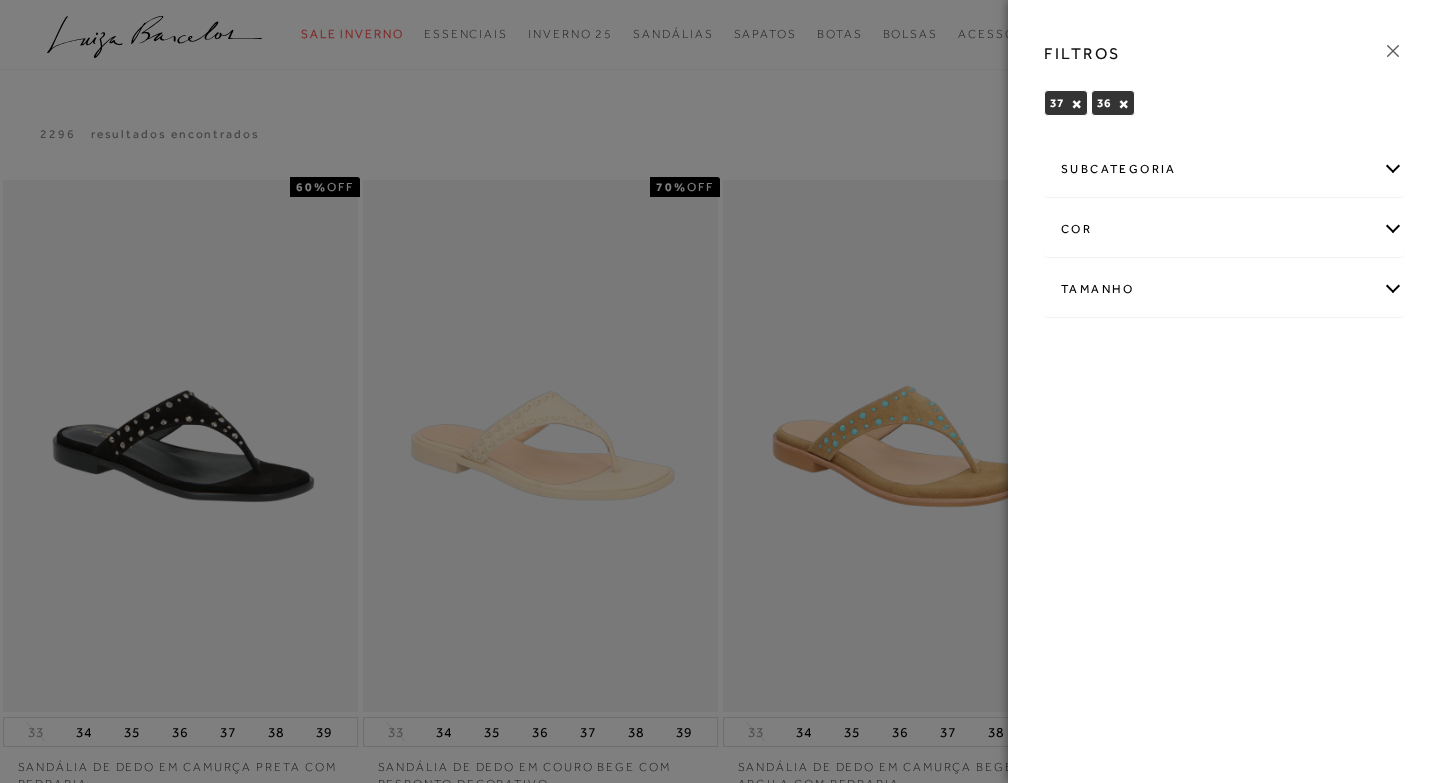 click 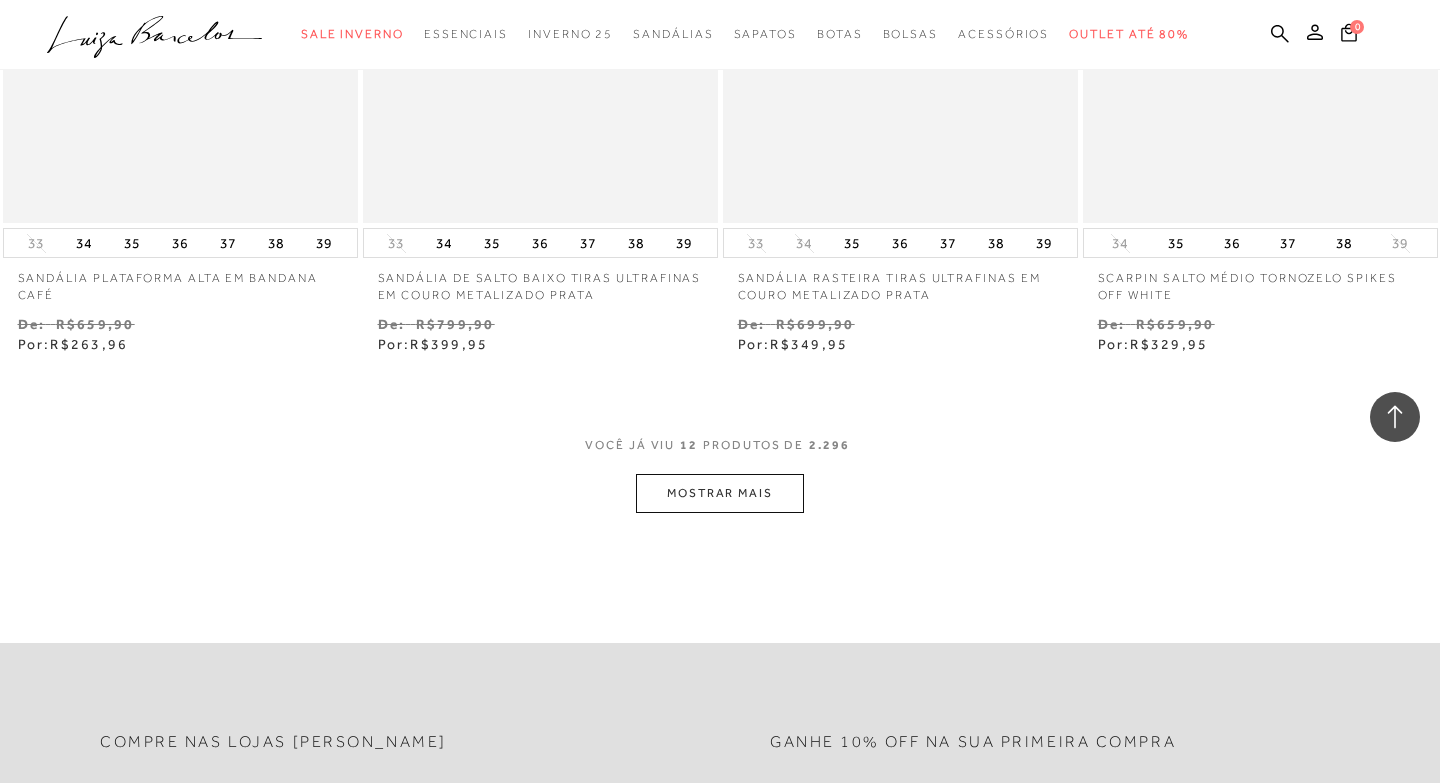 scroll, scrollTop: 1950, scrollLeft: 0, axis: vertical 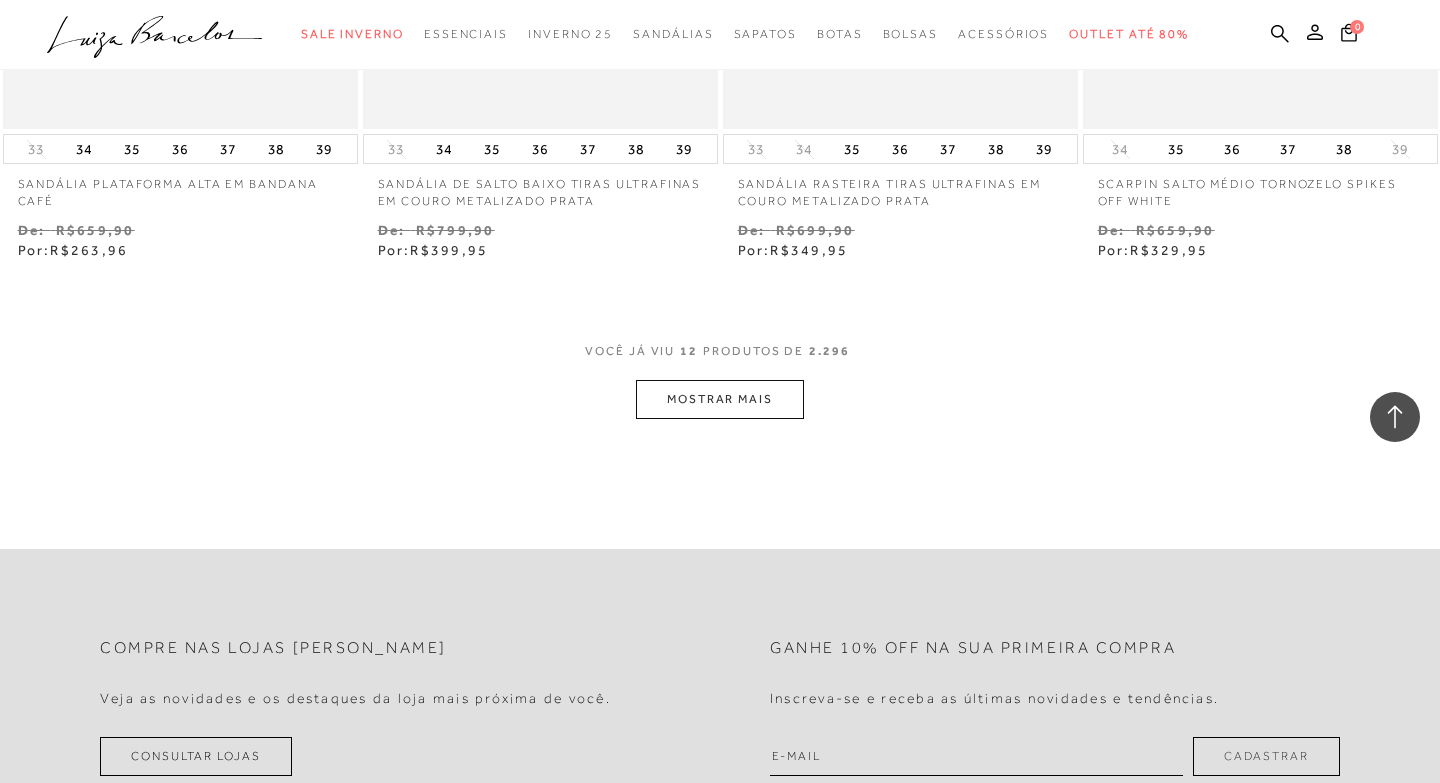click on "MOSTRAR MAIS" at bounding box center [720, 399] 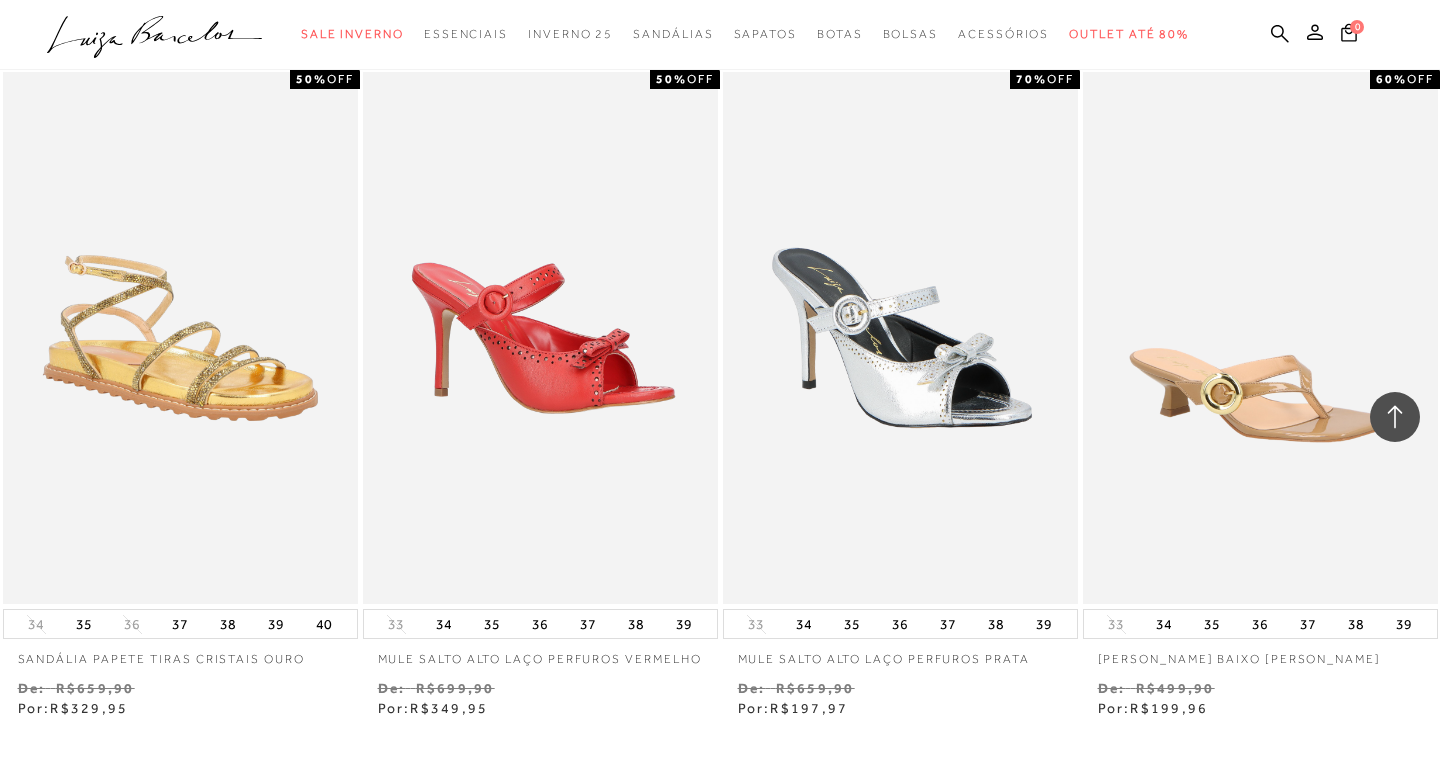 scroll, scrollTop: 3679, scrollLeft: 0, axis: vertical 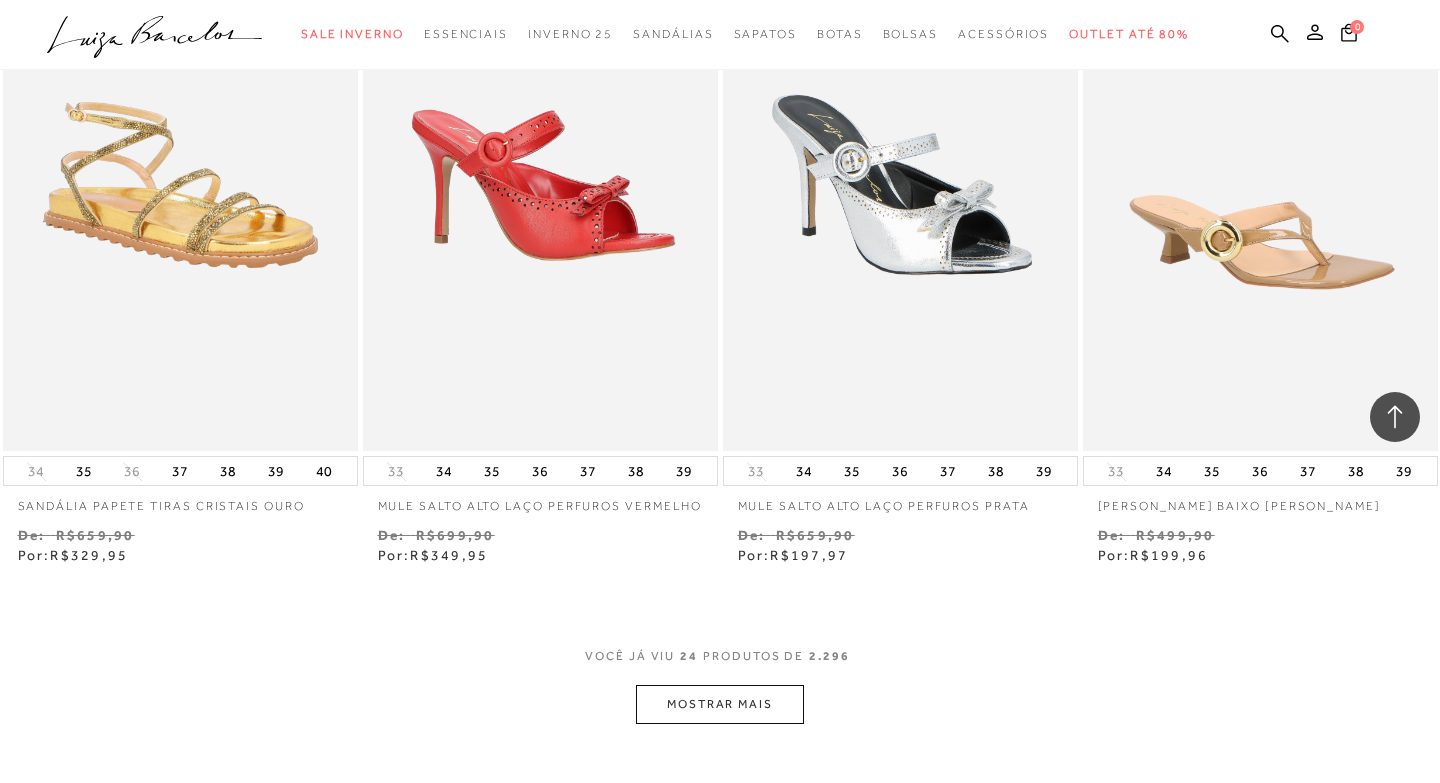 click on "MOSTRAR MAIS" at bounding box center (720, 704) 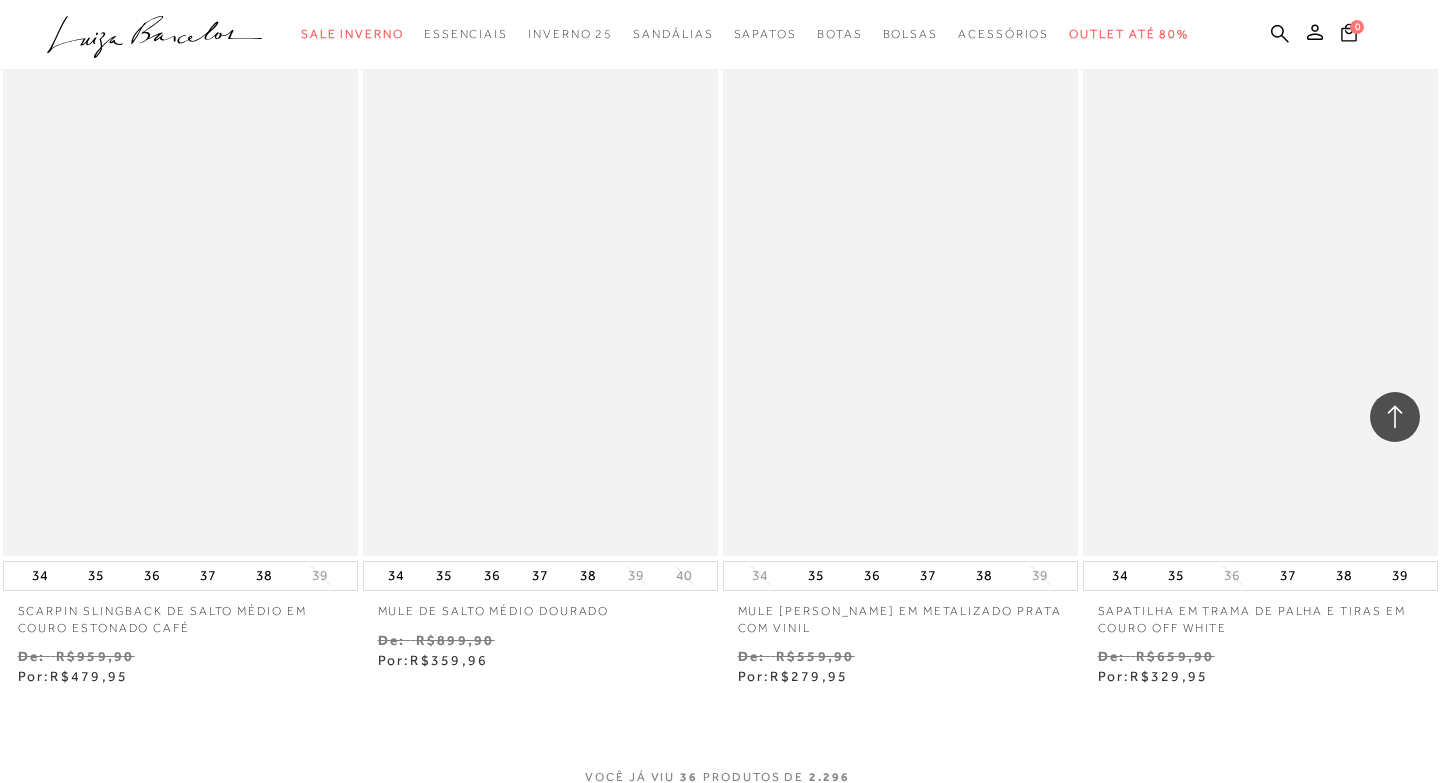 scroll, scrollTop: 5747, scrollLeft: 0, axis: vertical 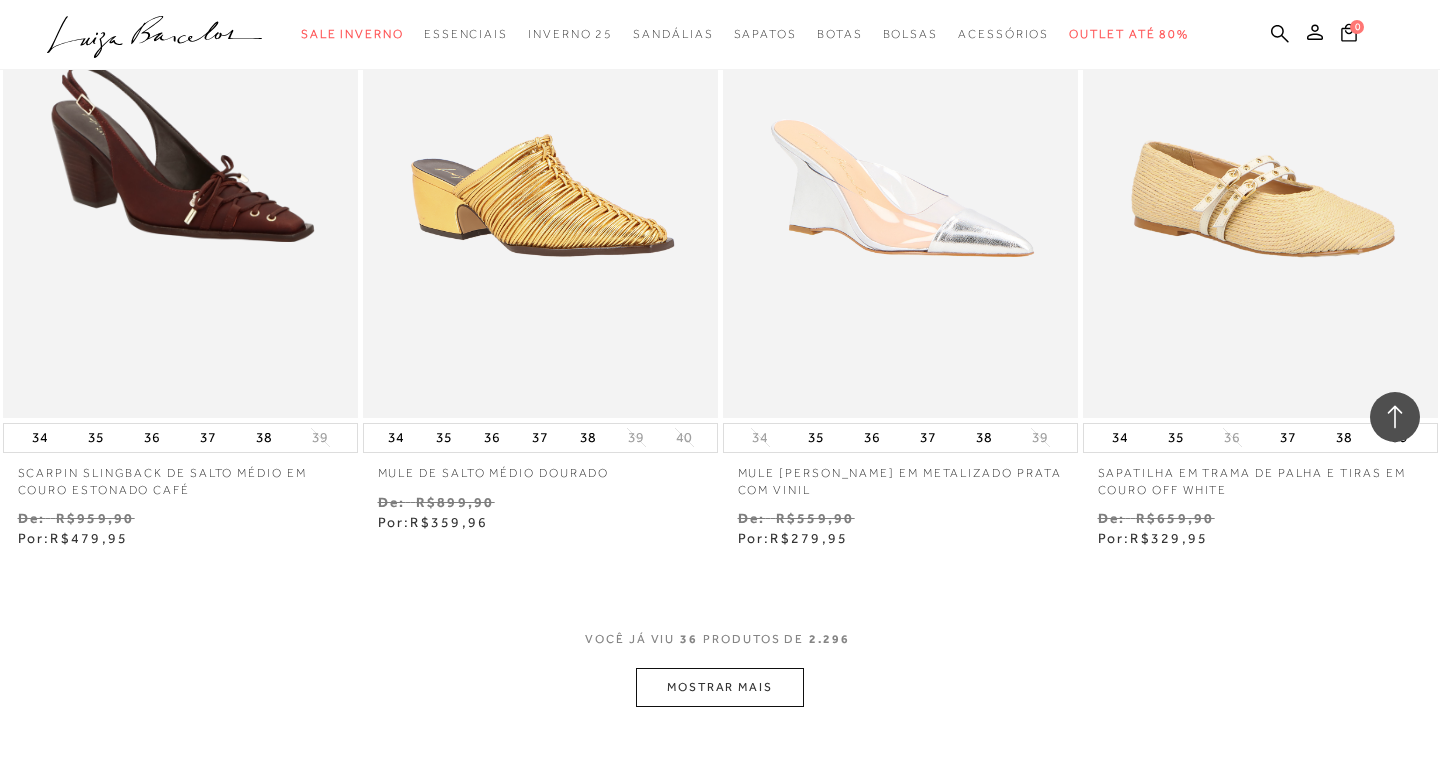 click on "MOSTRAR MAIS" at bounding box center [720, 687] 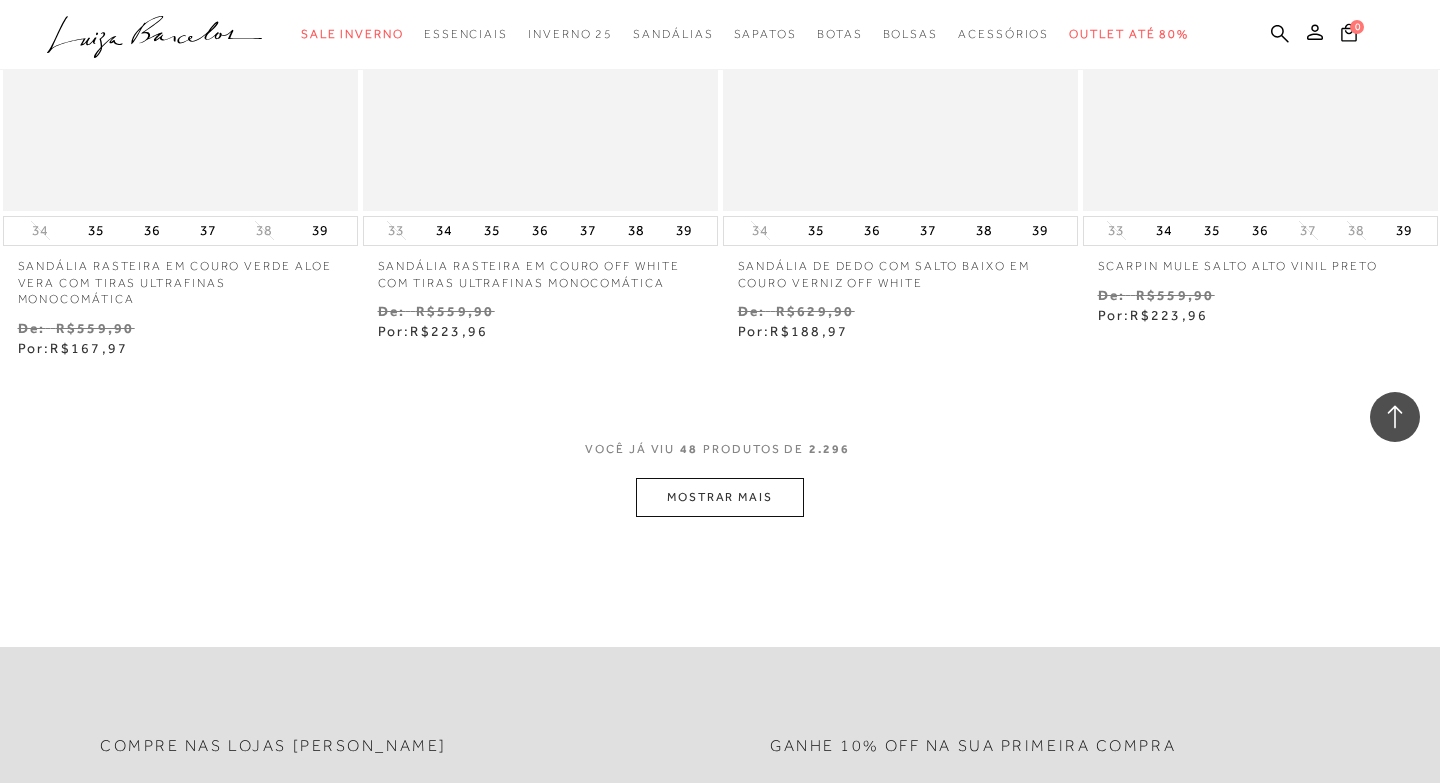 scroll, scrollTop: 8126, scrollLeft: 0, axis: vertical 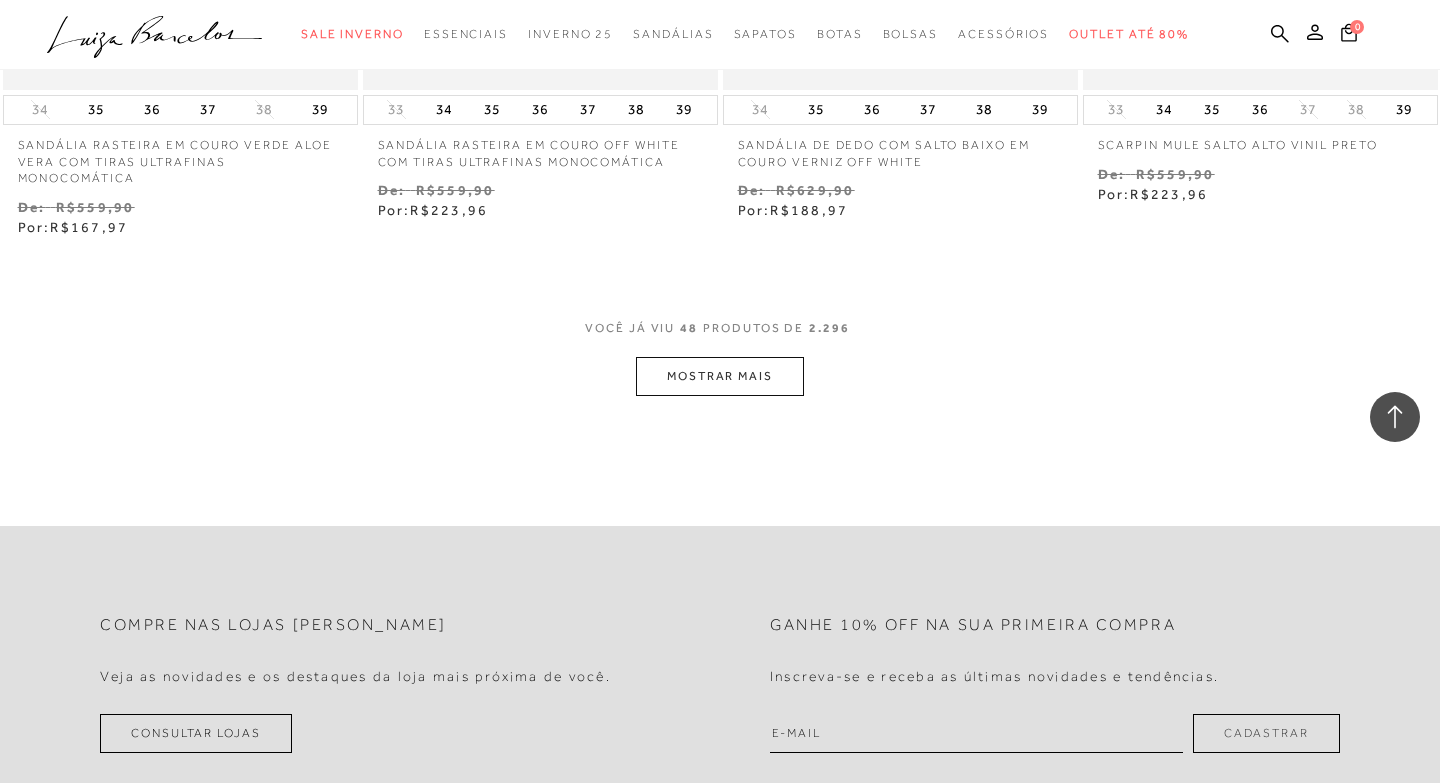 click on "MOSTRAR MAIS" at bounding box center [720, 376] 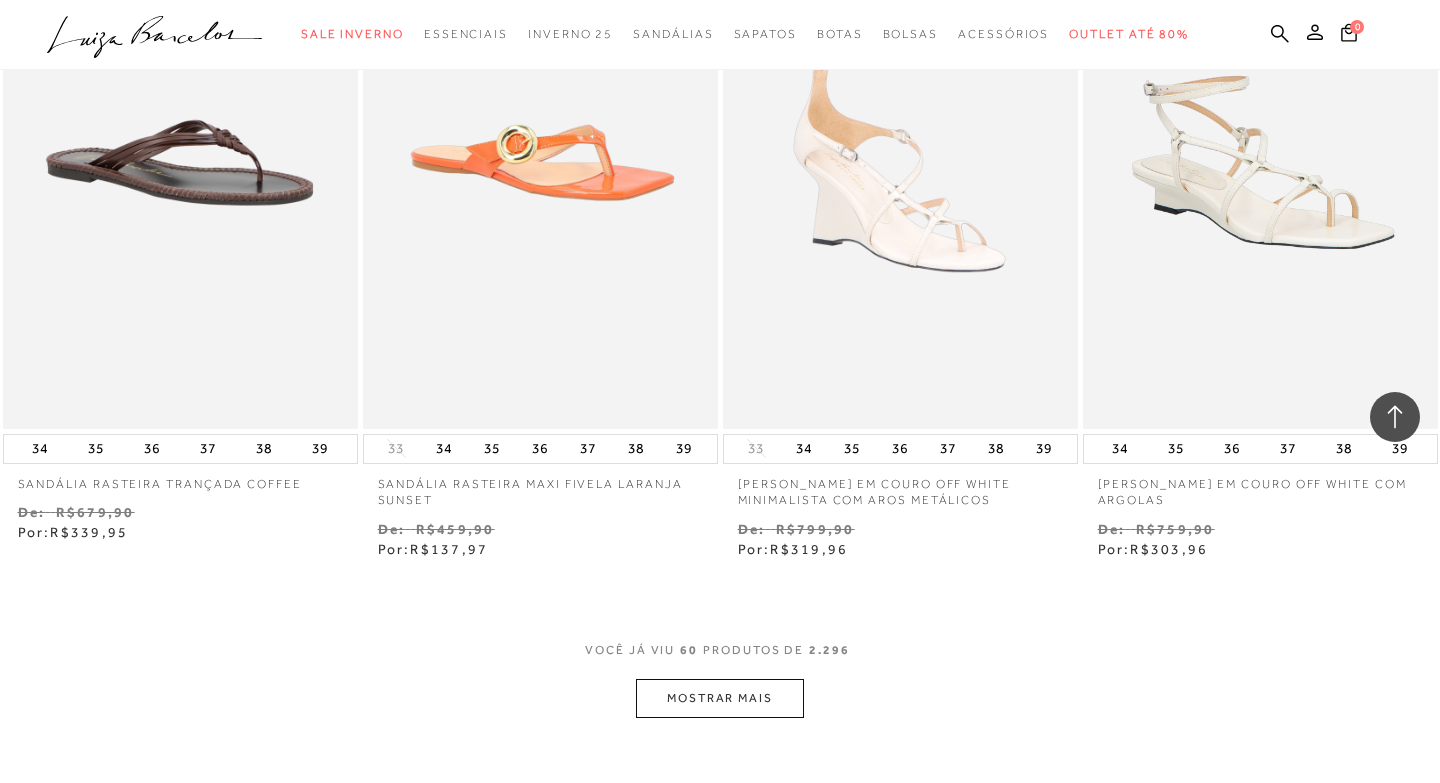 scroll, scrollTop: 9941, scrollLeft: 0, axis: vertical 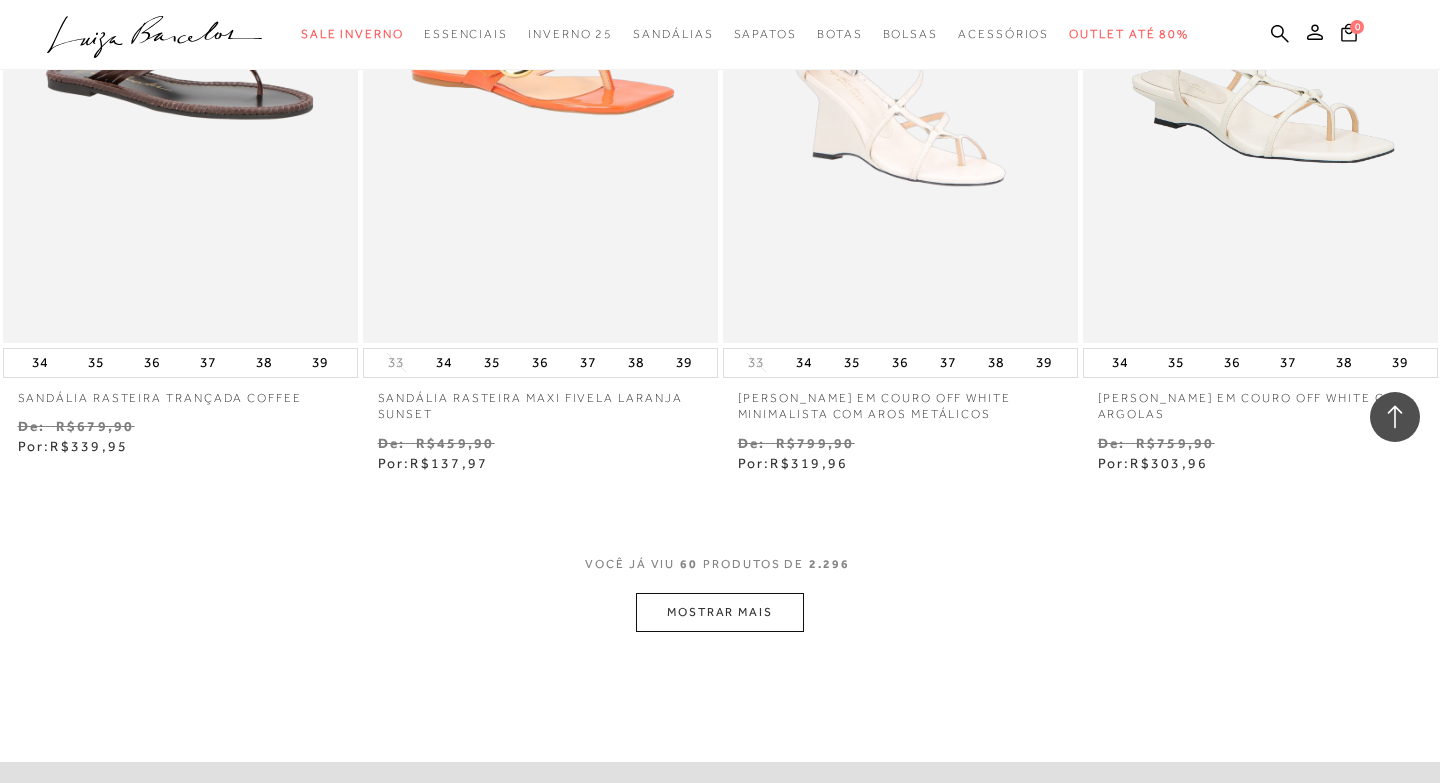 click on "MOSTRAR MAIS" at bounding box center (720, 612) 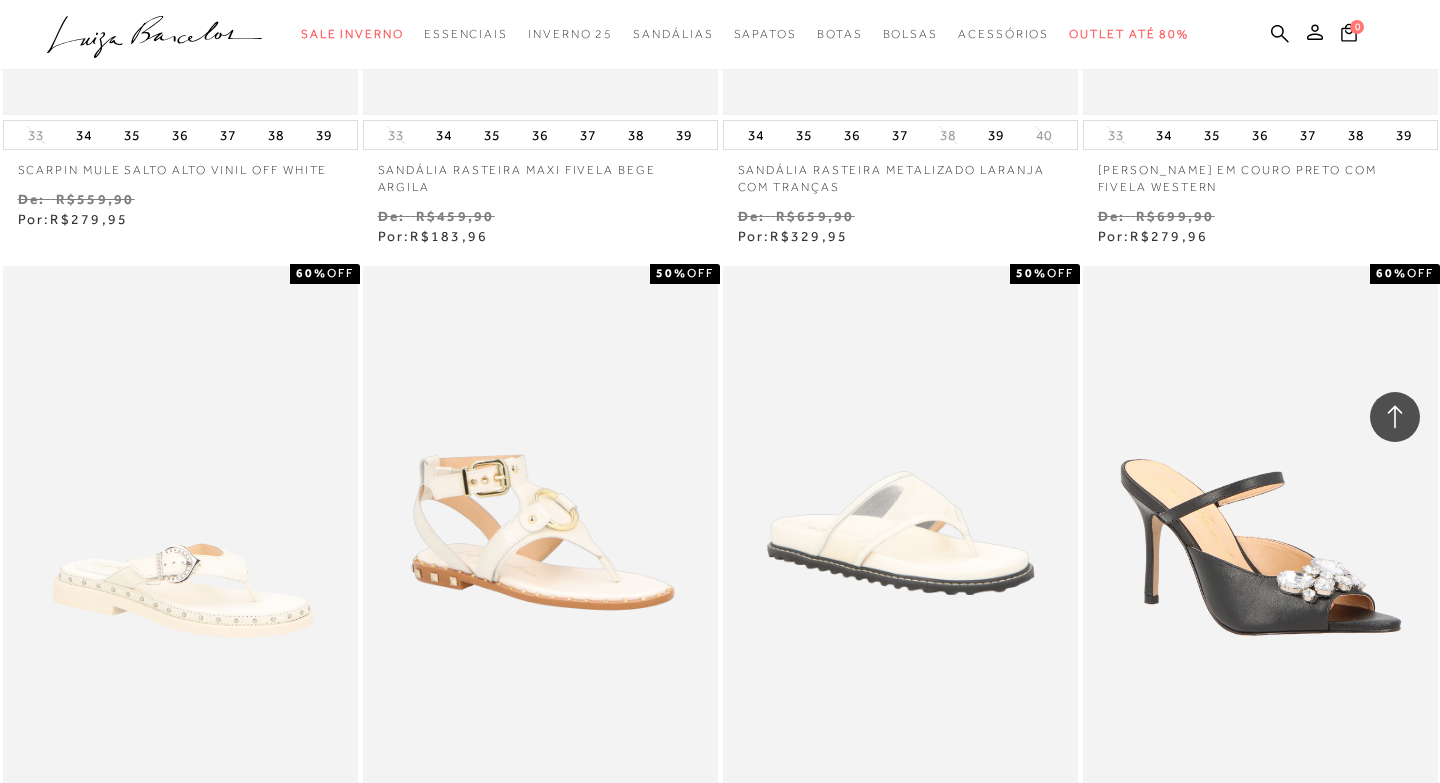 scroll, scrollTop: 11925, scrollLeft: 0, axis: vertical 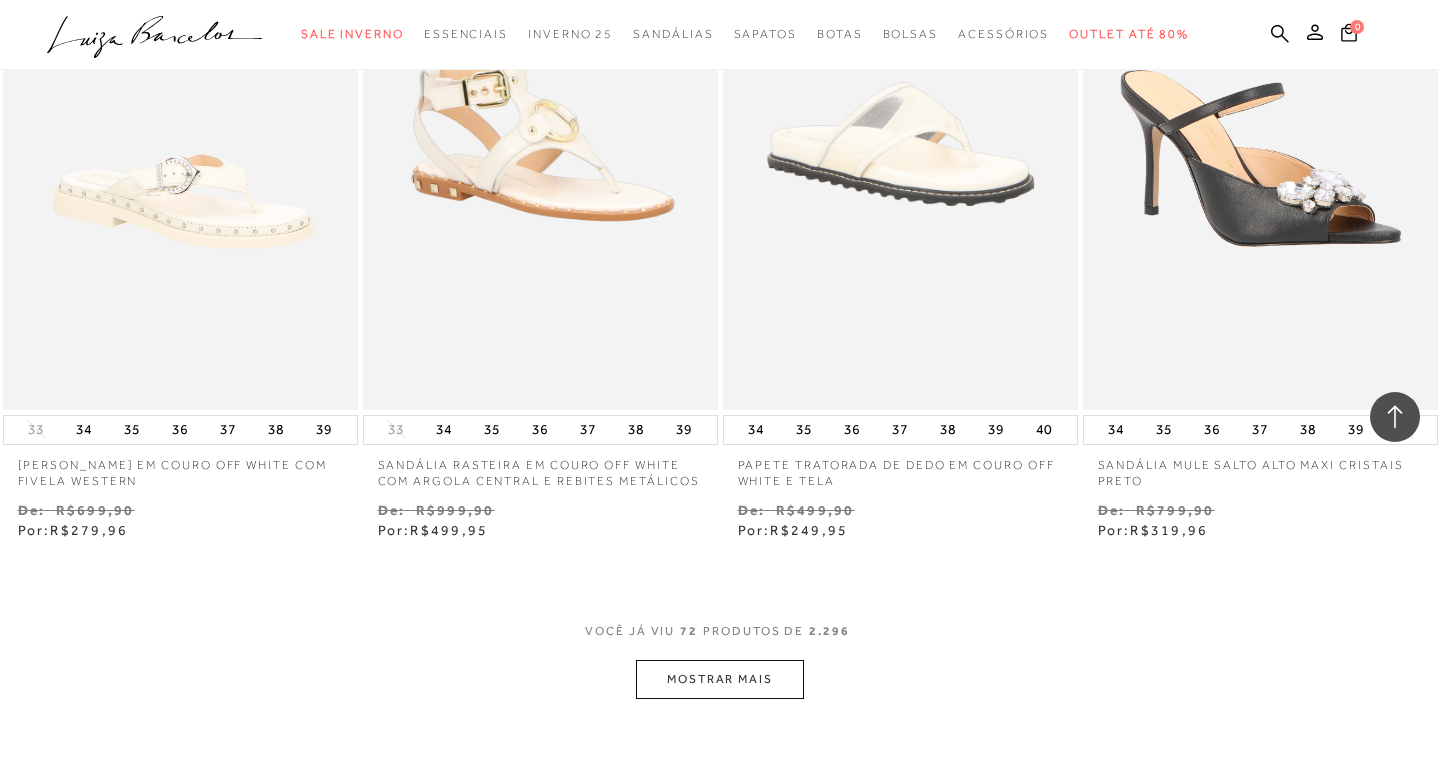 click on "MOSTRAR MAIS" at bounding box center (720, 679) 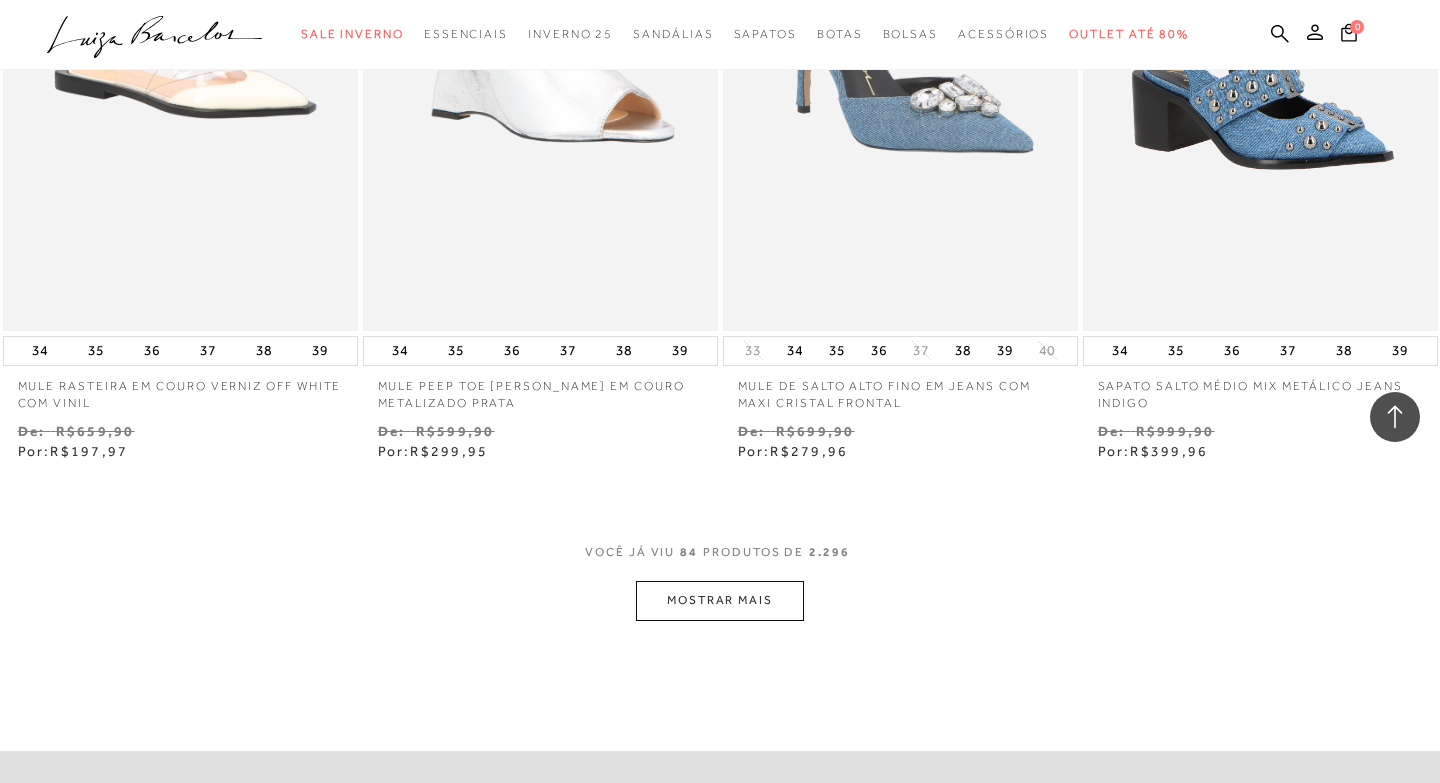 scroll, scrollTop: 14199, scrollLeft: 0, axis: vertical 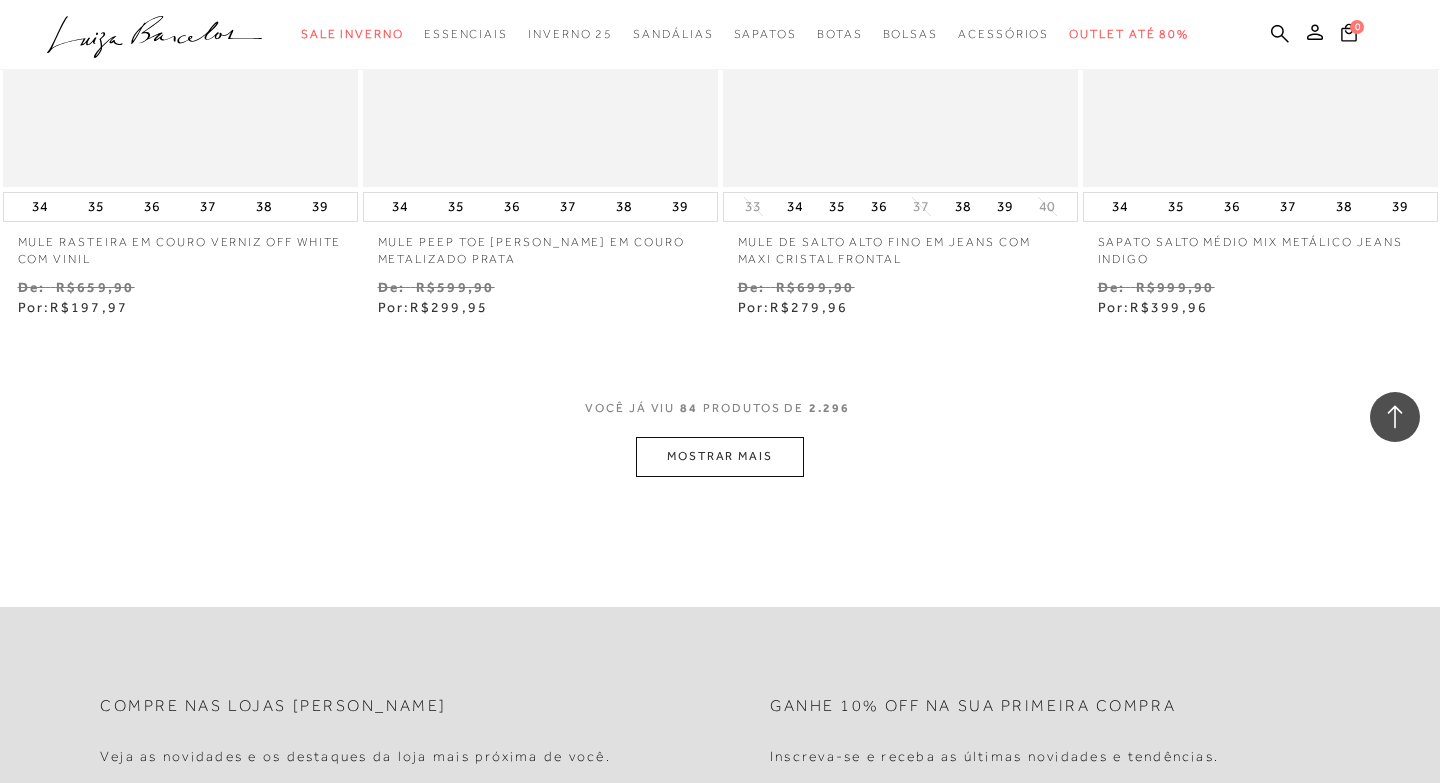 click on "MOSTRAR MAIS" at bounding box center [720, 456] 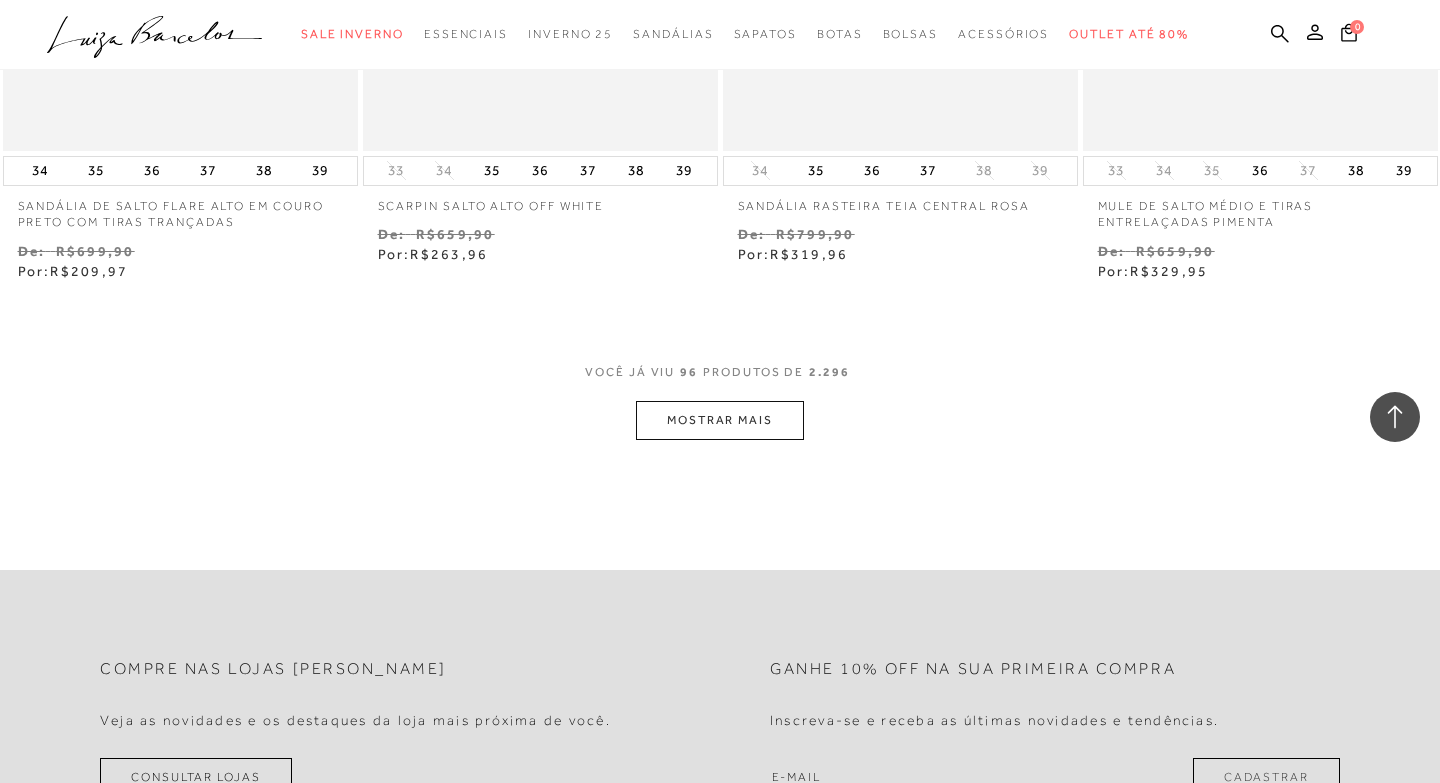 scroll, scrollTop: 16304, scrollLeft: 0, axis: vertical 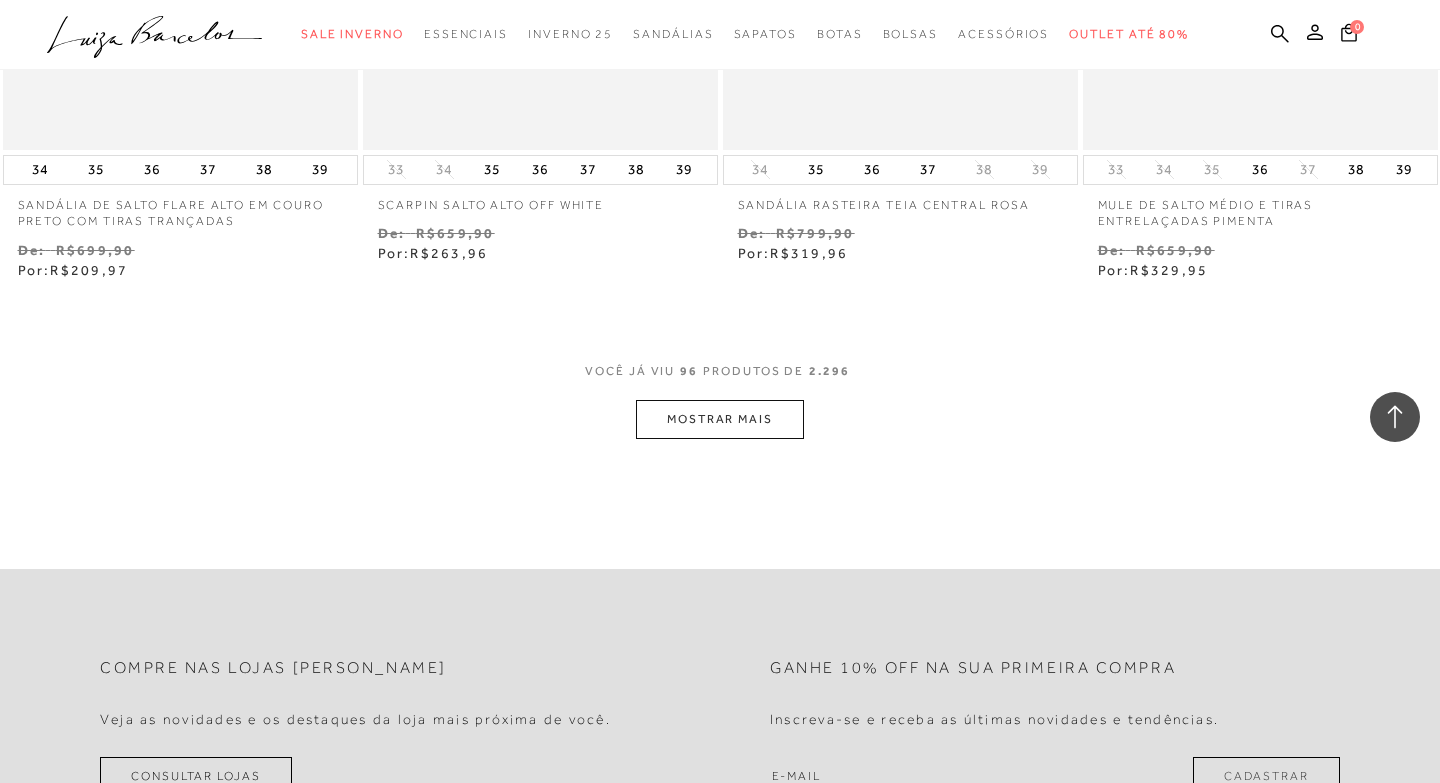 click on "MOSTRAR MAIS" at bounding box center [720, 419] 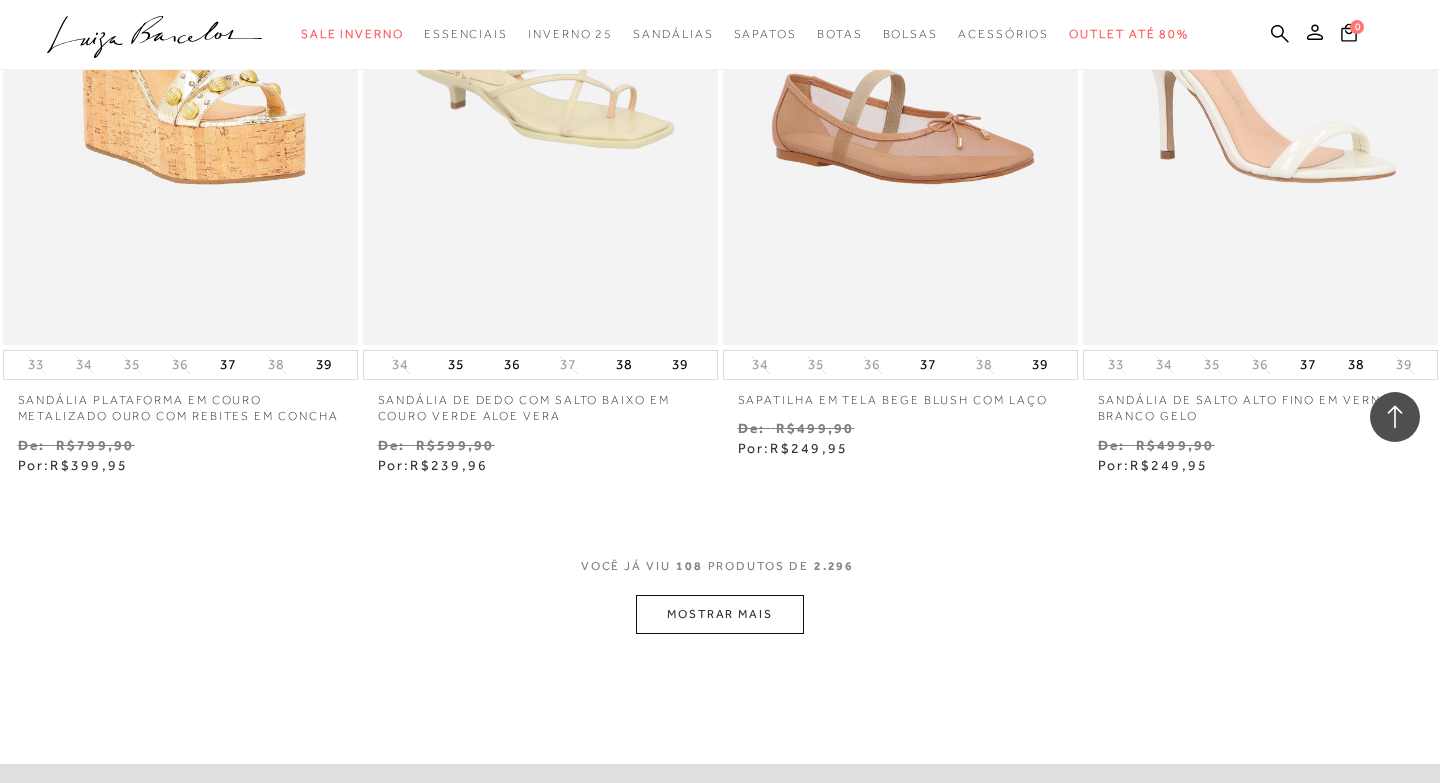 scroll, scrollTop: 18223, scrollLeft: 0, axis: vertical 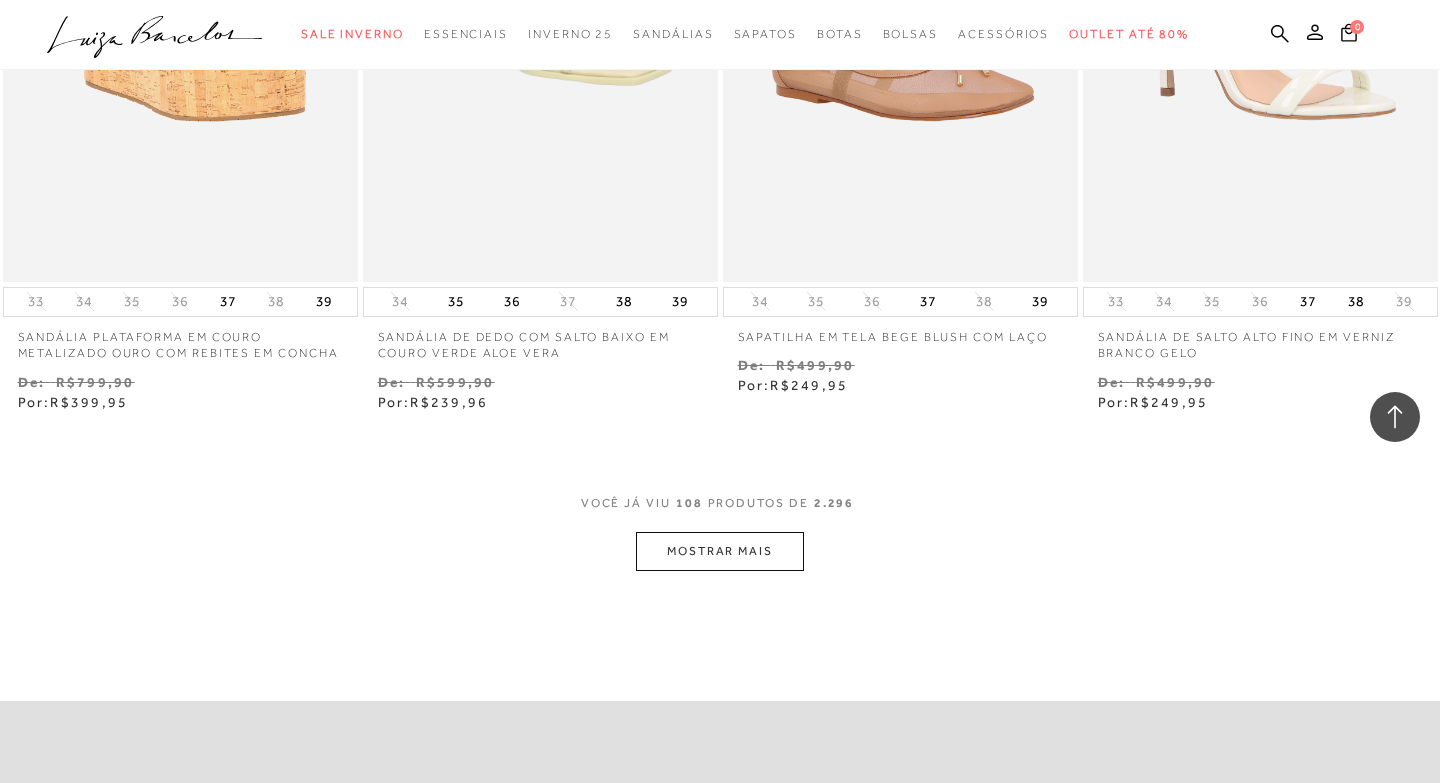 click on "MOSTRAR MAIS" at bounding box center [720, 551] 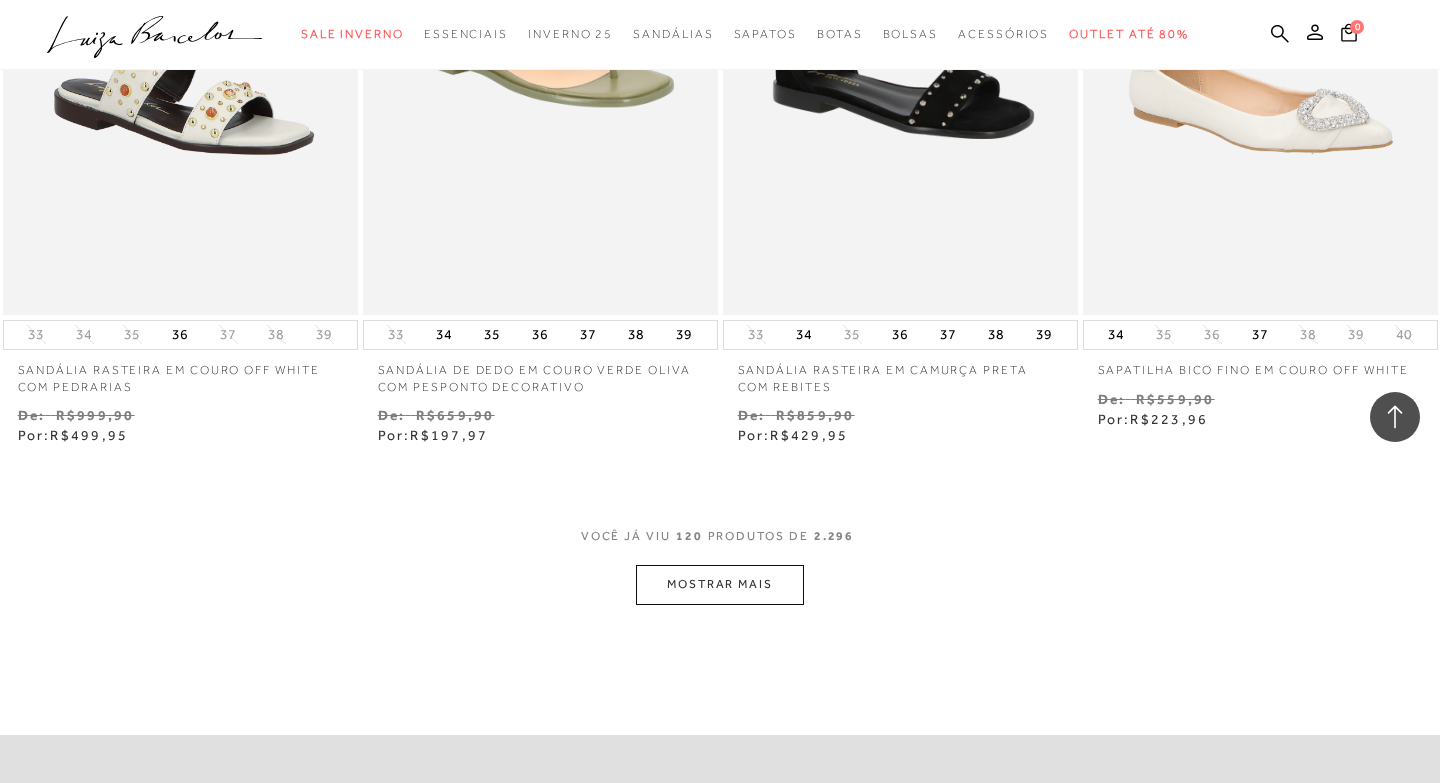 scroll, scrollTop: 20330, scrollLeft: 0, axis: vertical 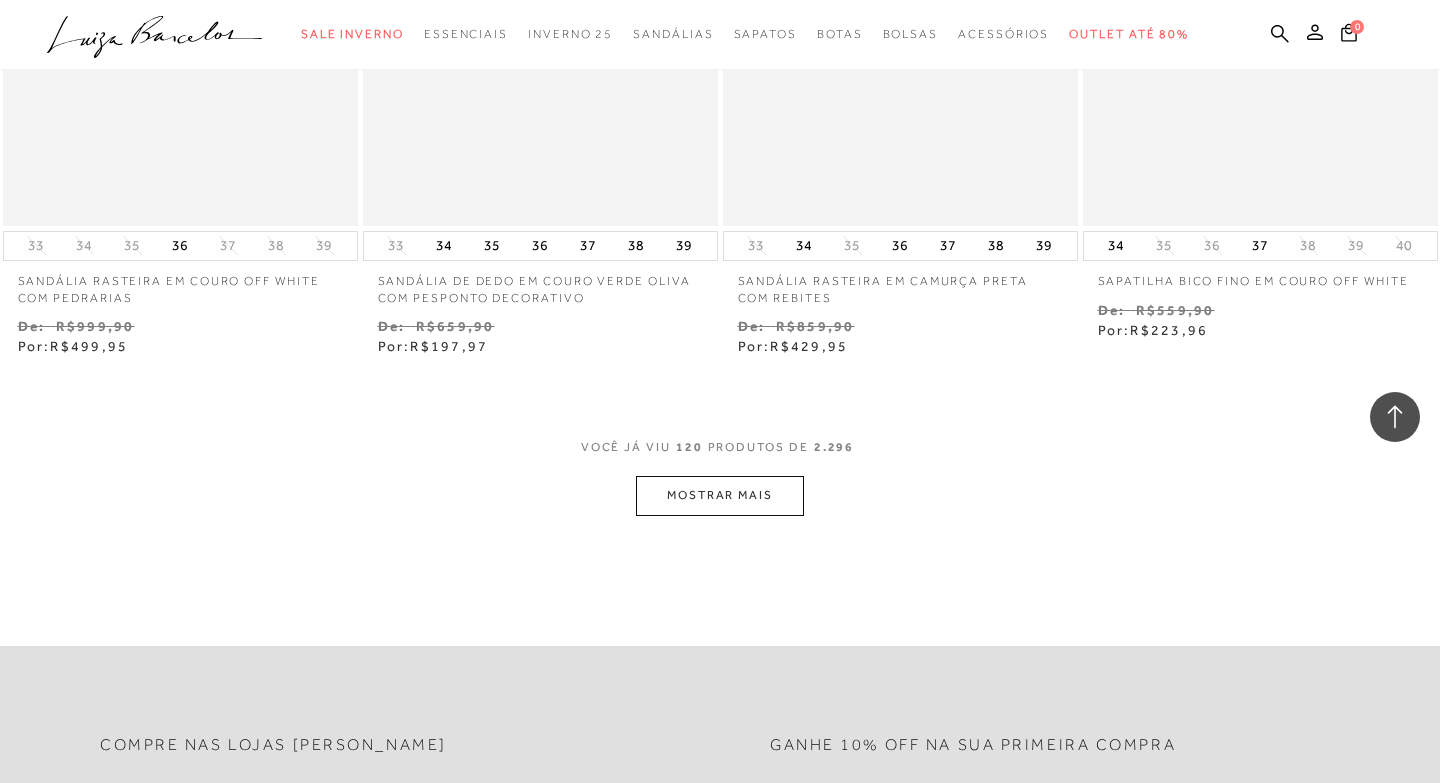 click on "MOSTRAR MAIS" at bounding box center (720, 495) 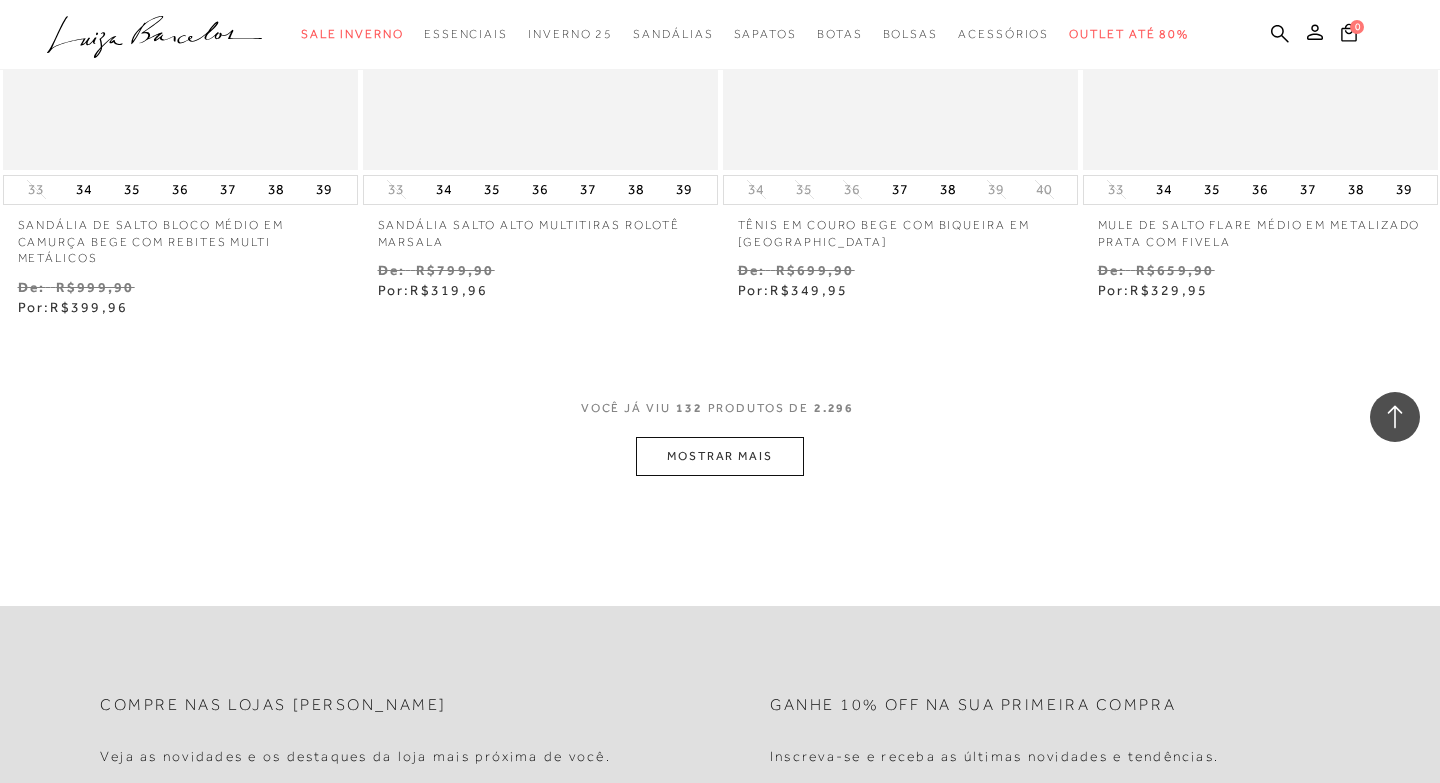 scroll, scrollTop: 22438, scrollLeft: 0, axis: vertical 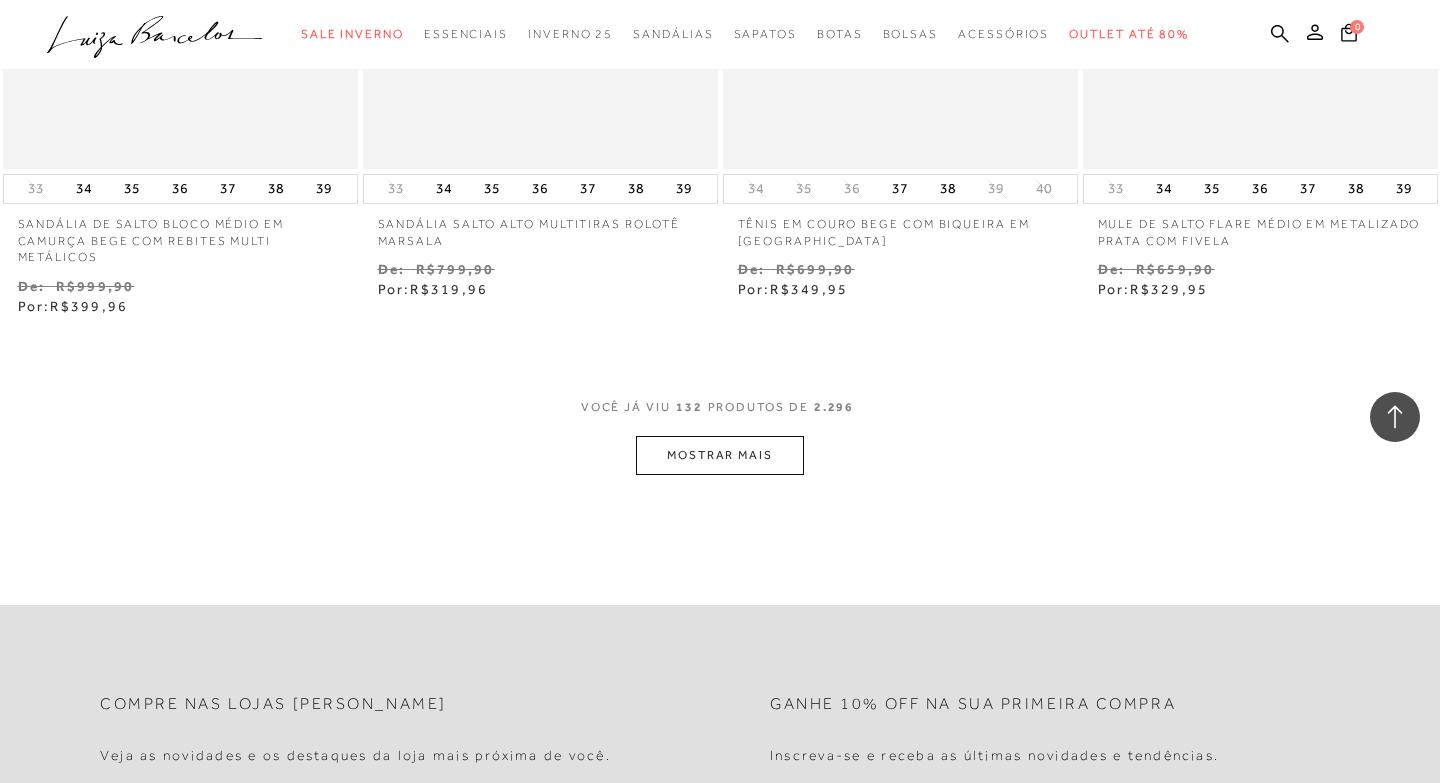 click on "MOSTRAR MAIS" at bounding box center [720, 455] 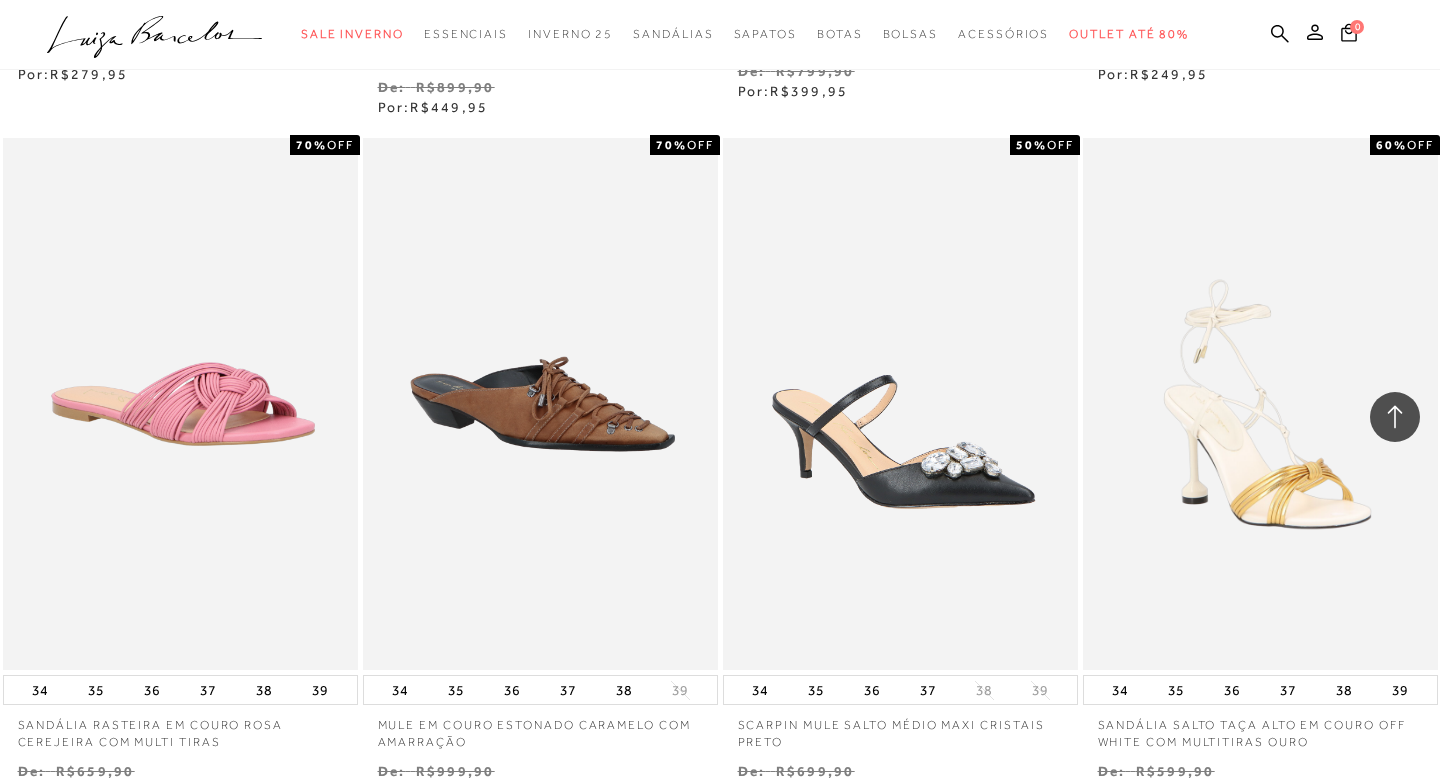 scroll, scrollTop: 24229, scrollLeft: 0, axis: vertical 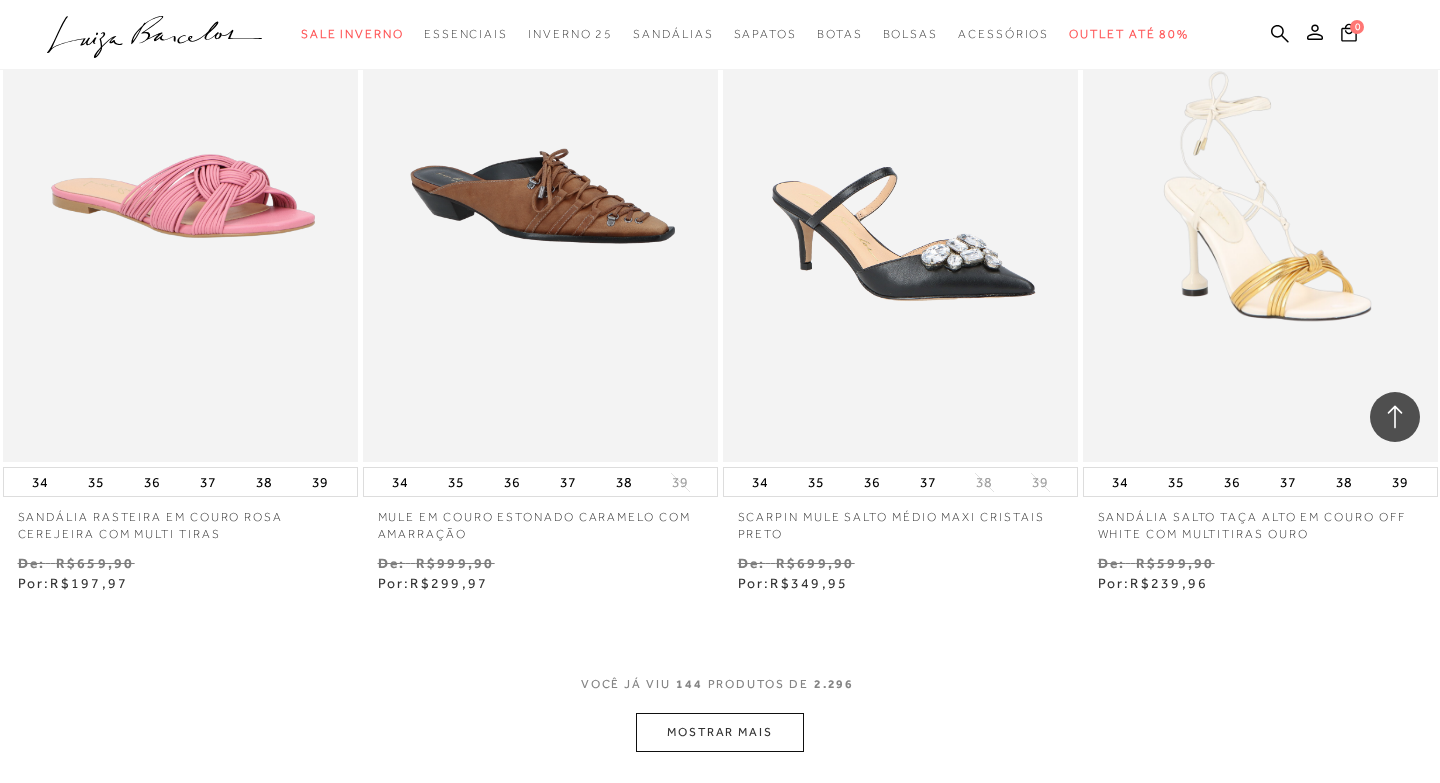 click on "MOSTRAR MAIS" at bounding box center (720, 732) 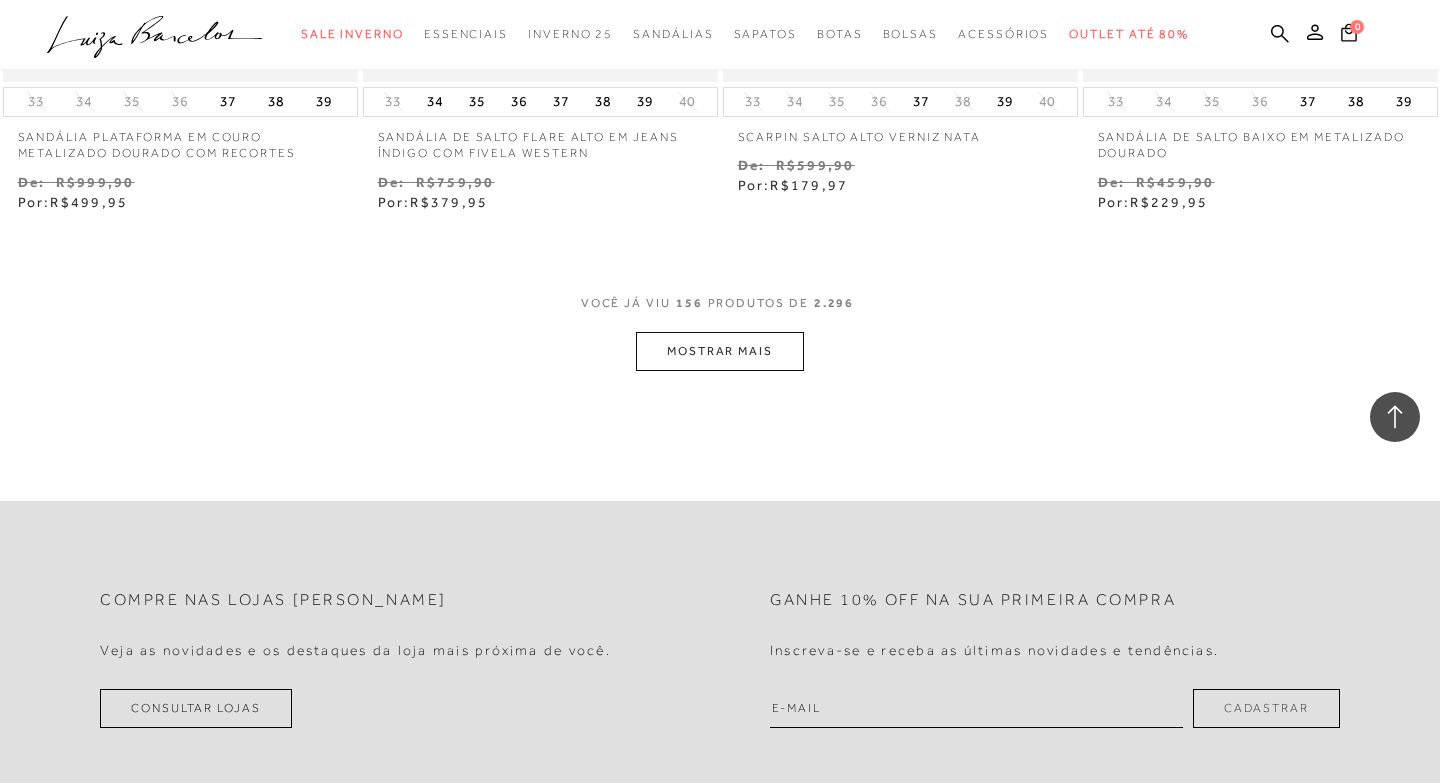 scroll, scrollTop: 26666, scrollLeft: 0, axis: vertical 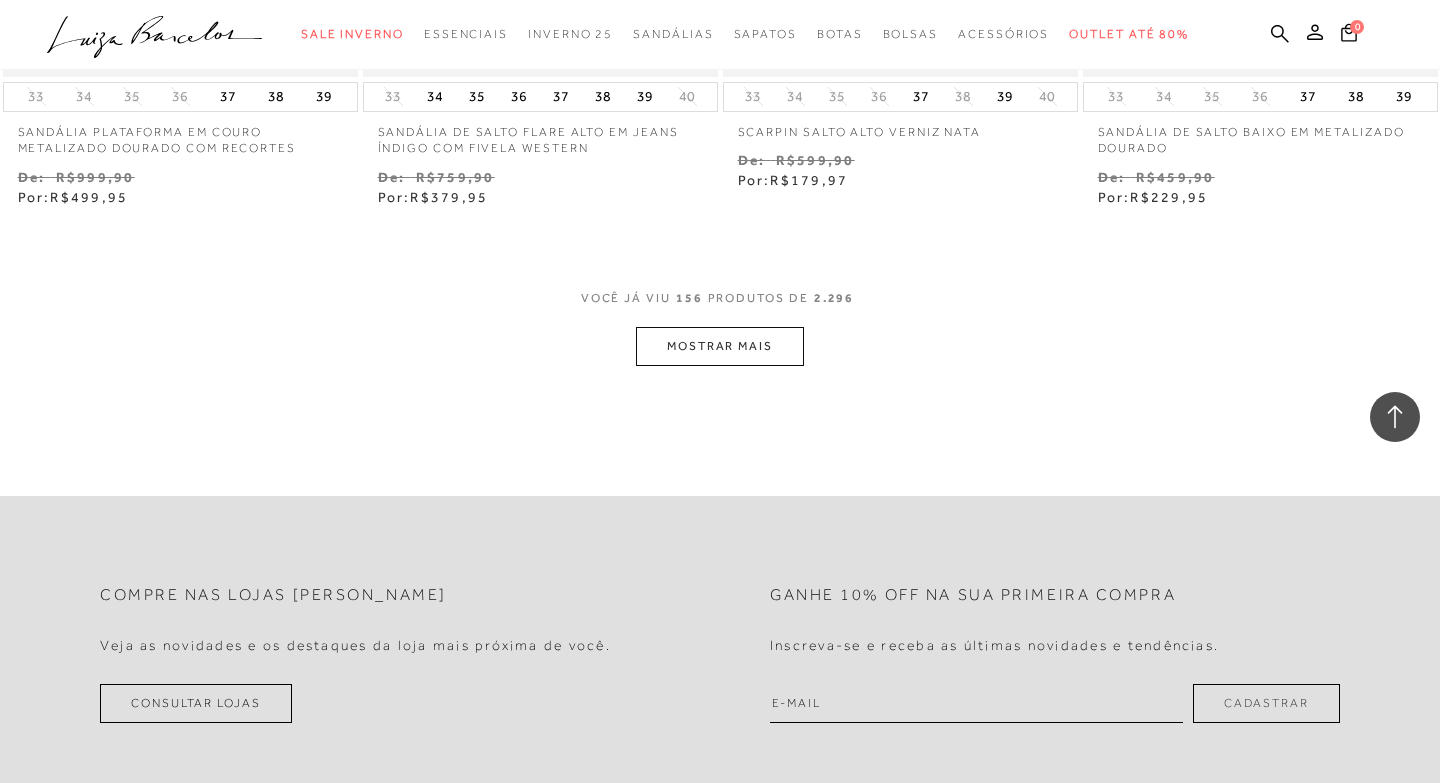 click on "MOSTRAR MAIS" at bounding box center [720, 346] 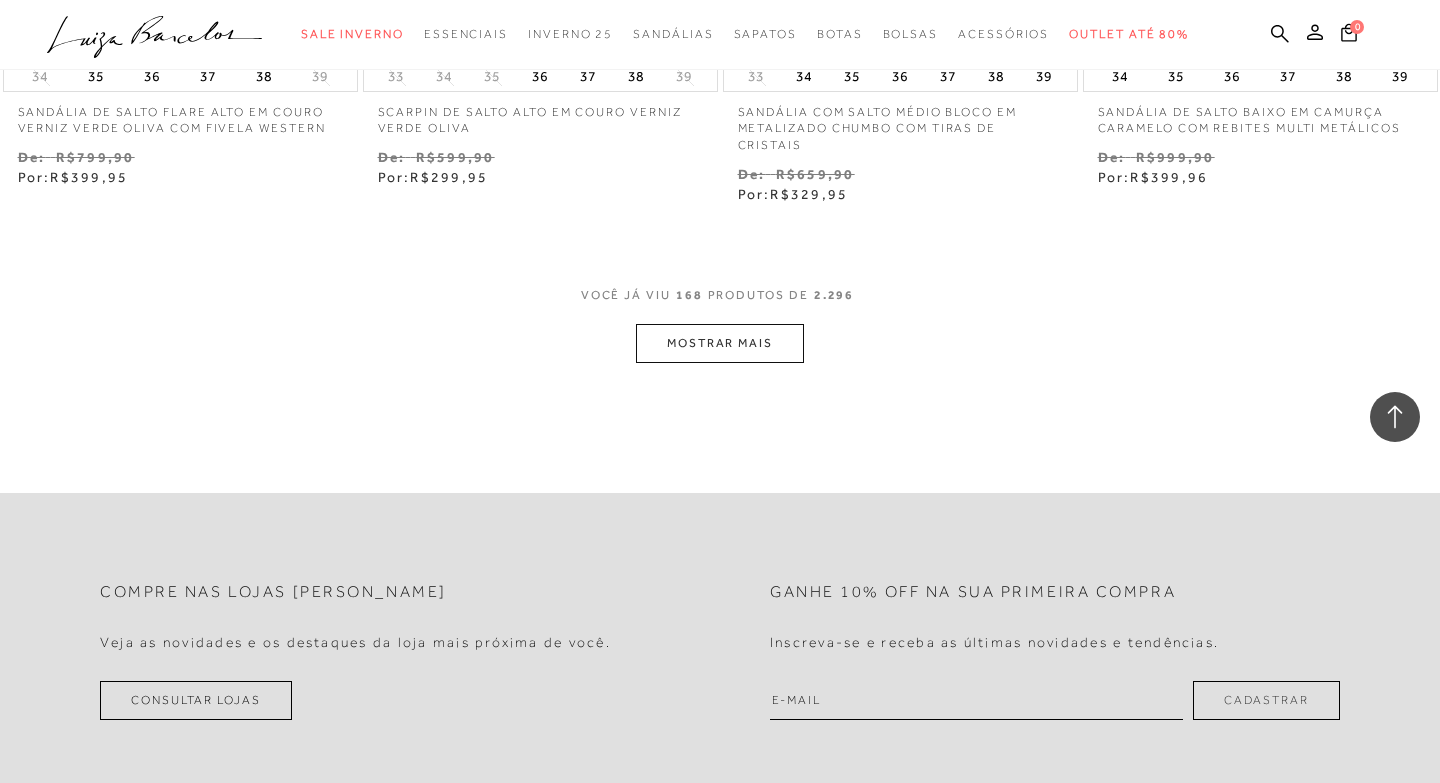 scroll, scrollTop: 28767, scrollLeft: 0, axis: vertical 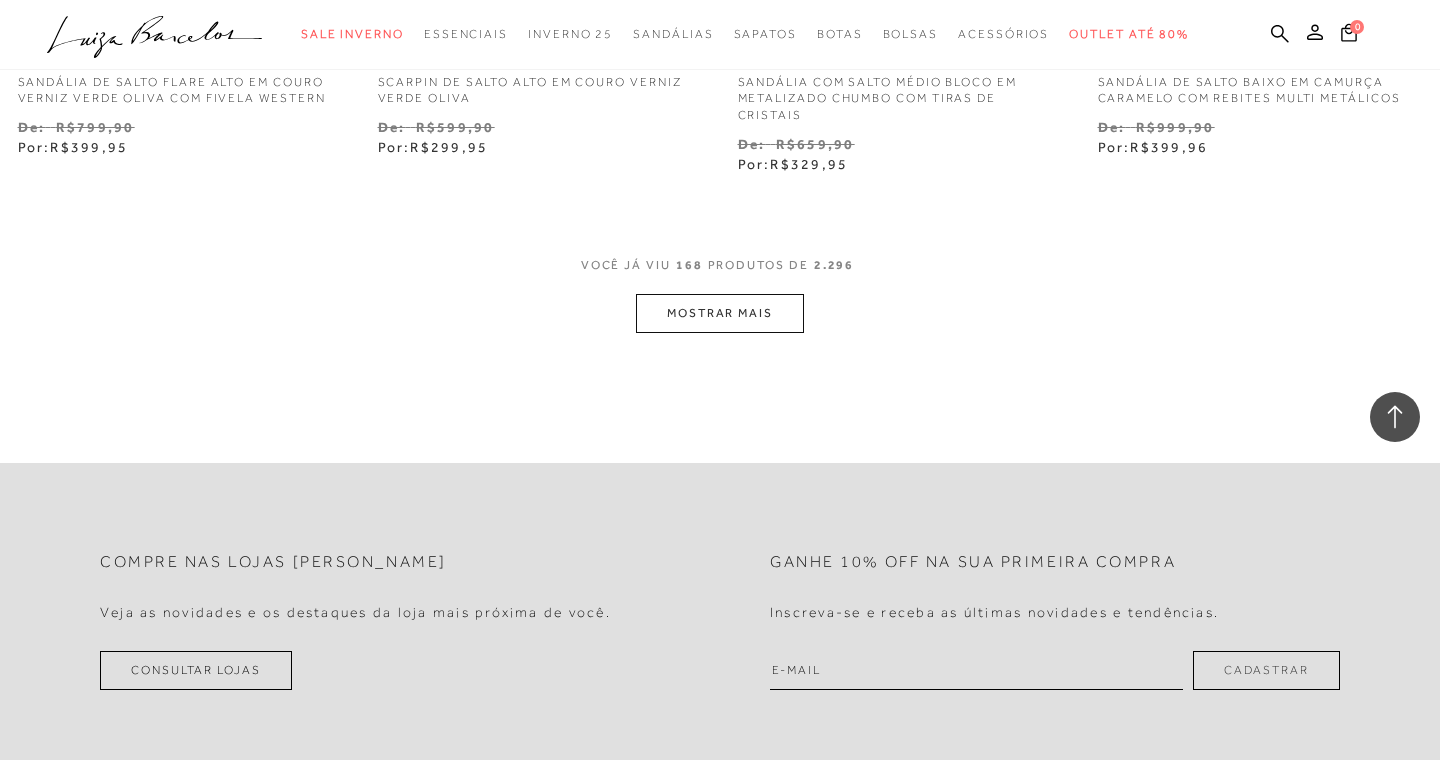 click on "MOSTRAR MAIS" at bounding box center (720, 313) 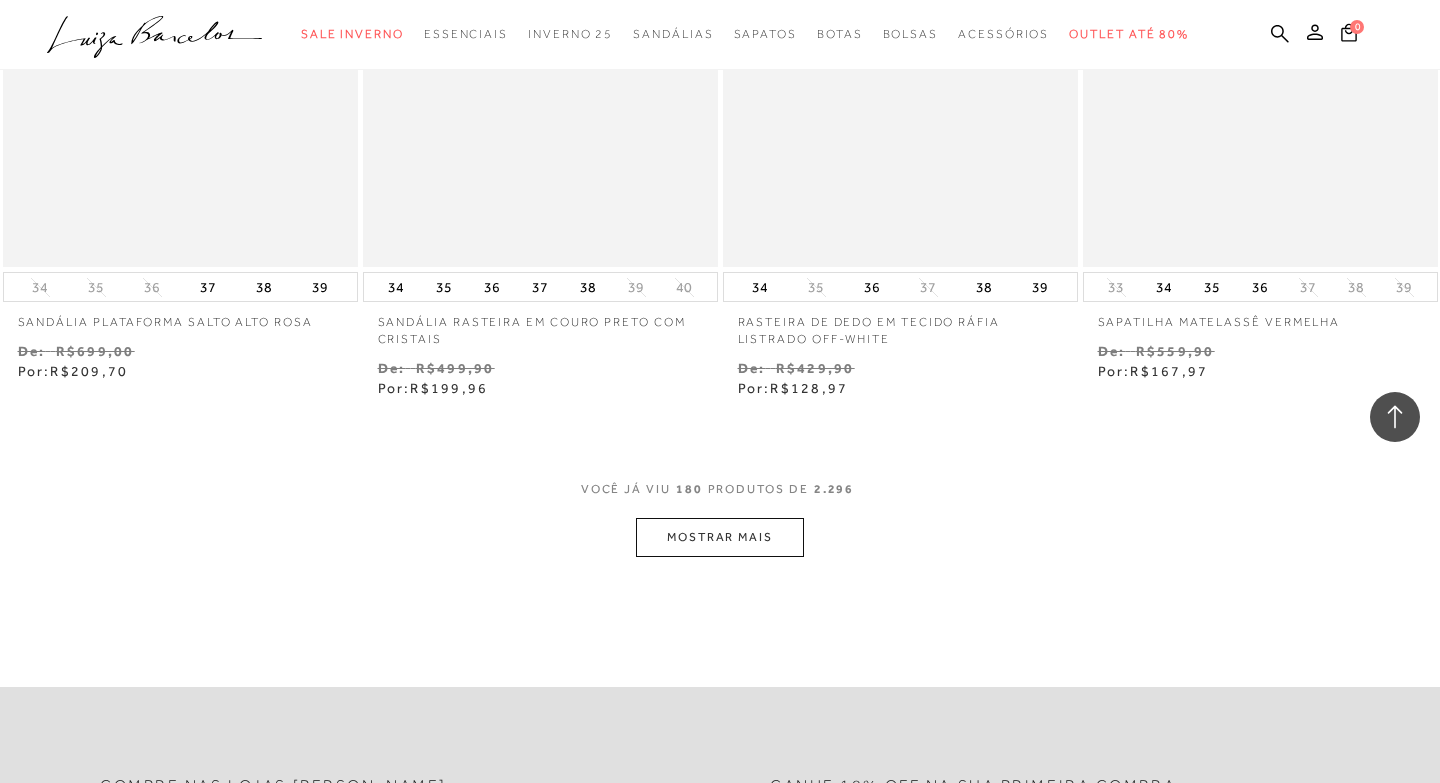 scroll, scrollTop: 30609, scrollLeft: 0, axis: vertical 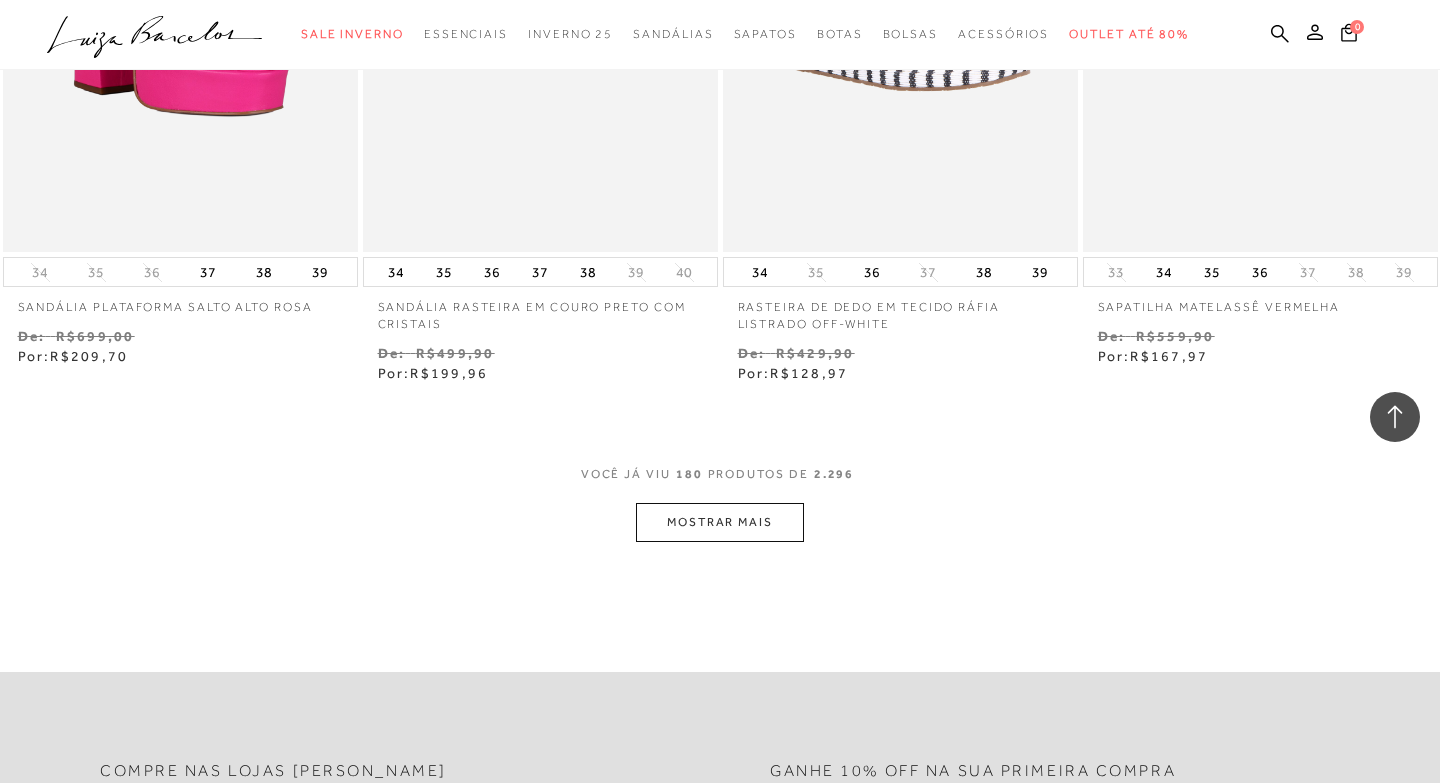 click on "MOSTRAR MAIS" at bounding box center [720, 522] 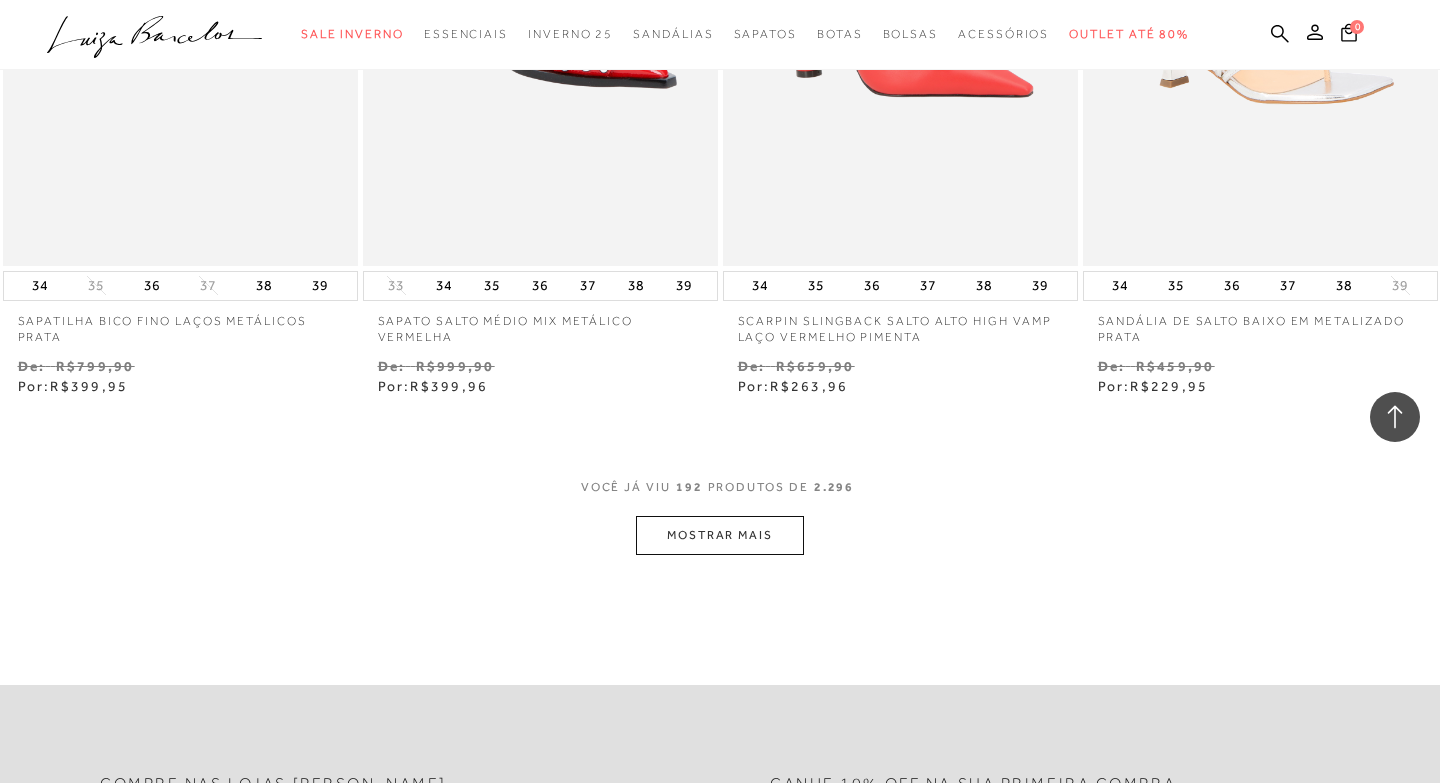 scroll, scrollTop: 32648, scrollLeft: 0, axis: vertical 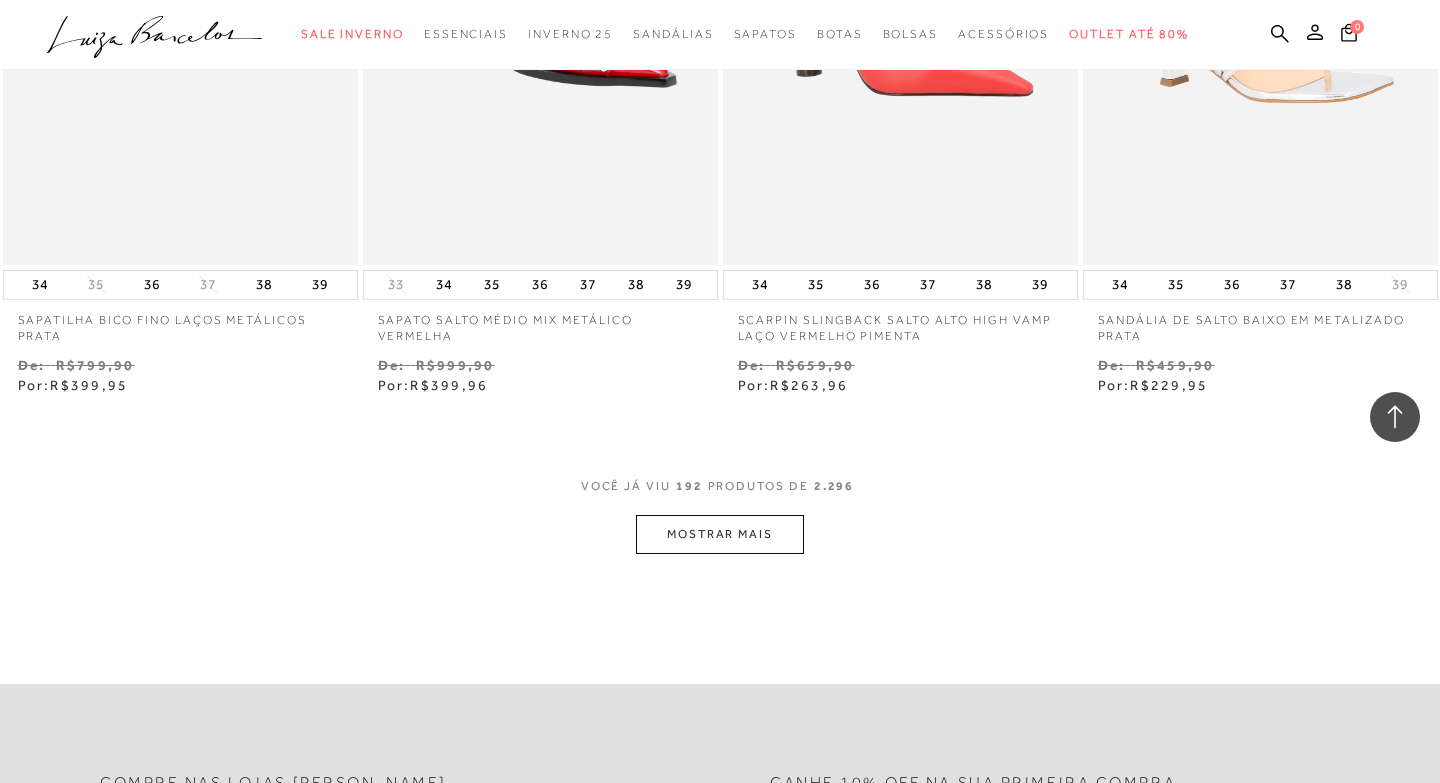 click on "MOSTRAR MAIS" at bounding box center (720, 534) 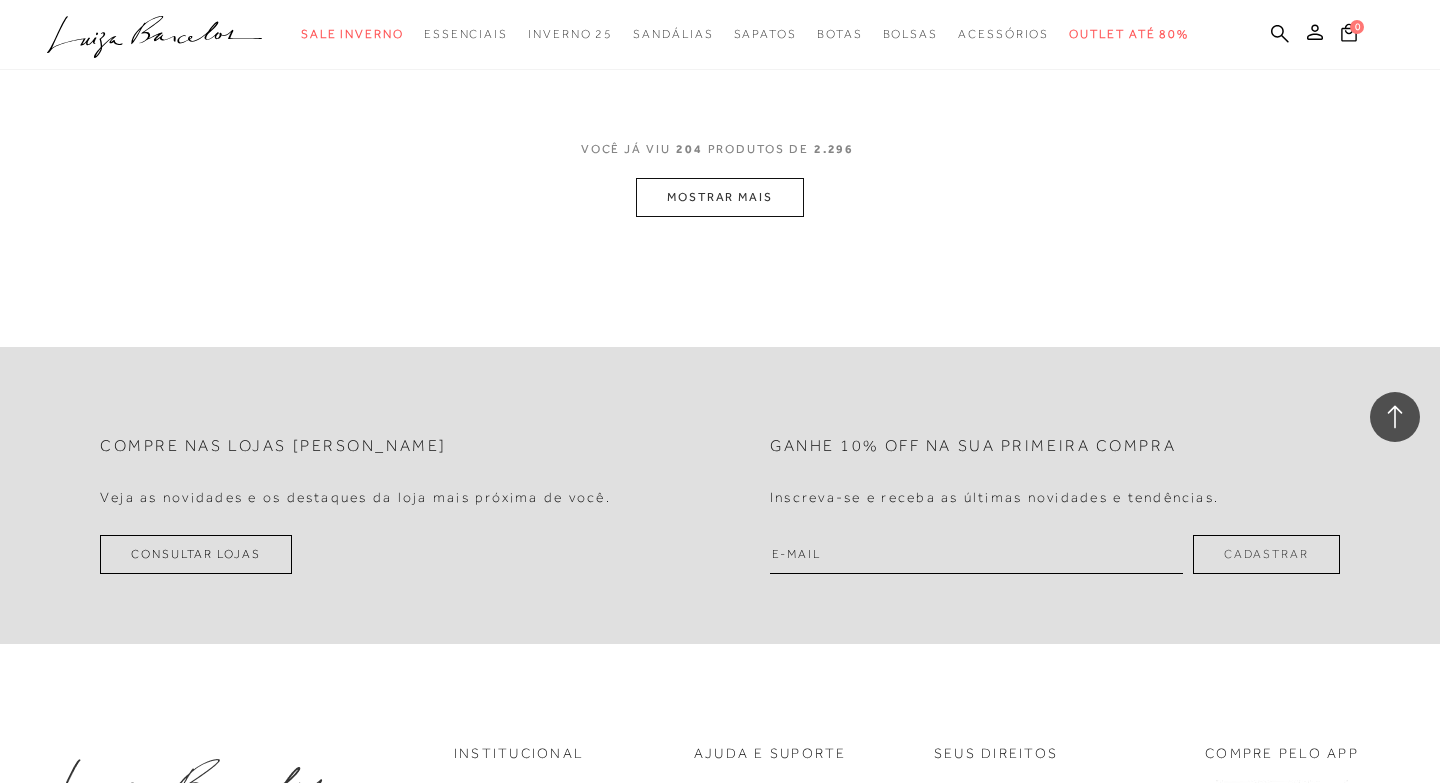 scroll, scrollTop: 35084, scrollLeft: 0, axis: vertical 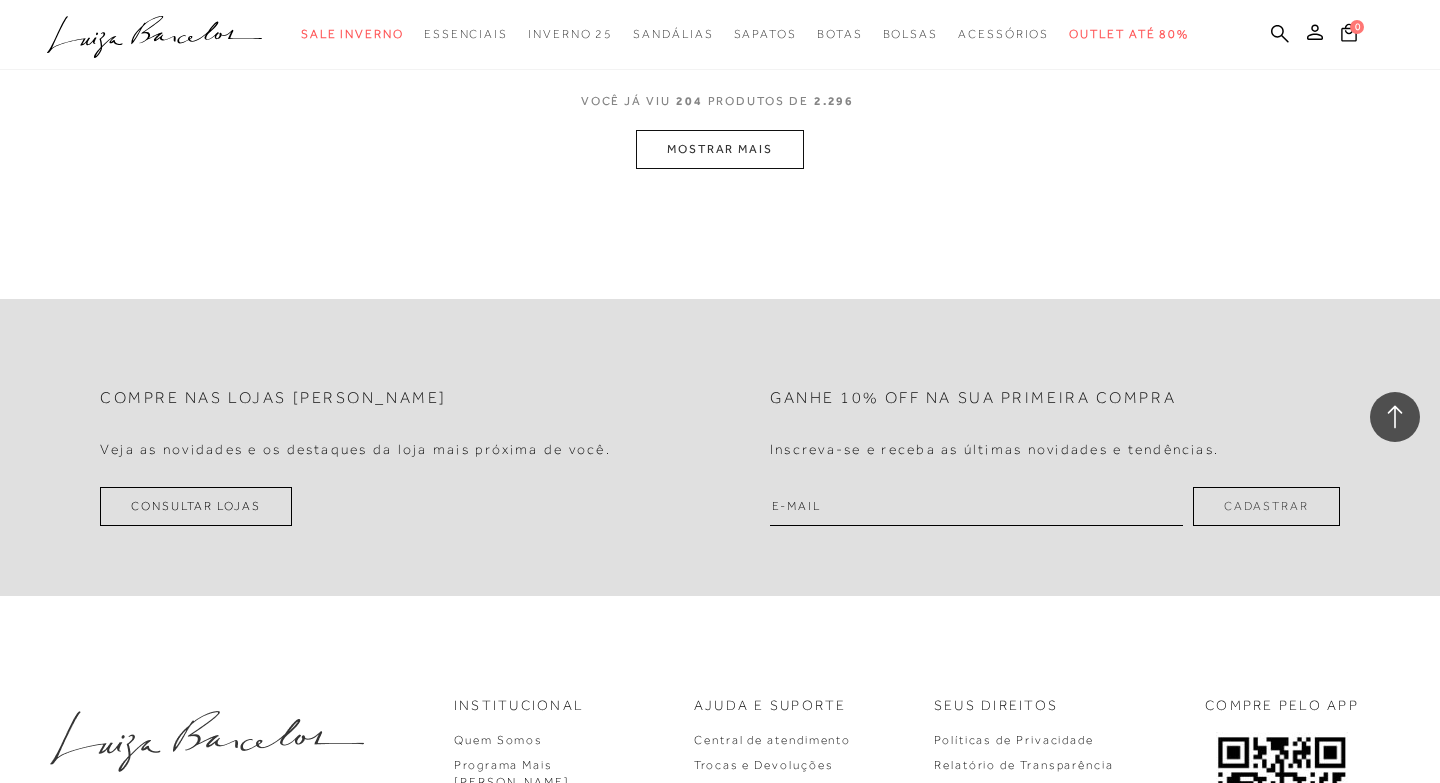 click on "MOSTRAR MAIS" at bounding box center [720, 149] 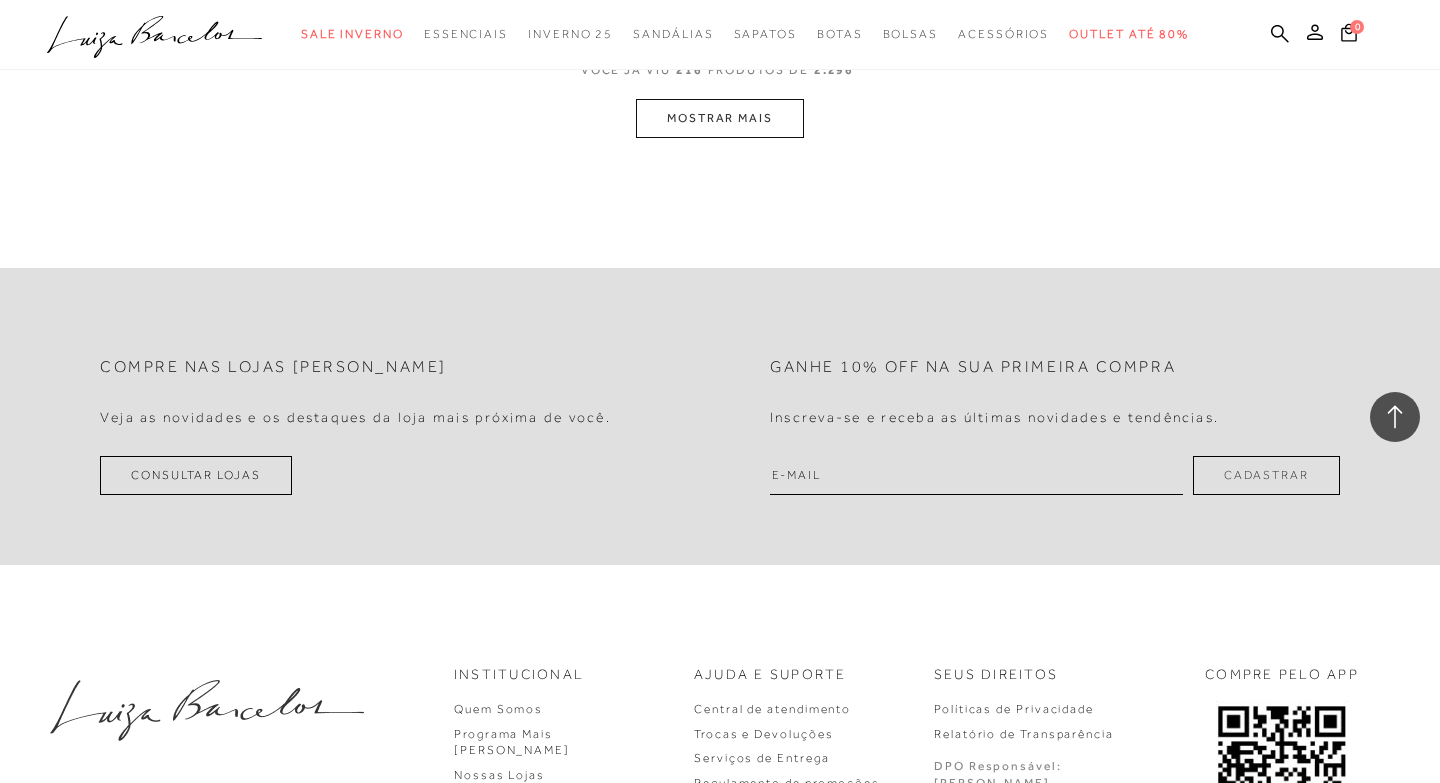 scroll, scrollTop: 37281, scrollLeft: 0, axis: vertical 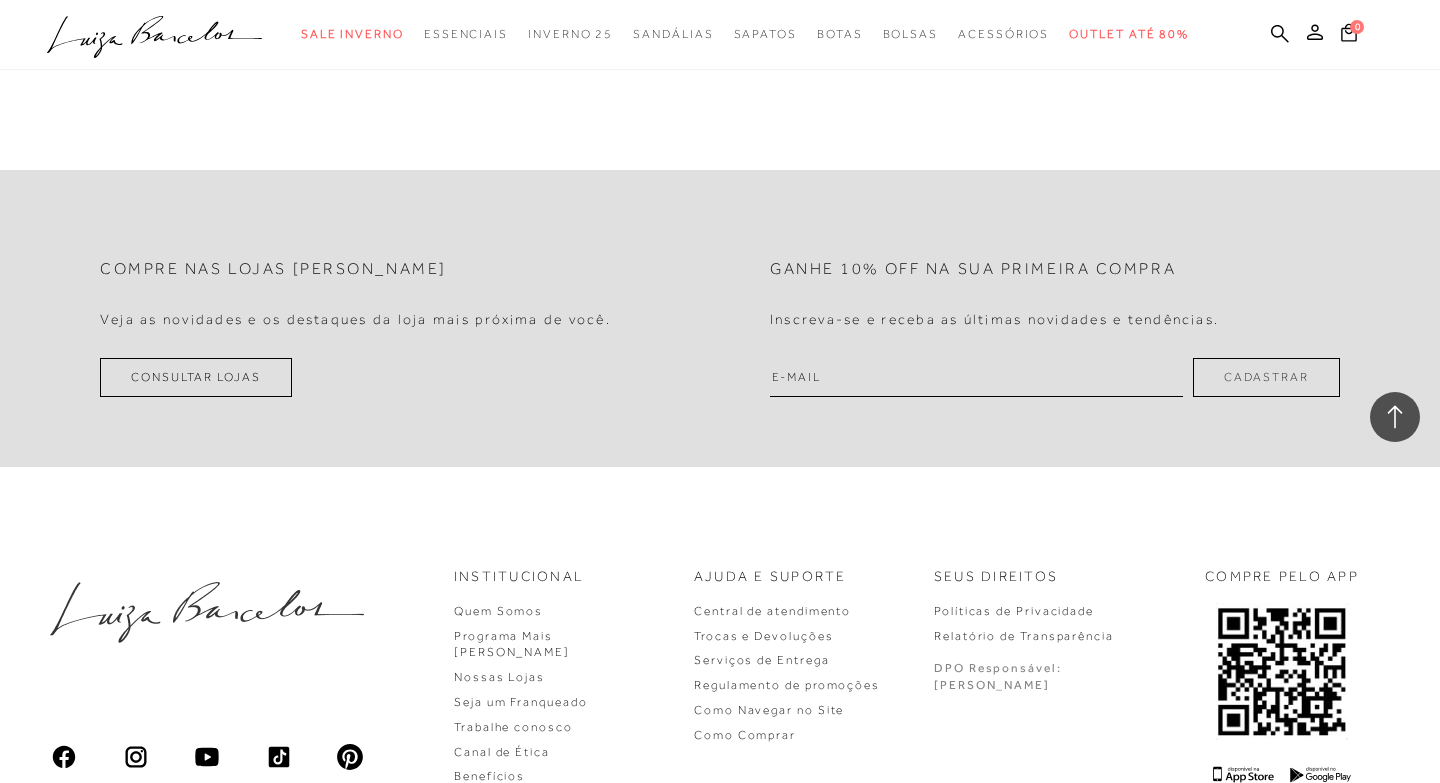 click on "MOSTRAR MAIS" at bounding box center [720, 20] 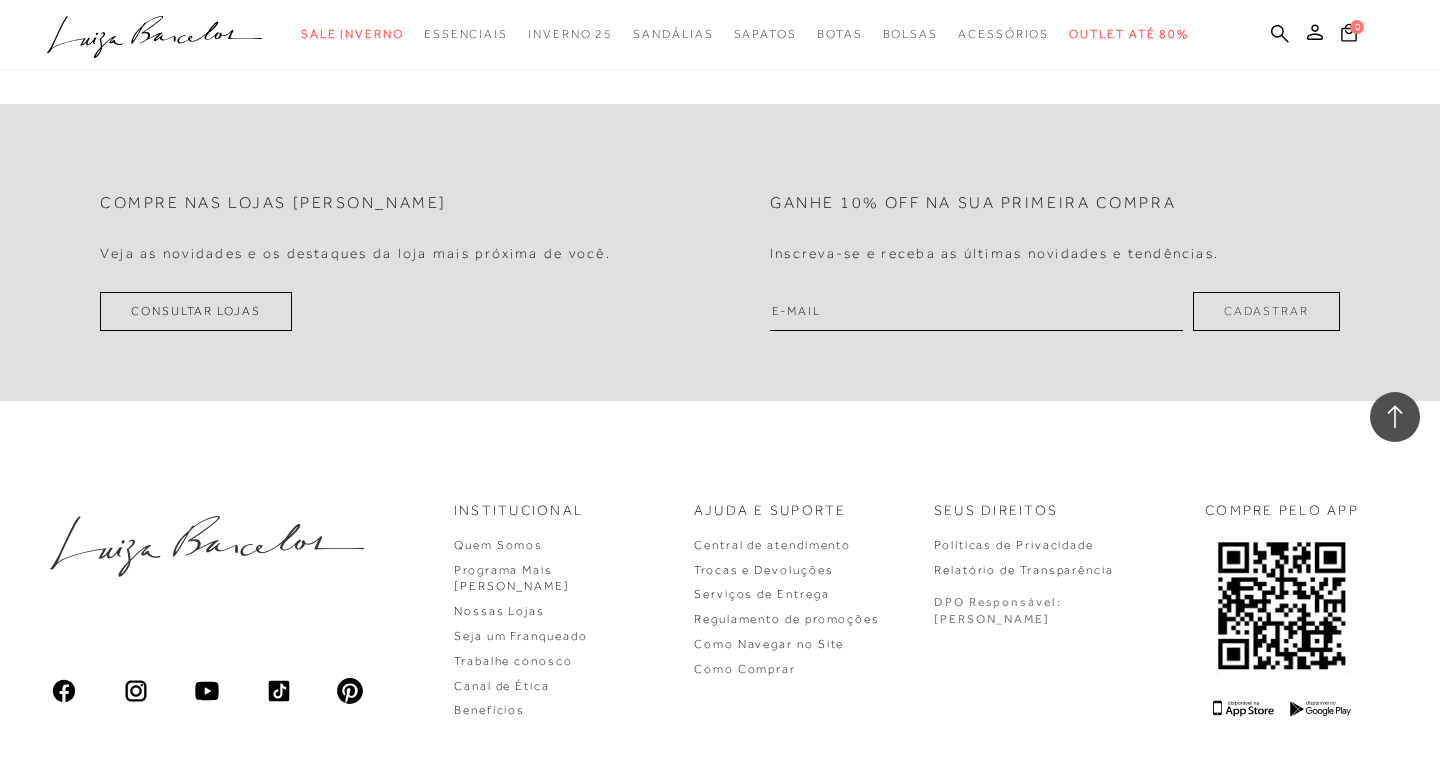 scroll, scrollTop: 39395, scrollLeft: 0, axis: vertical 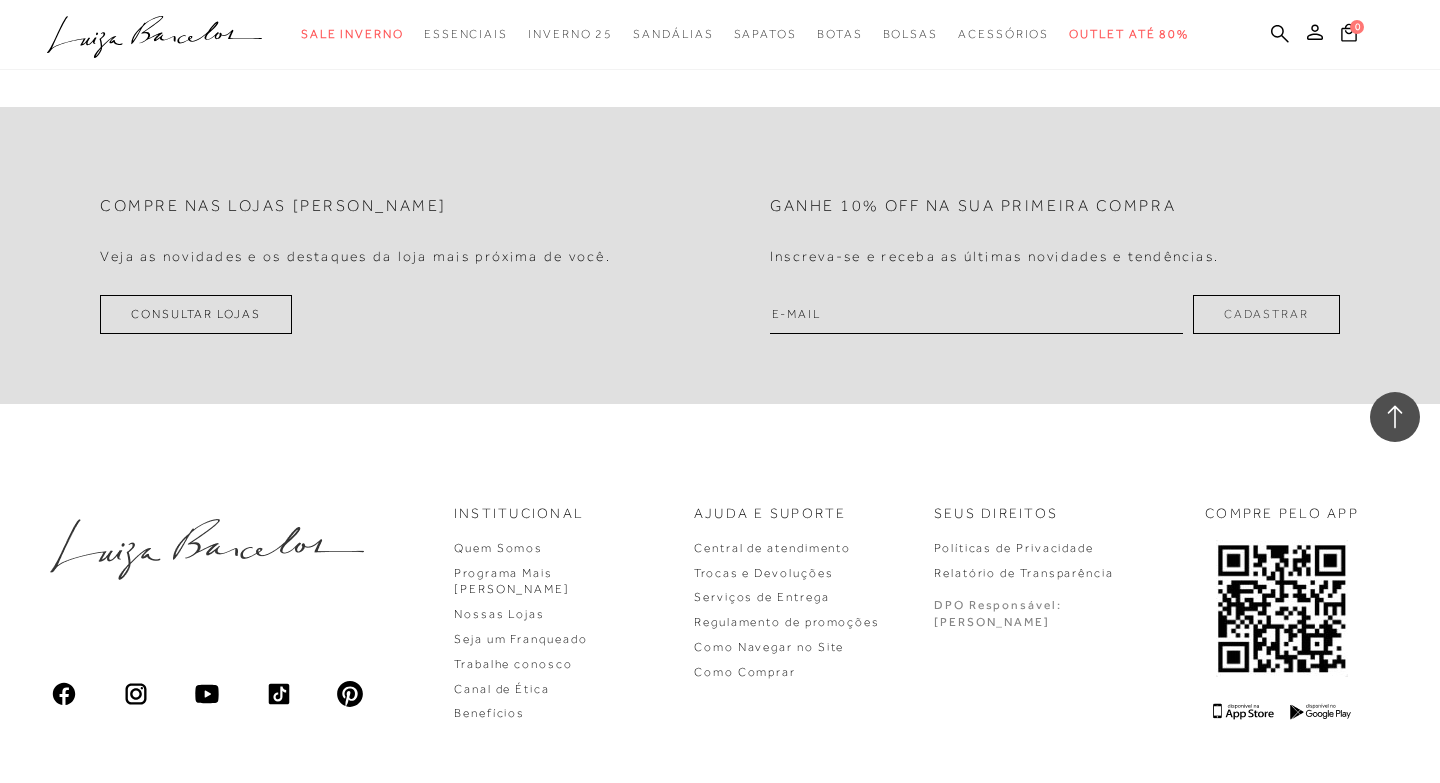 click on "MOSTRAR MAIS" at bounding box center (720, -43) 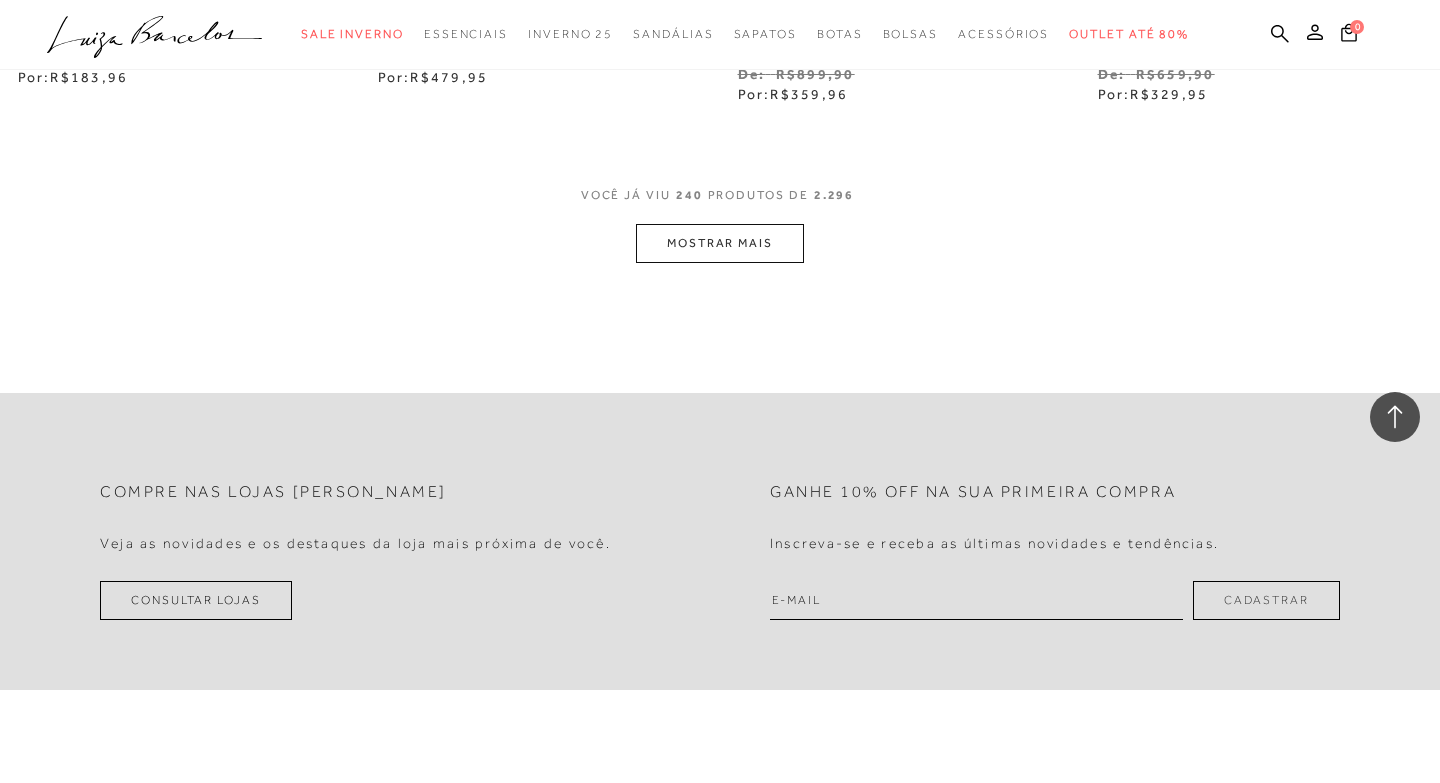 scroll, scrollTop: 41203, scrollLeft: 0, axis: vertical 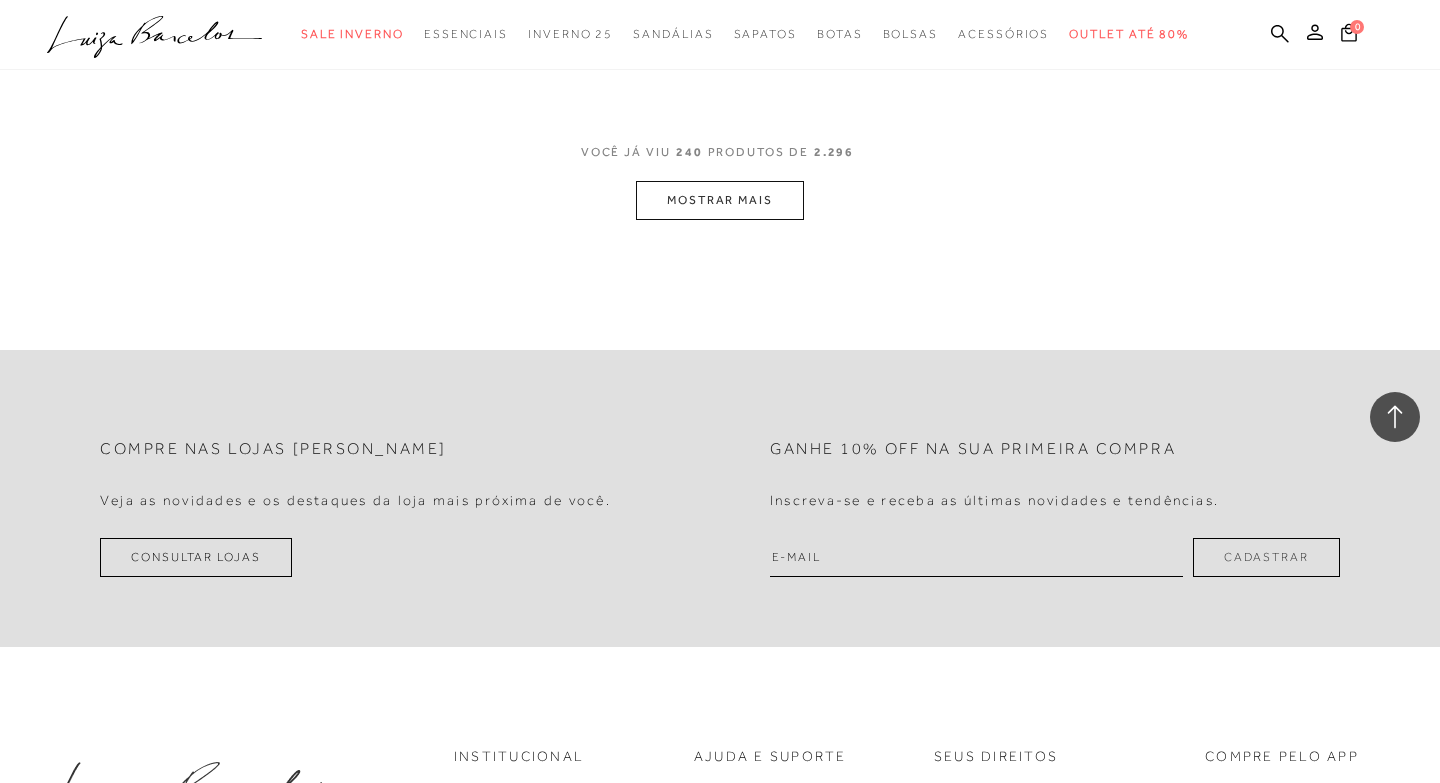 click on "MOSTRAR MAIS" at bounding box center [720, 200] 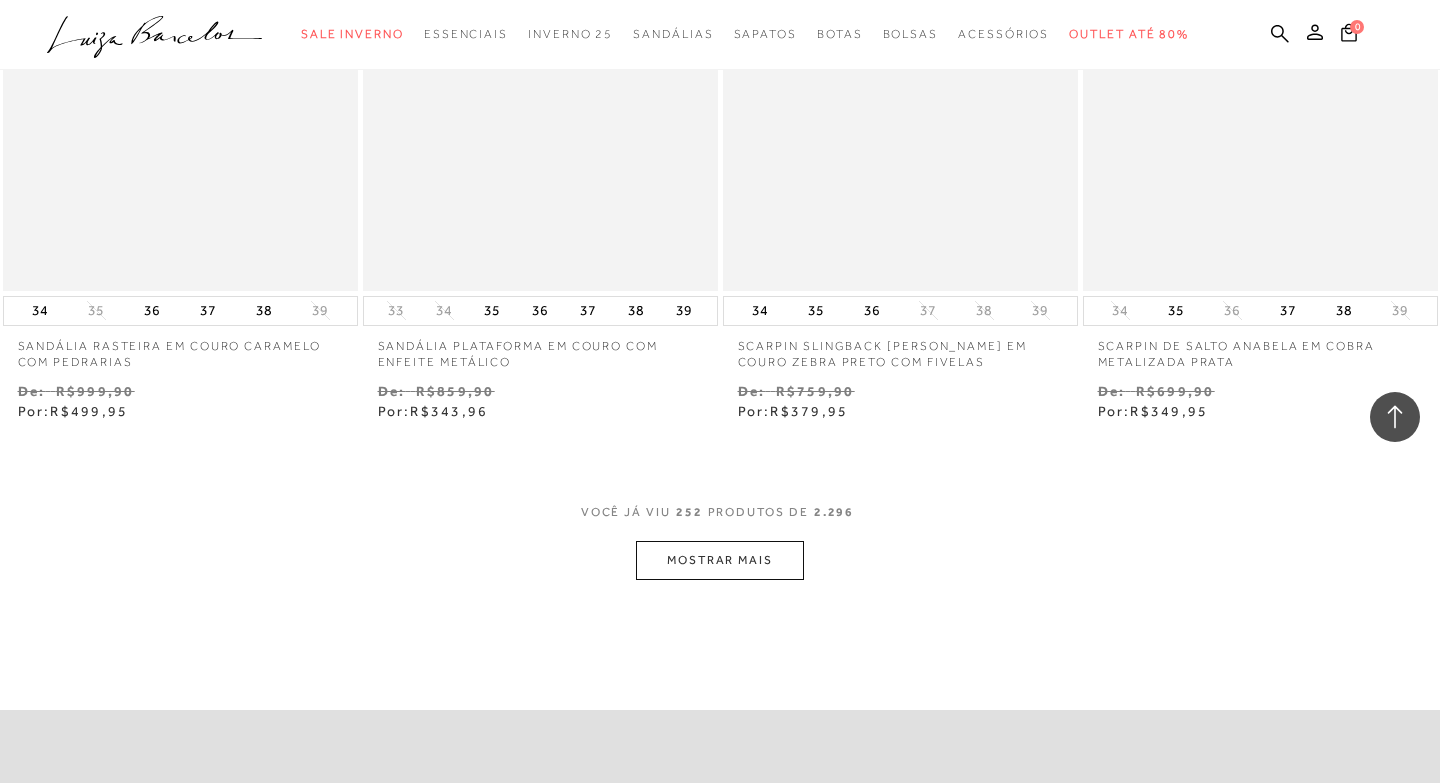 scroll, scrollTop: 43055, scrollLeft: 0, axis: vertical 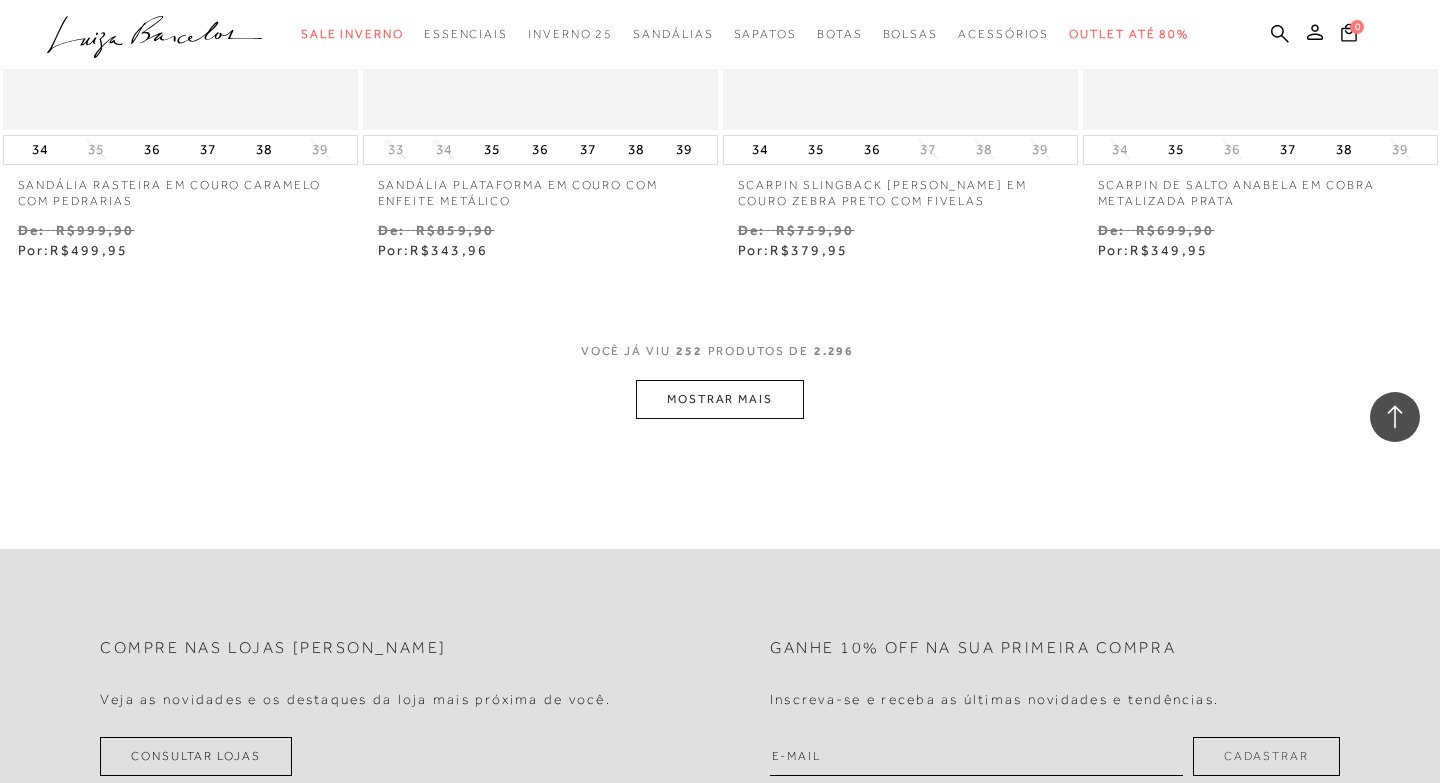 click on "MOSTRAR MAIS" at bounding box center [720, 399] 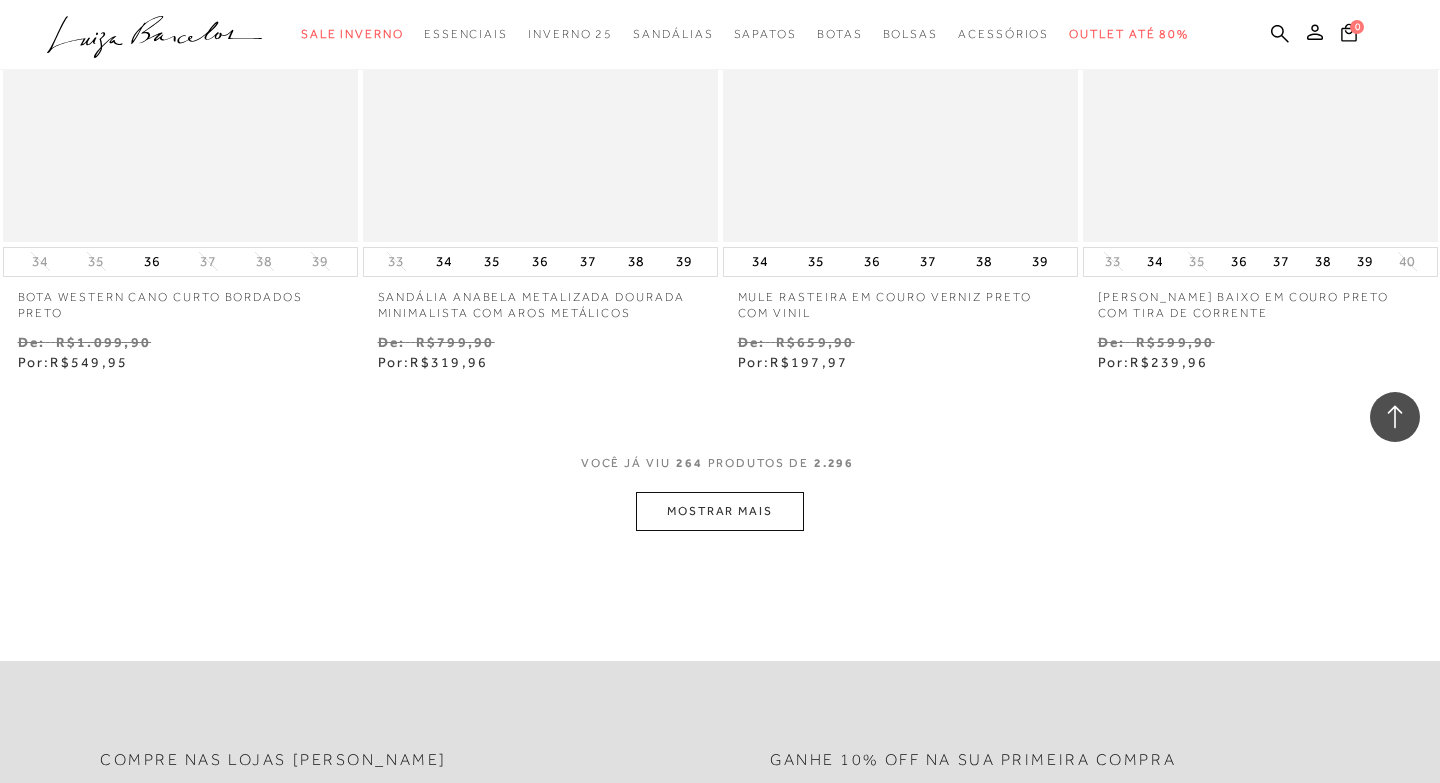 scroll, scrollTop: 45113, scrollLeft: 0, axis: vertical 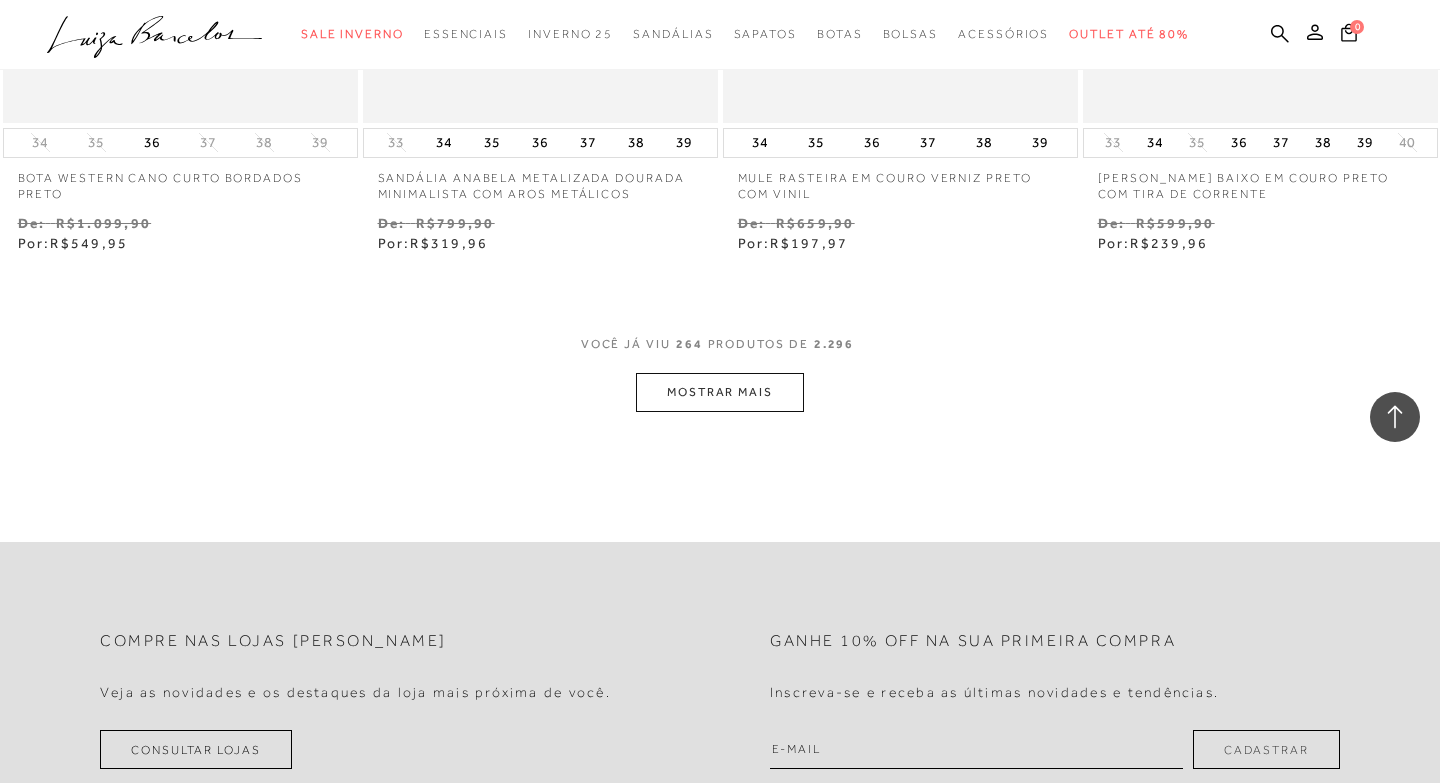 click on "MOSTRAR MAIS" at bounding box center [720, 392] 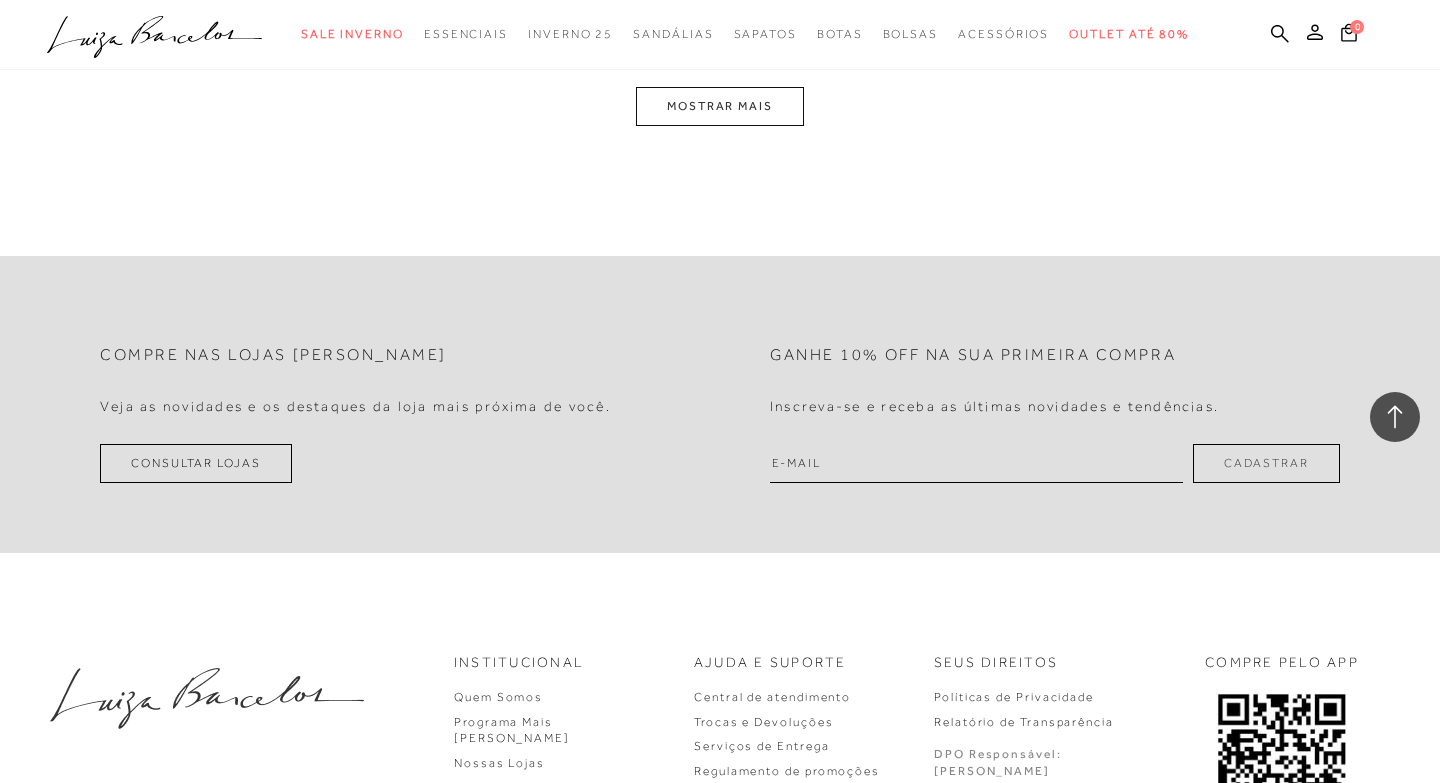 scroll, scrollTop: 47517, scrollLeft: 0, axis: vertical 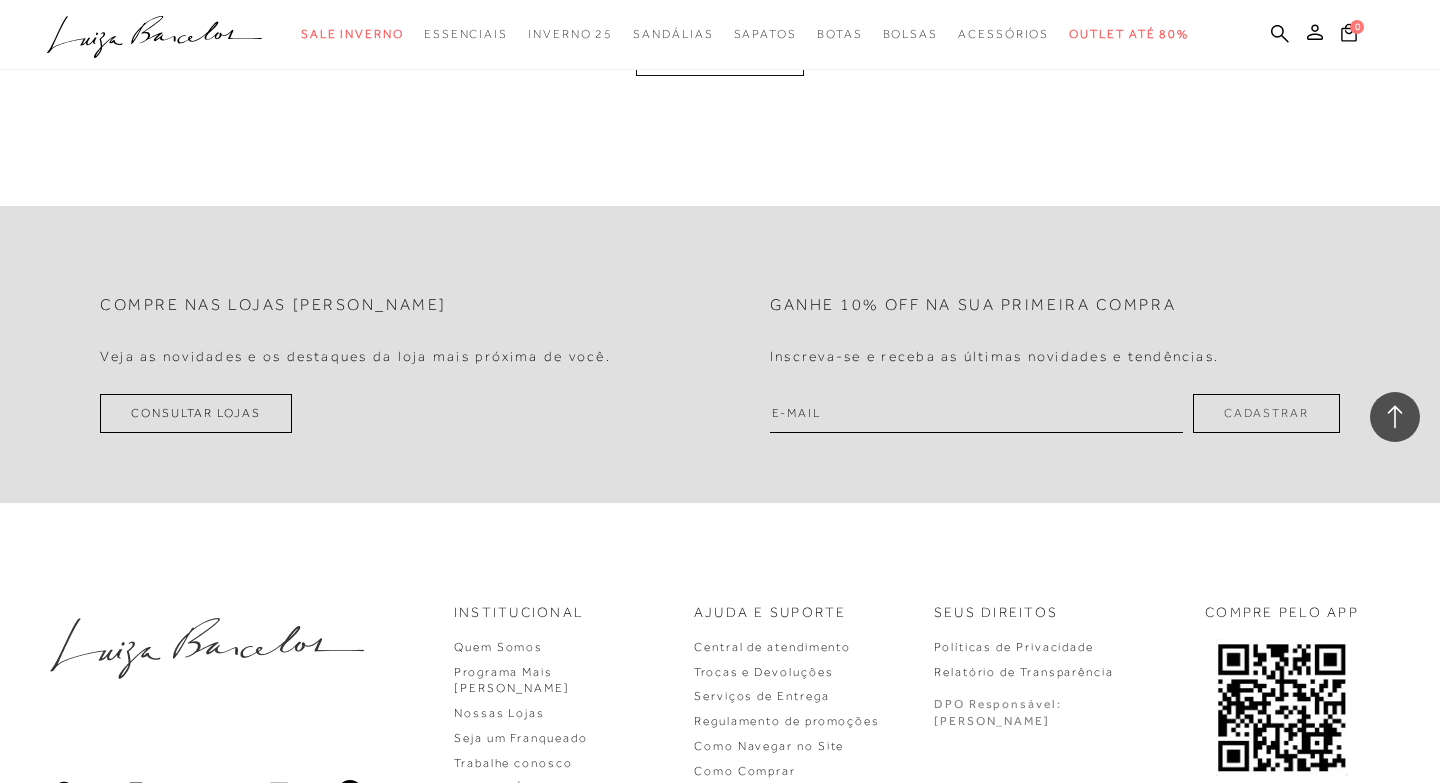 click on "MOSTRAR MAIS" at bounding box center [720, 56] 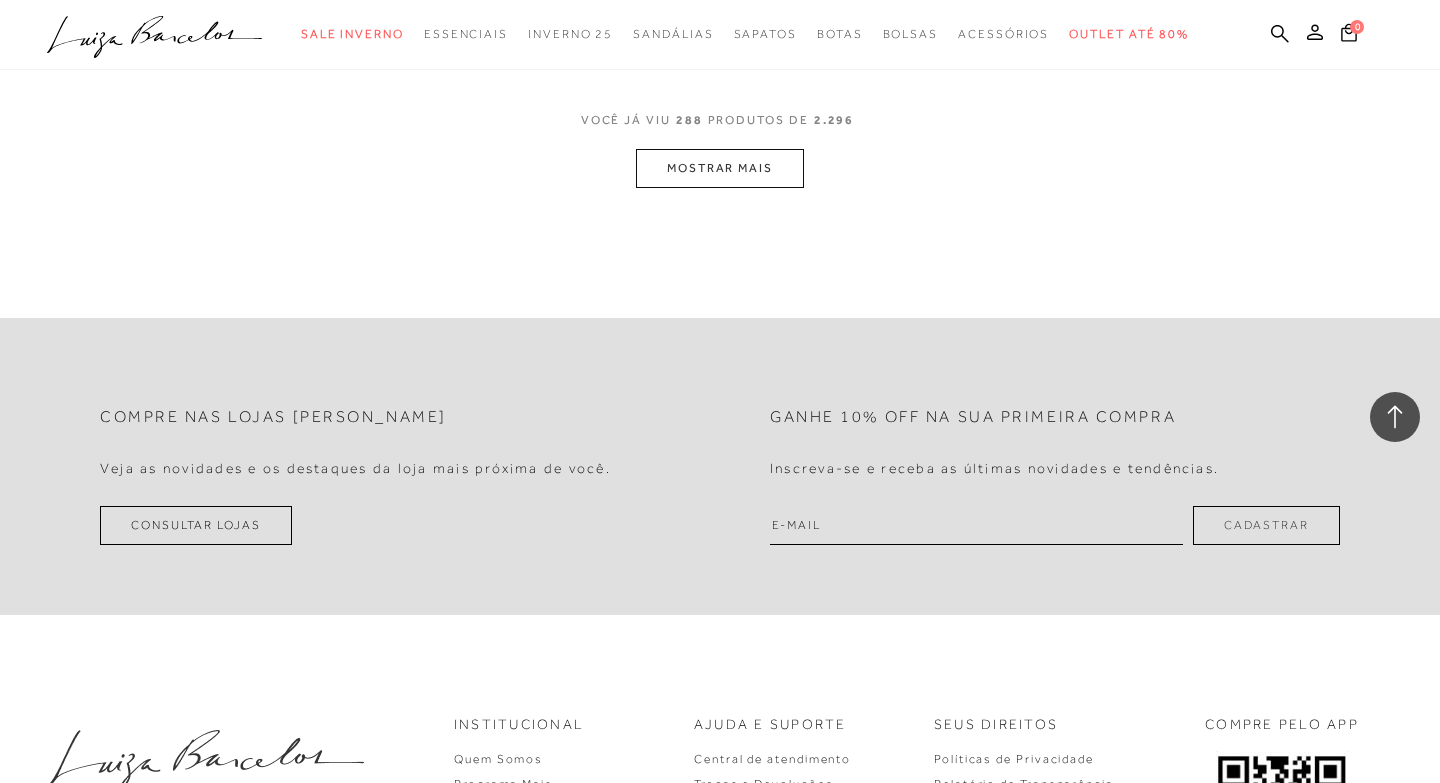 scroll, scrollTop: 49482, scrollLeft: 0, axis: vertical 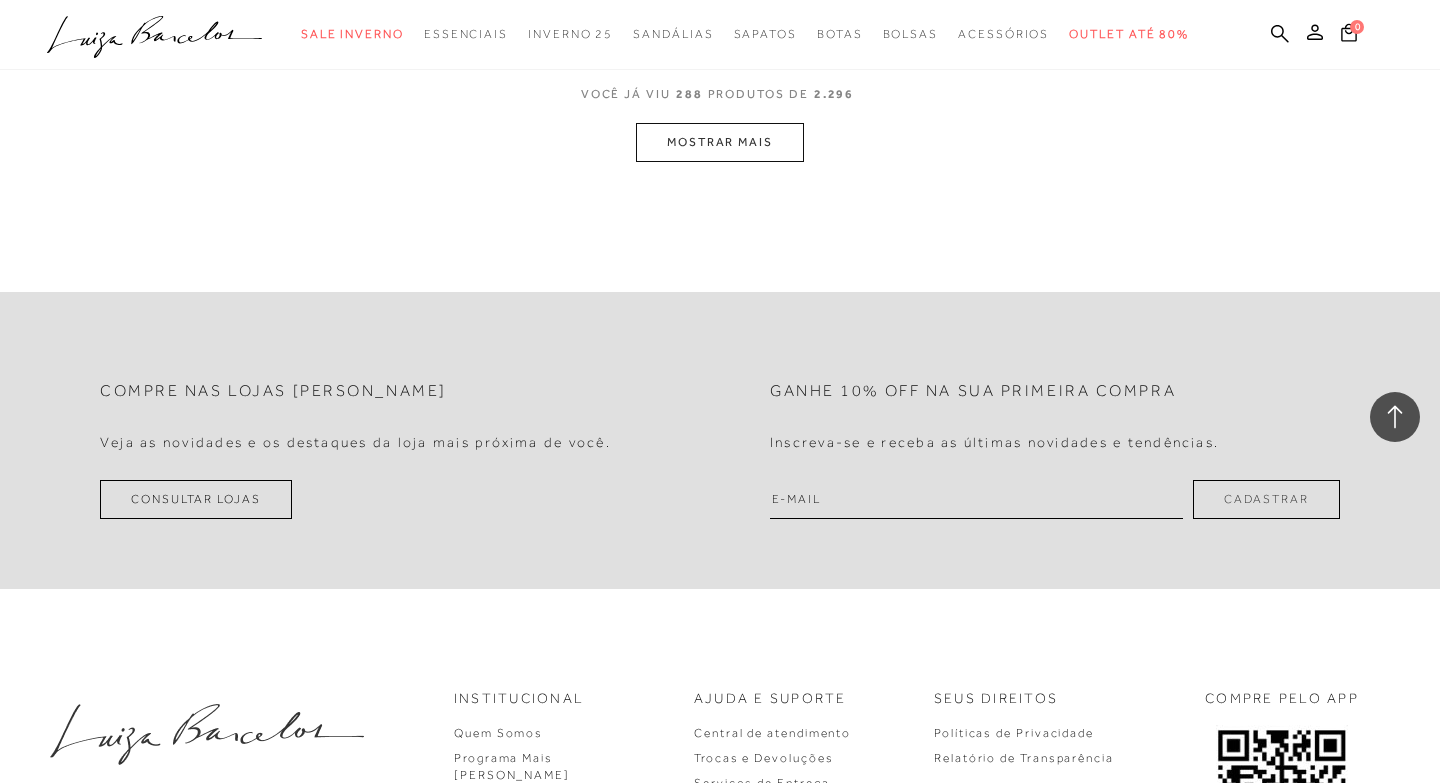 click on "MOSTRAR MAIS" at bounding box center (720, 142) 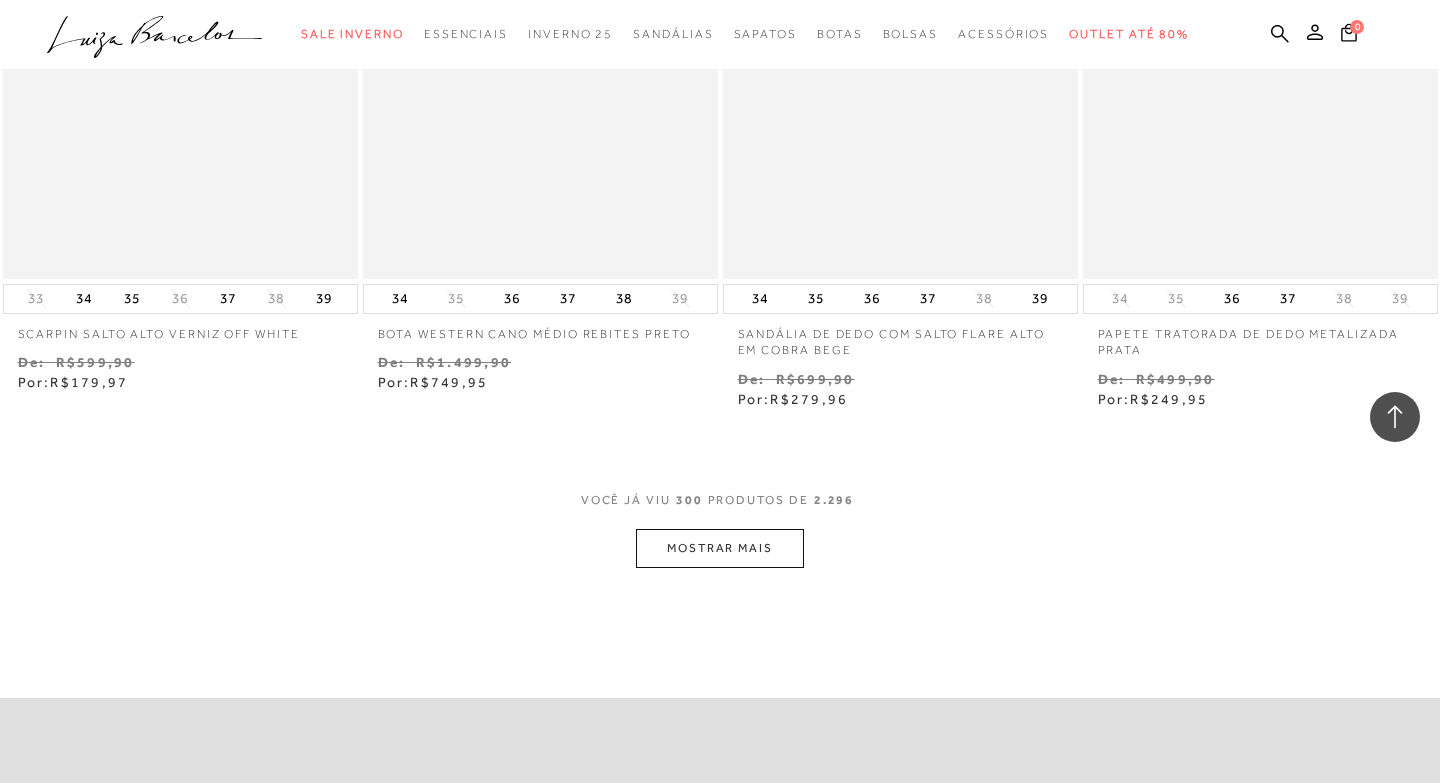 scroll, scrollTop: 51232, scrollLeft: 0, axis: vertical 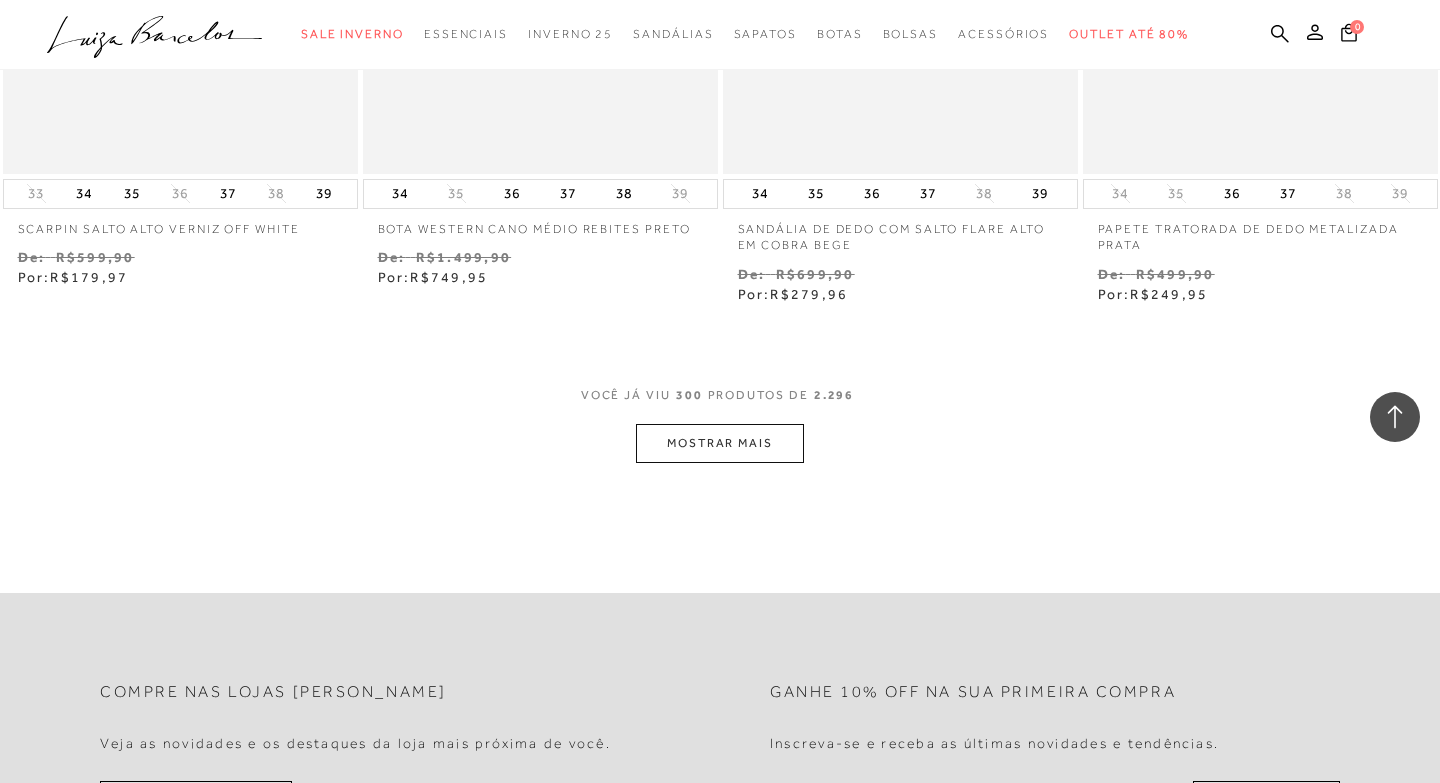 click on "MOSTRAR MAIS" at bounding box center [720, 443] 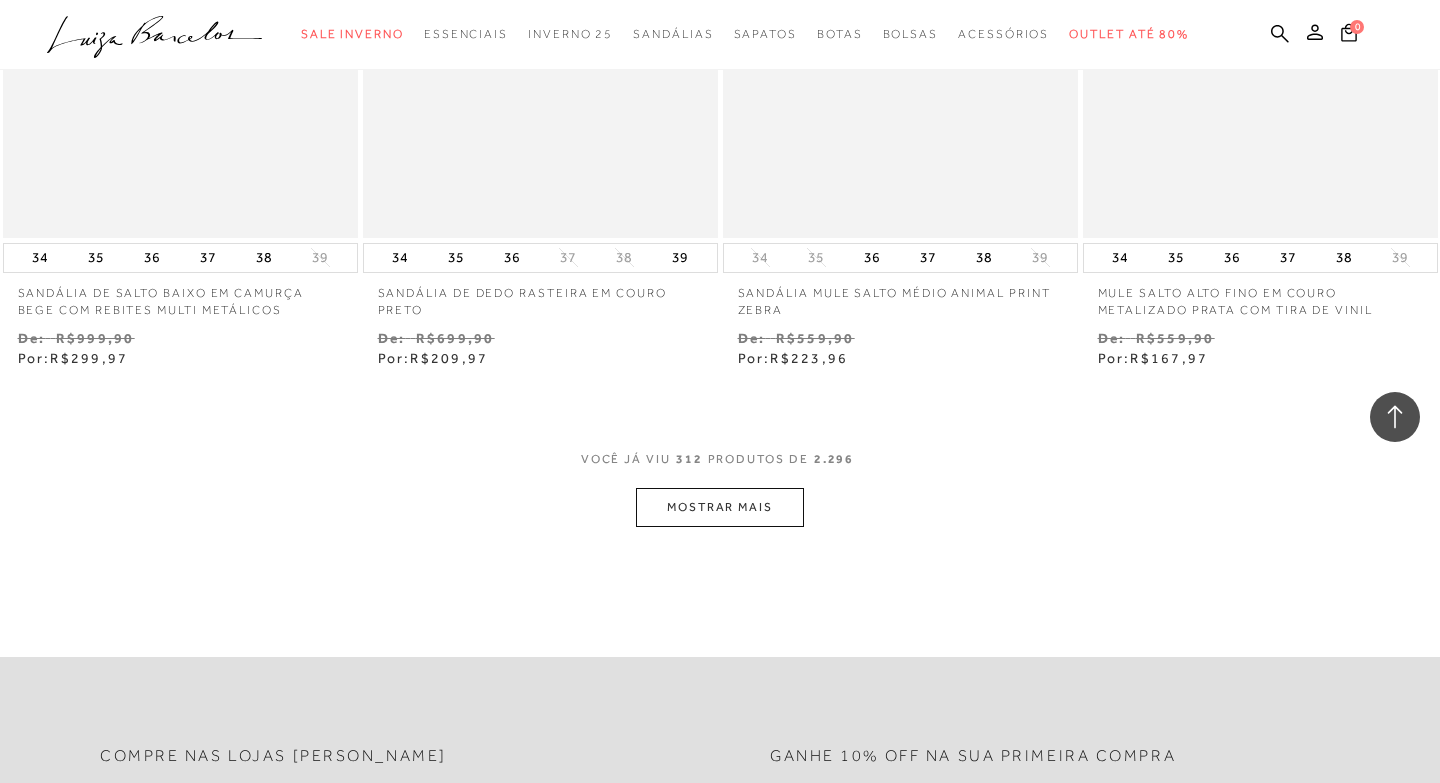scroll, scrollTop: 53437, scrollLeft: 0, axis: vertical 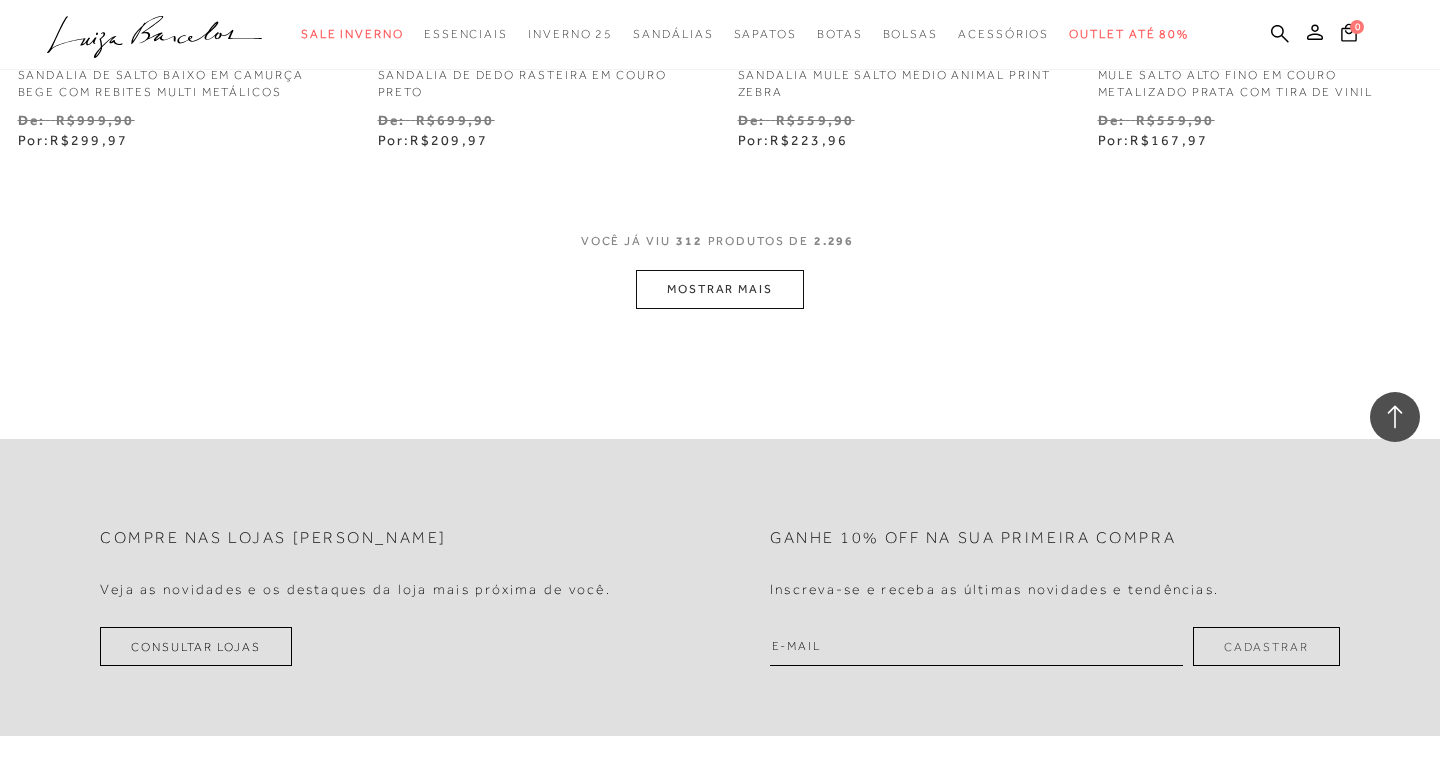 click on "MOSTRAR MAIS" at bounding box center [720, 289] 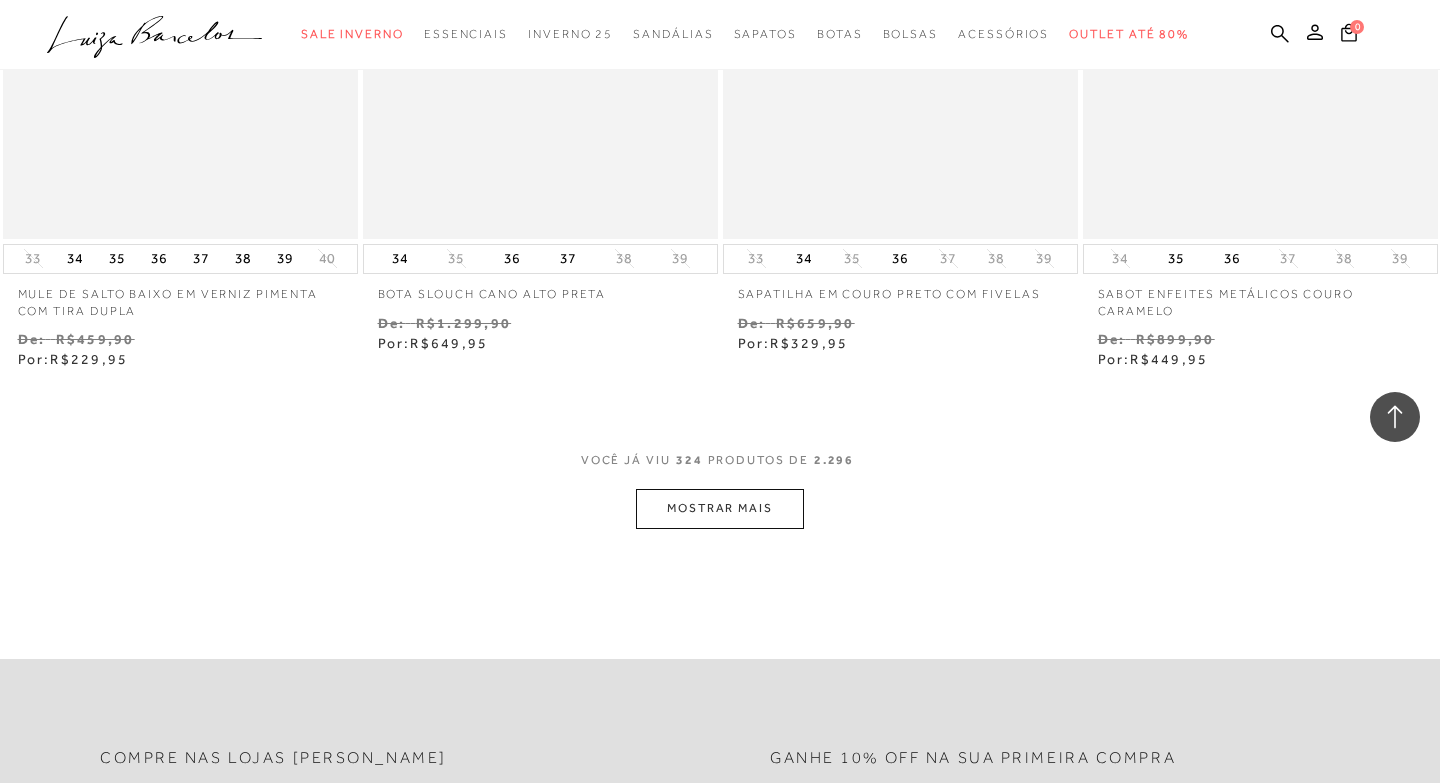 scroll, scrollTop: 55299, scrollLeft: 0, axis: vertical 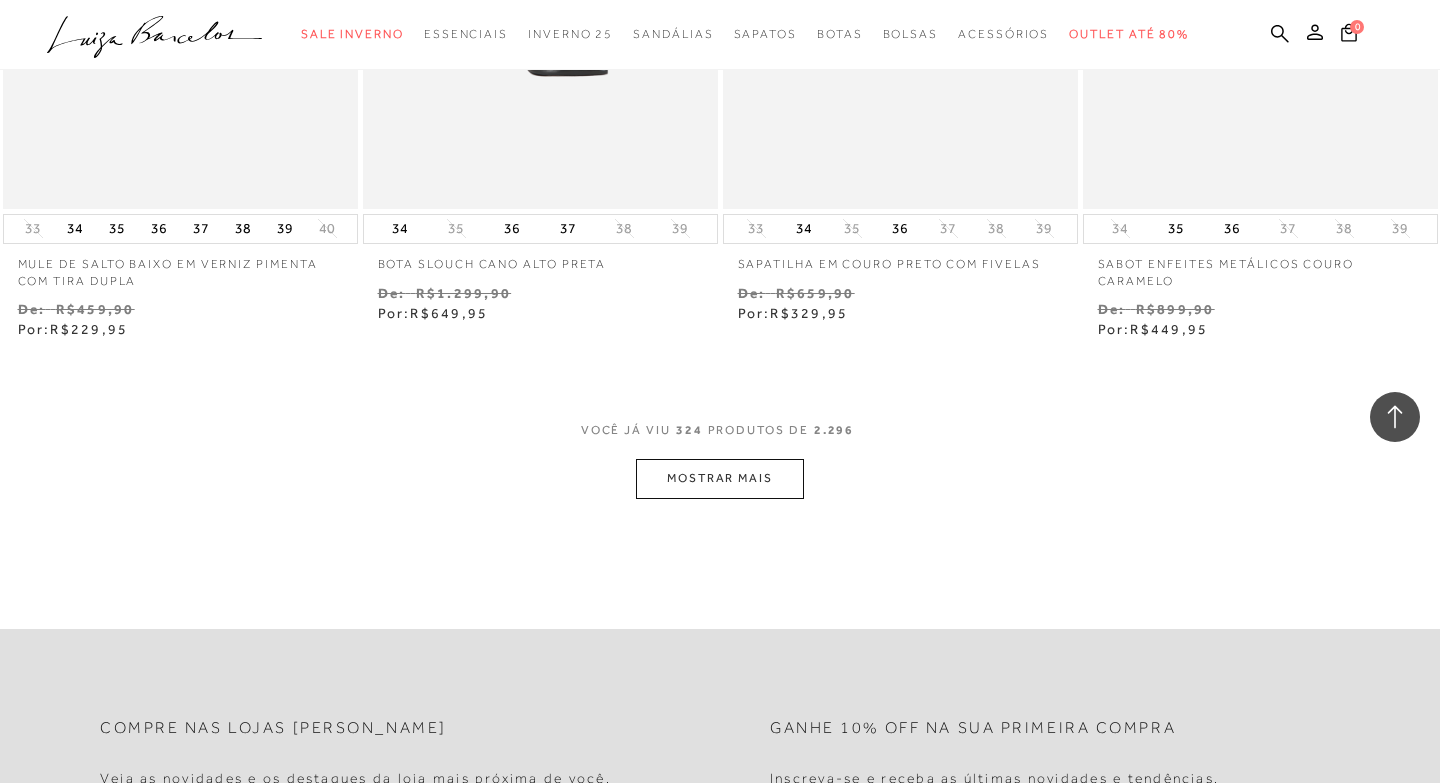 click on "MOSTRAR MAIS" at bounding box center [720, 478] 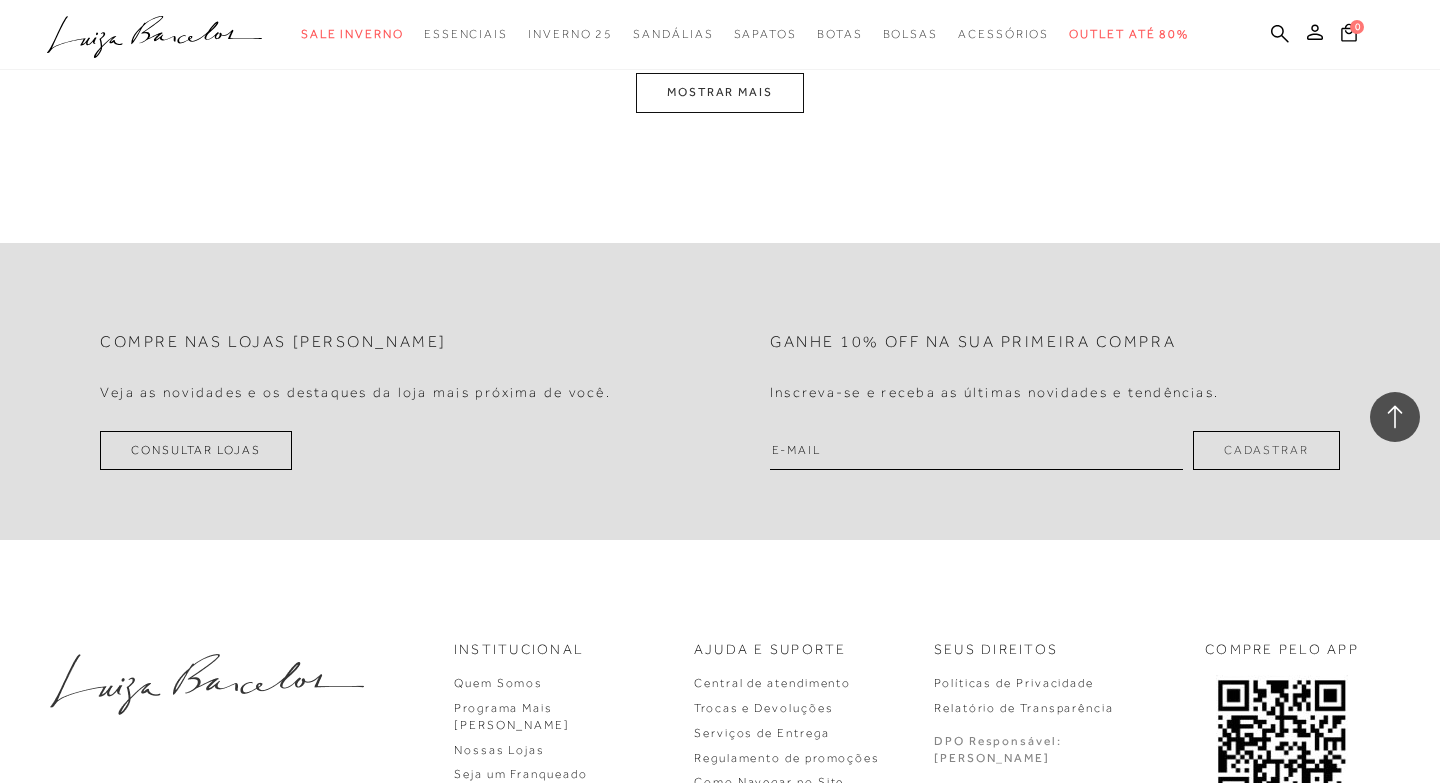 scroll, scrollTop: 57846, scrollLeft: 0, axis: vertical 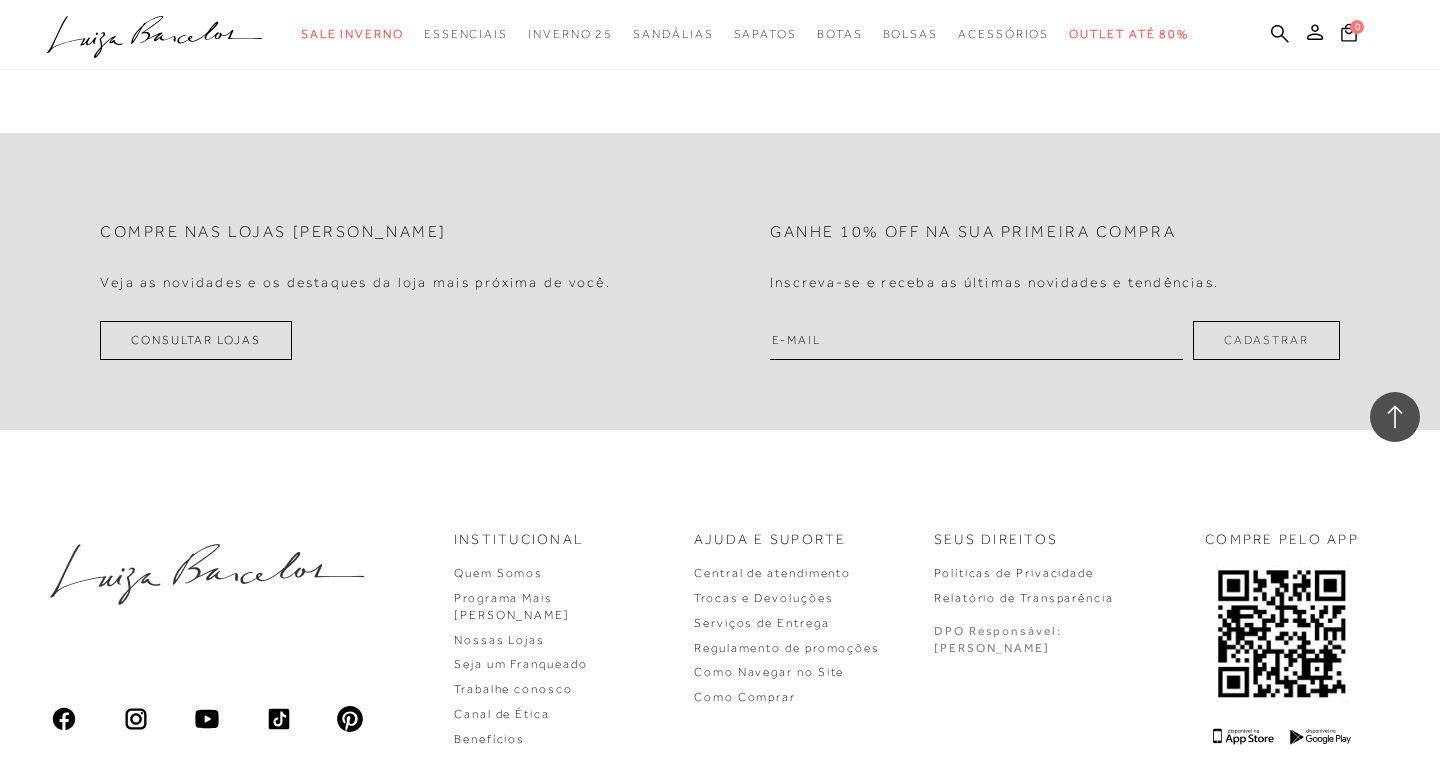 click on "MOSTRAR MAIS" at bounding box center (720, -18) 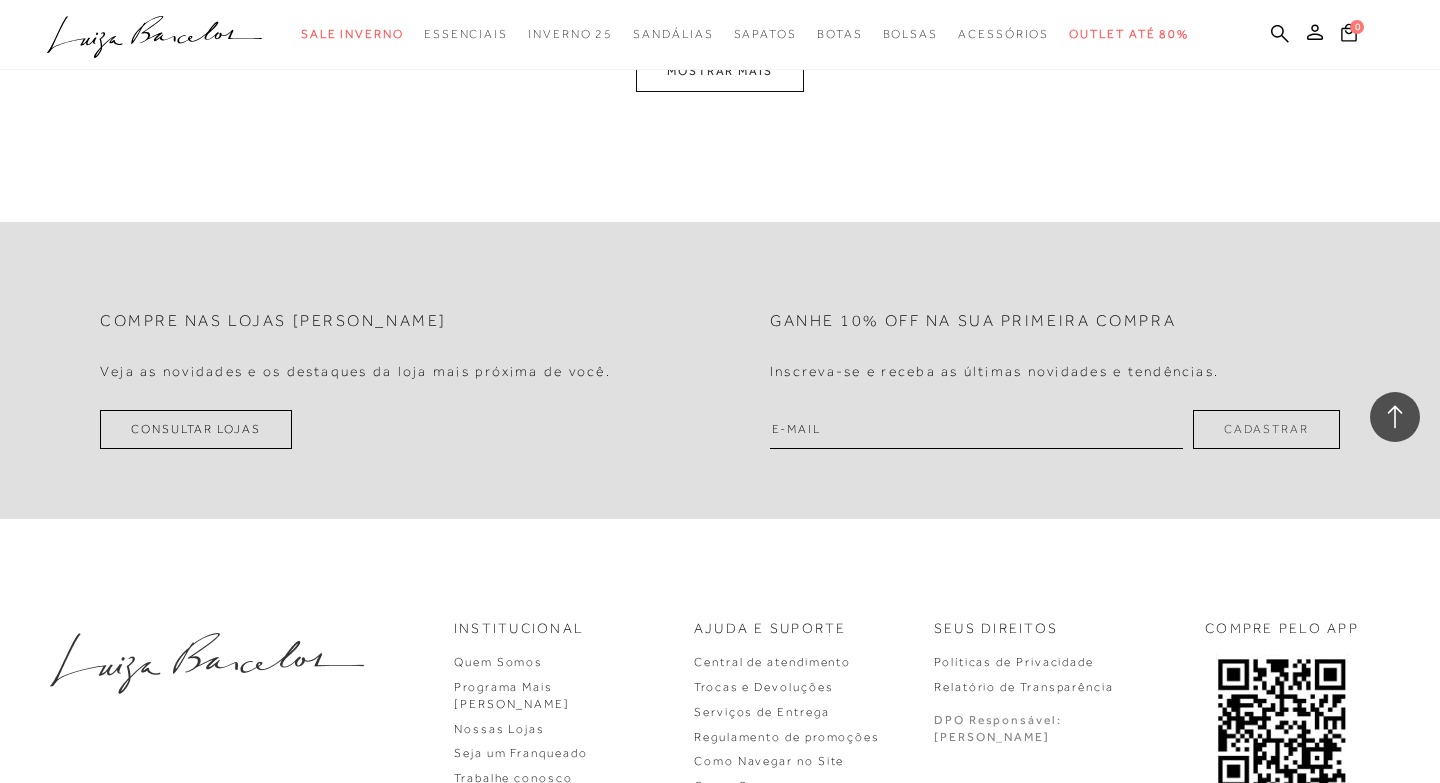 scroll, scrollTop: 59923, scrollLeft: 0, axis: vertical 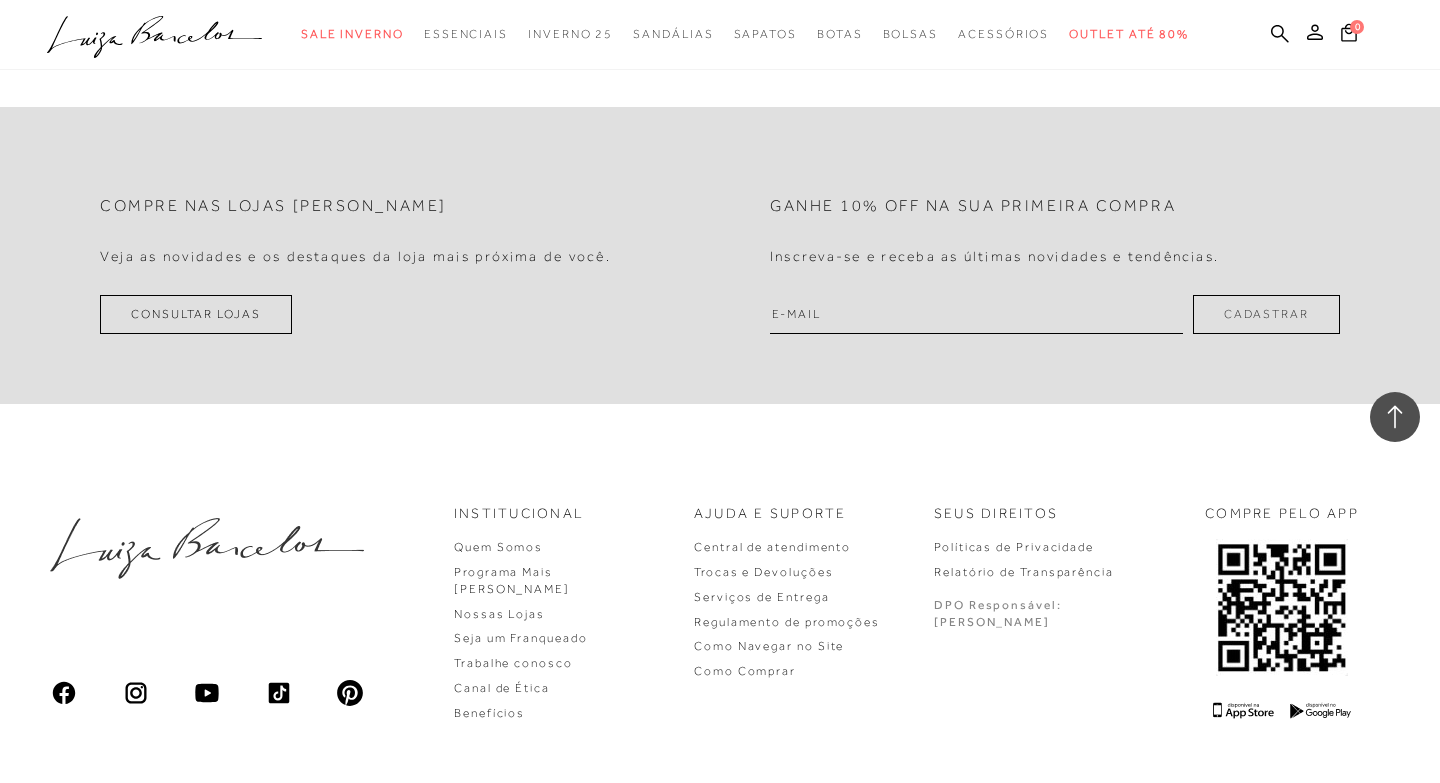 click on "MOSTRAR MAIS" at bounding box center (720, -44) 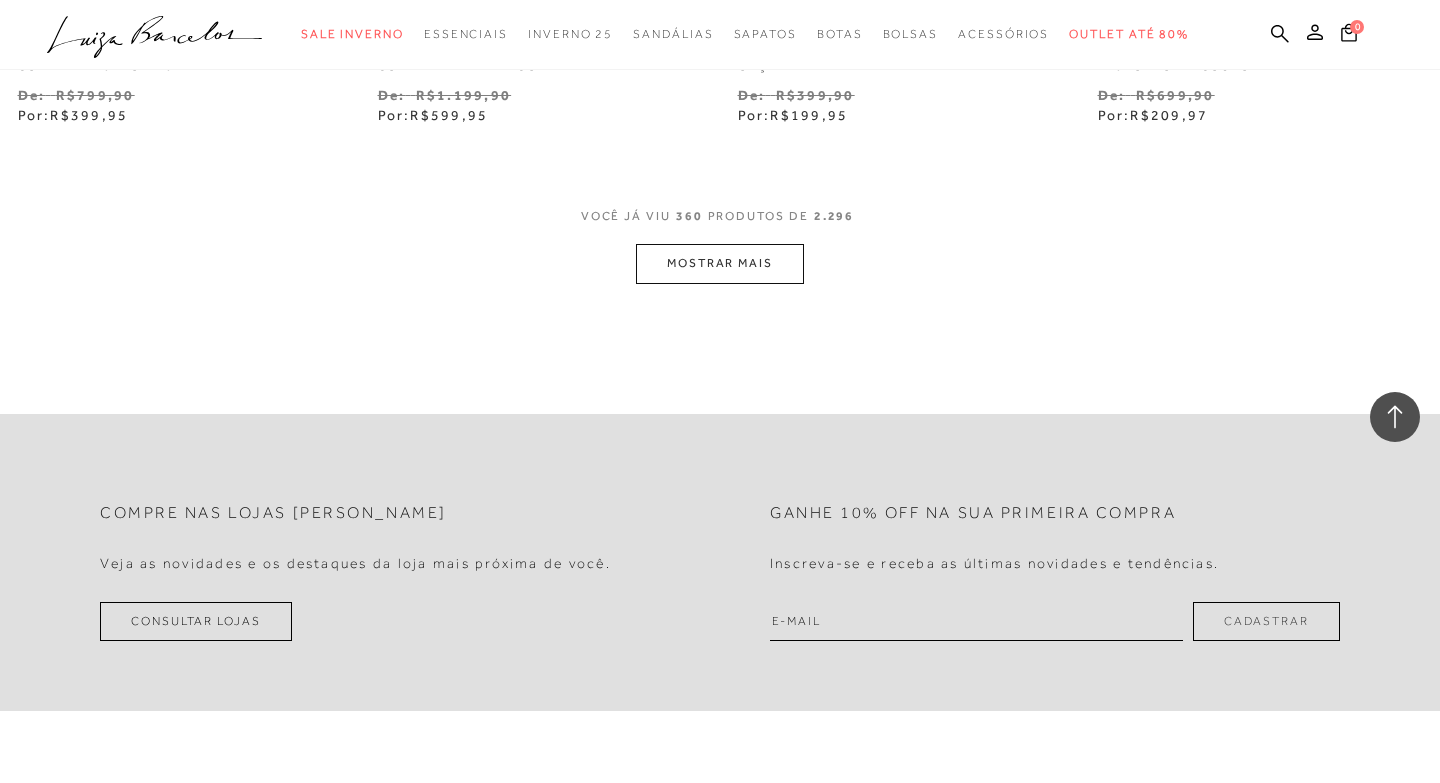 scroll, scrollTop: 61799, scrollLeft: 0, axis: vertical 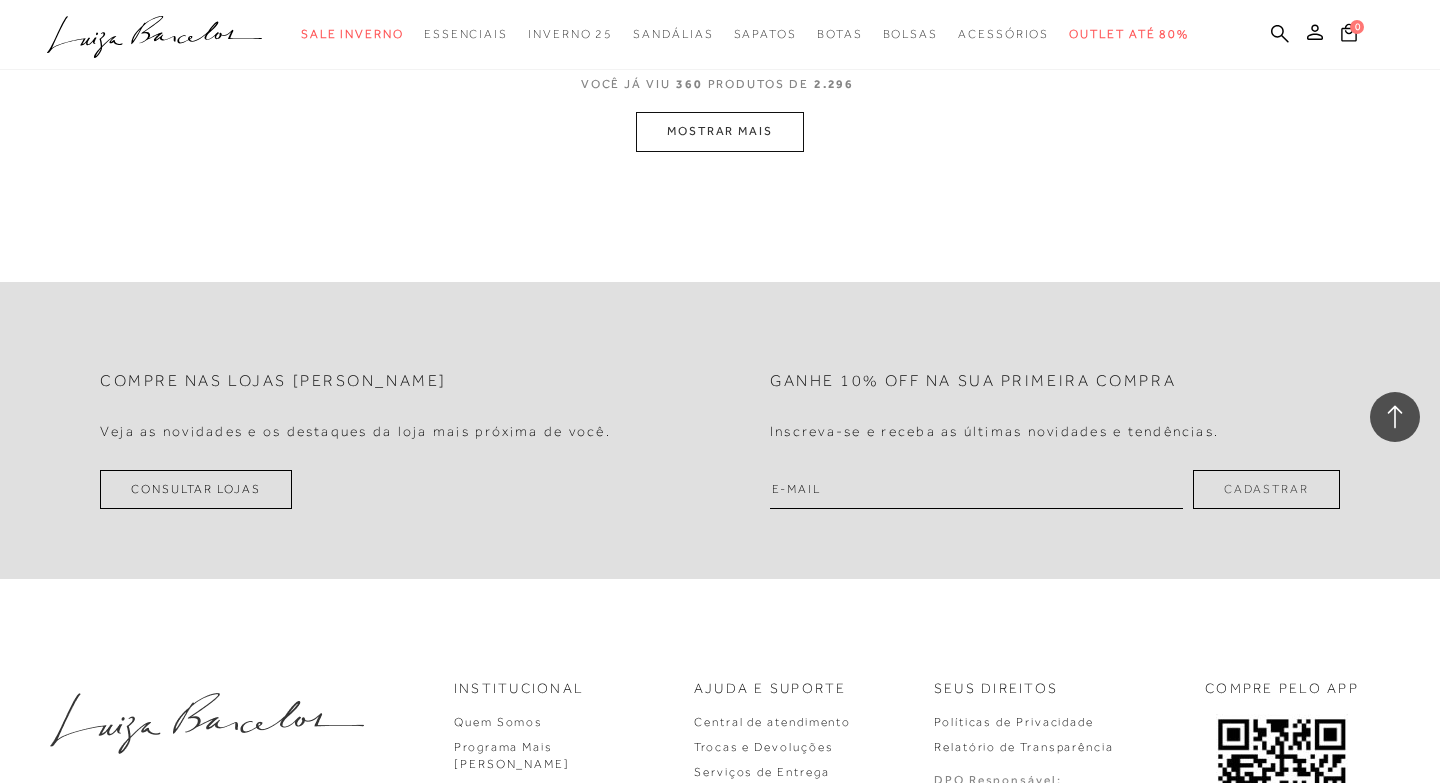 click on "MOSTRAR MAIS" at bounding box center [720, 131] 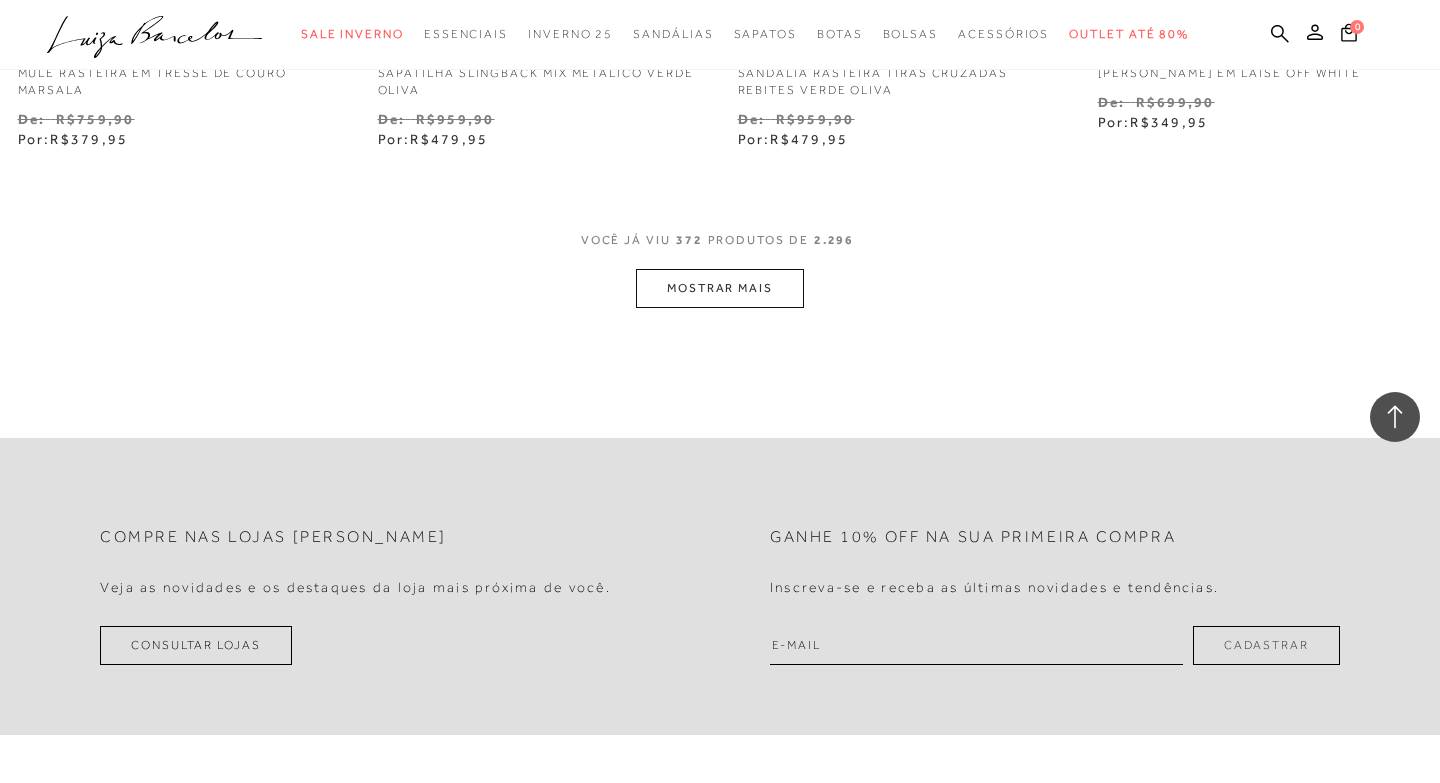 scroll, scrollTop: 63829, scrollLeft: 0, axis: vertical 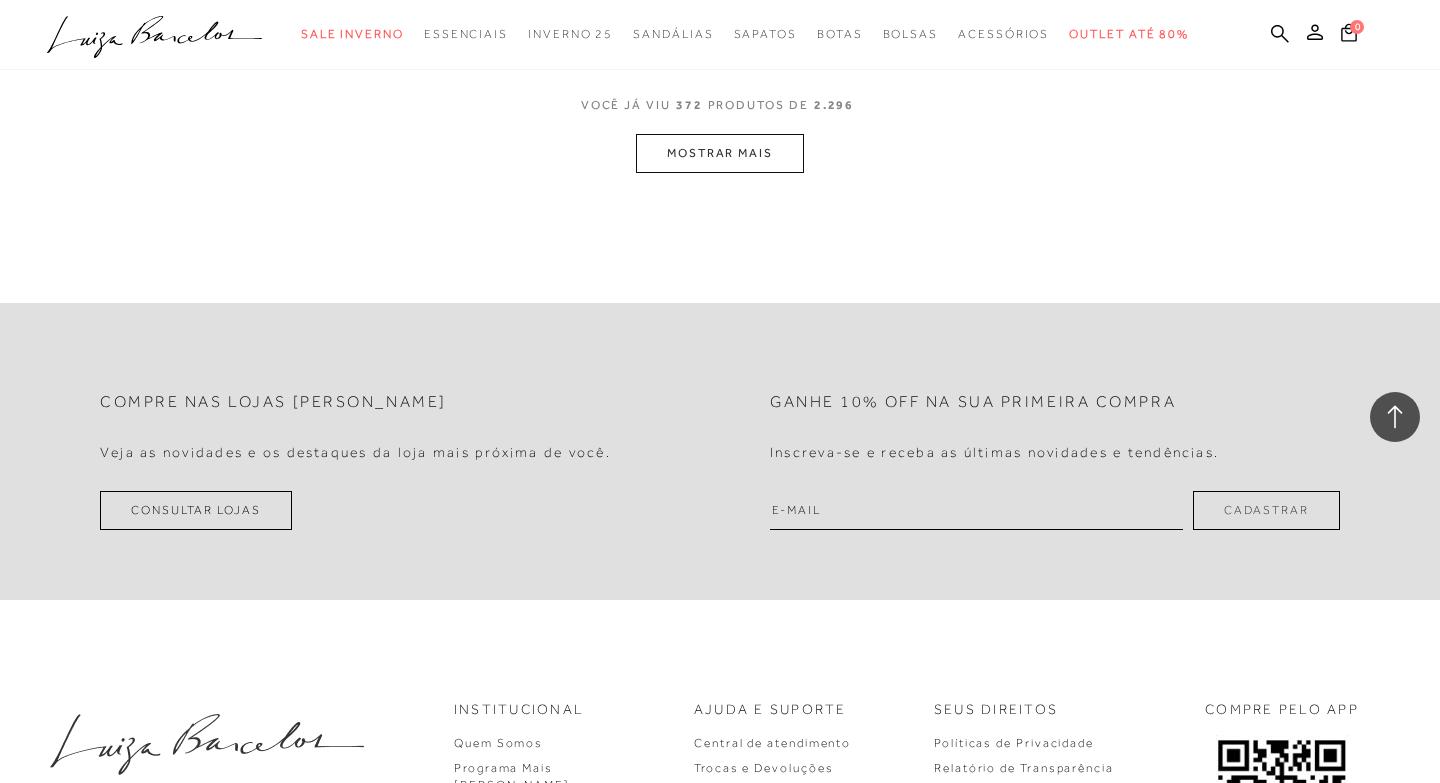 click on "MOSTRAR MAIS" at bounding box center [720, 153] 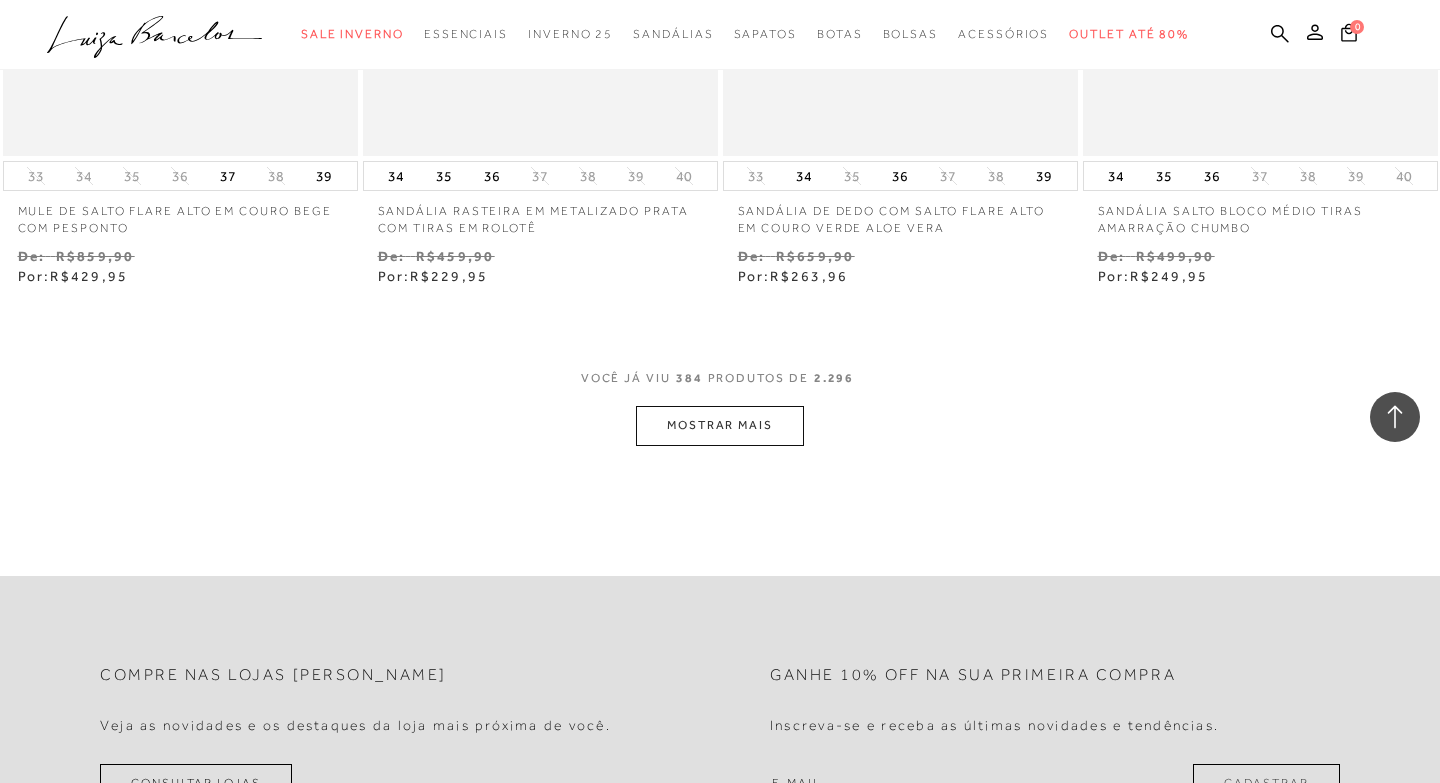 scroll, scrollTop: 65649, scrollLeft: 0, axis: vertical 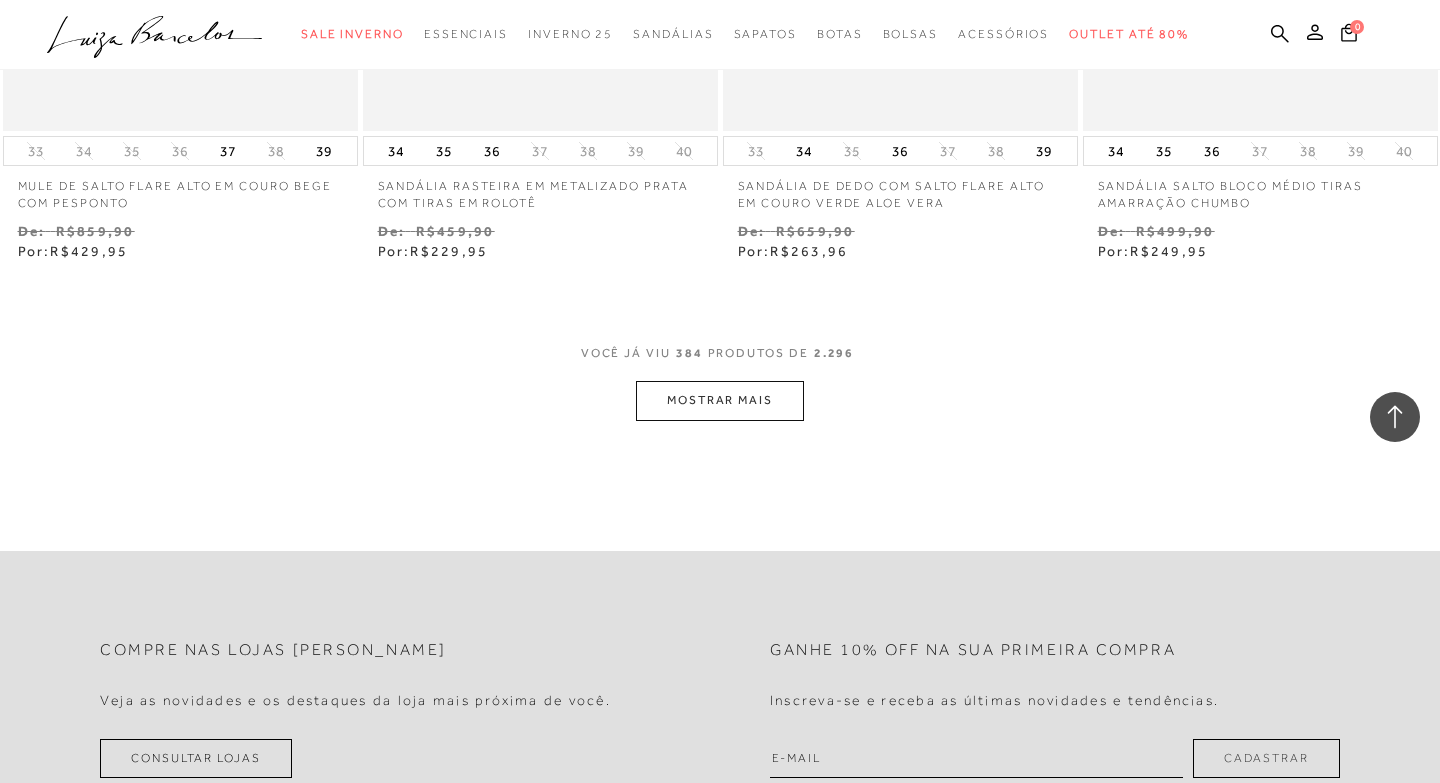 click on "MOSTRAR MAIS" at bounding box center (720, 400) 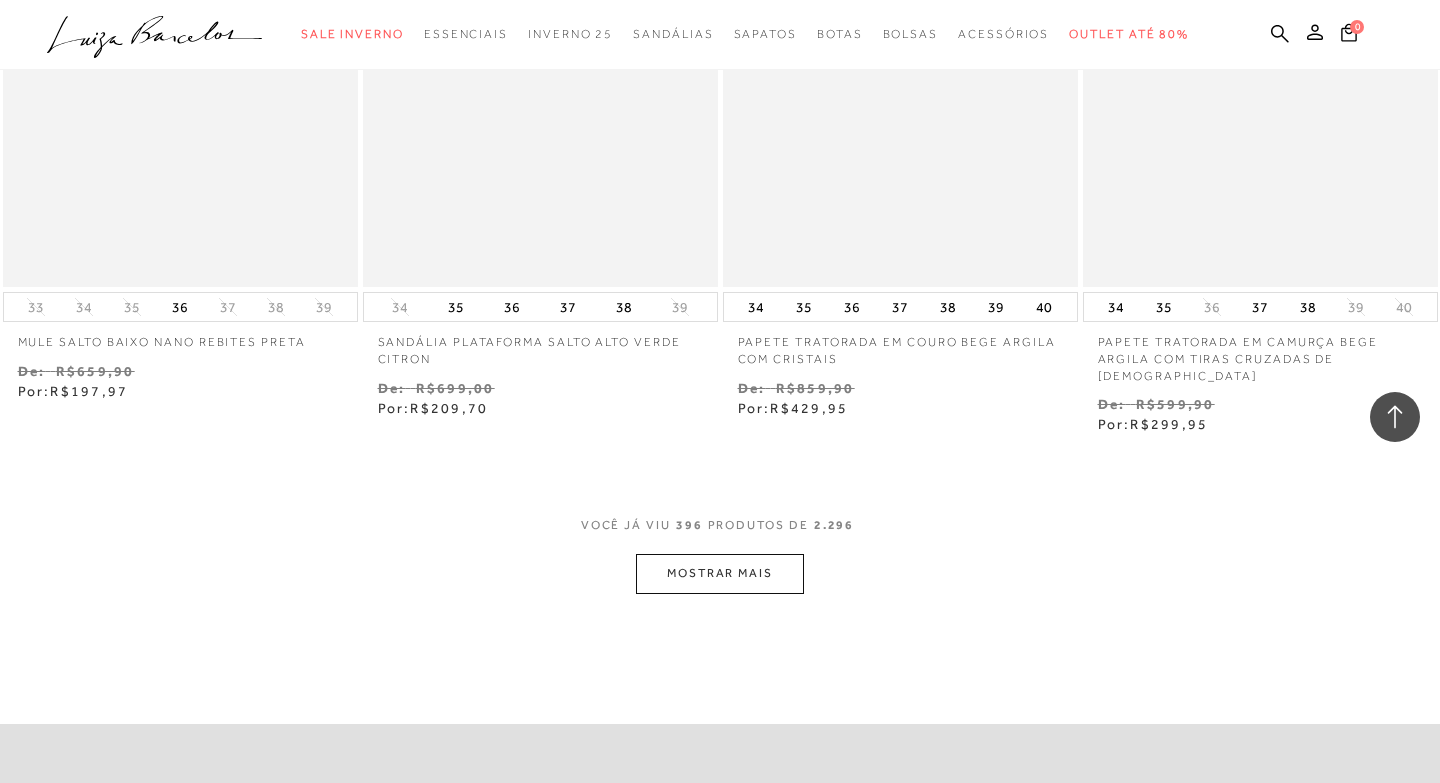 scroll, scrollTop: 67681, scrollLeft: 0, axis: vertical 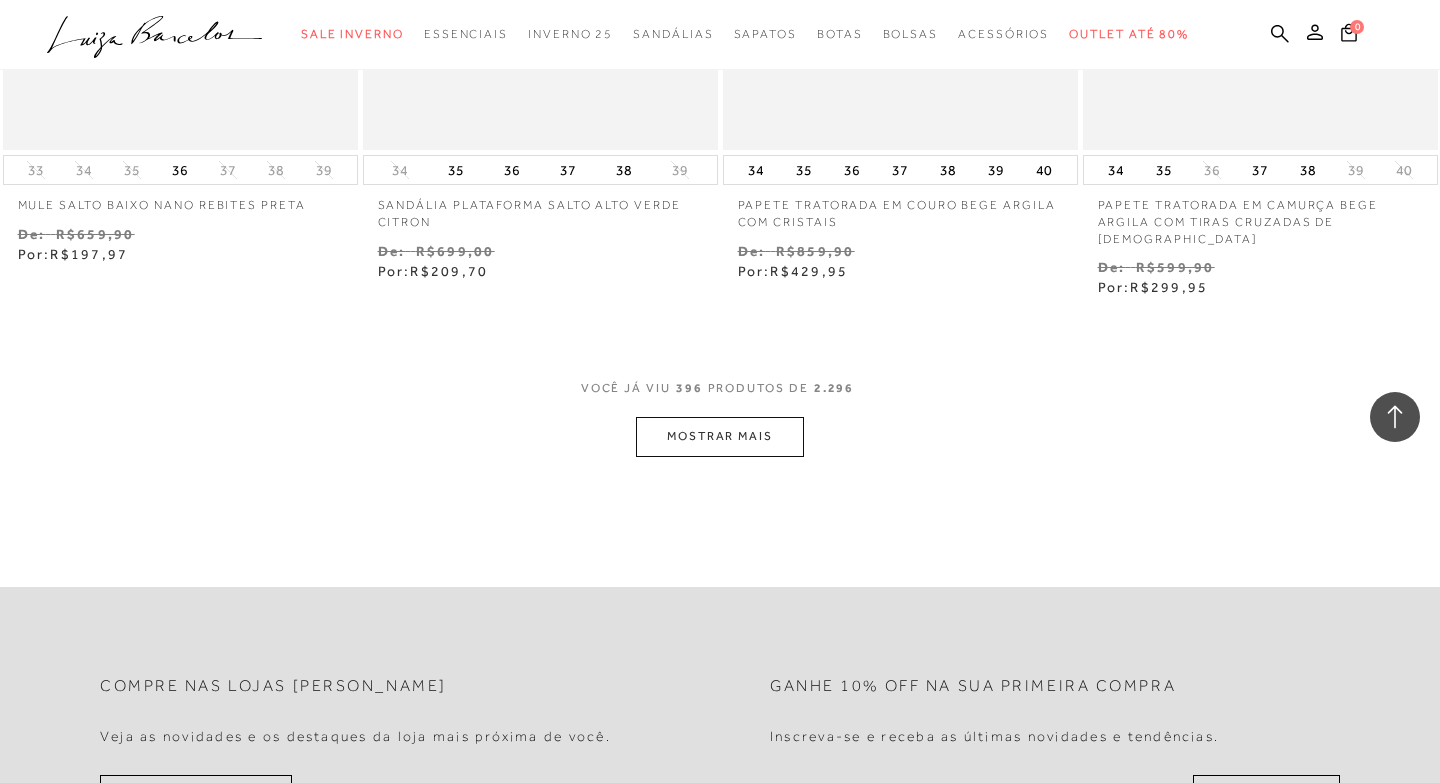 click on "MOSTRAR MAIS" at bounding box center [720, 436] 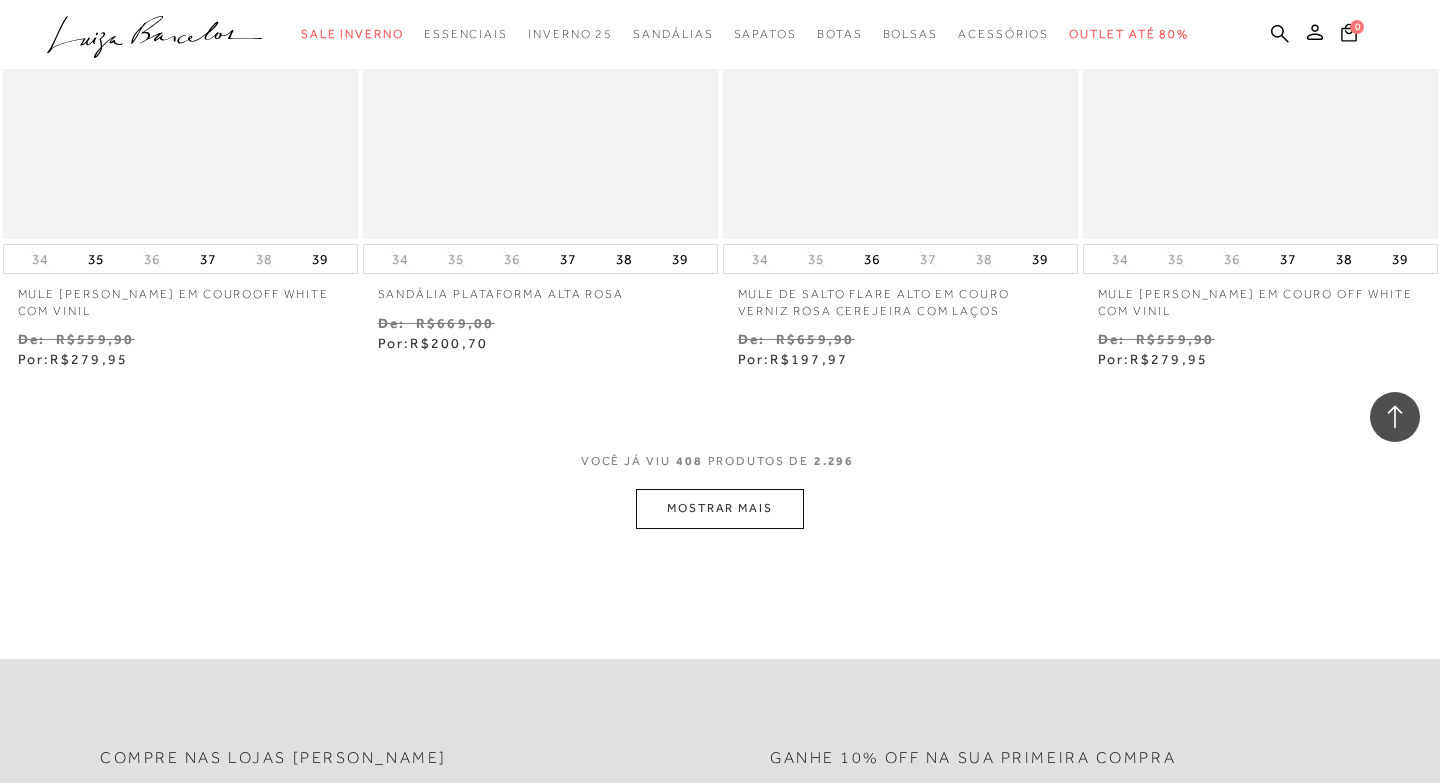 scroll, scrollTop: 69661, scrollLeft: 0, axis: vertical 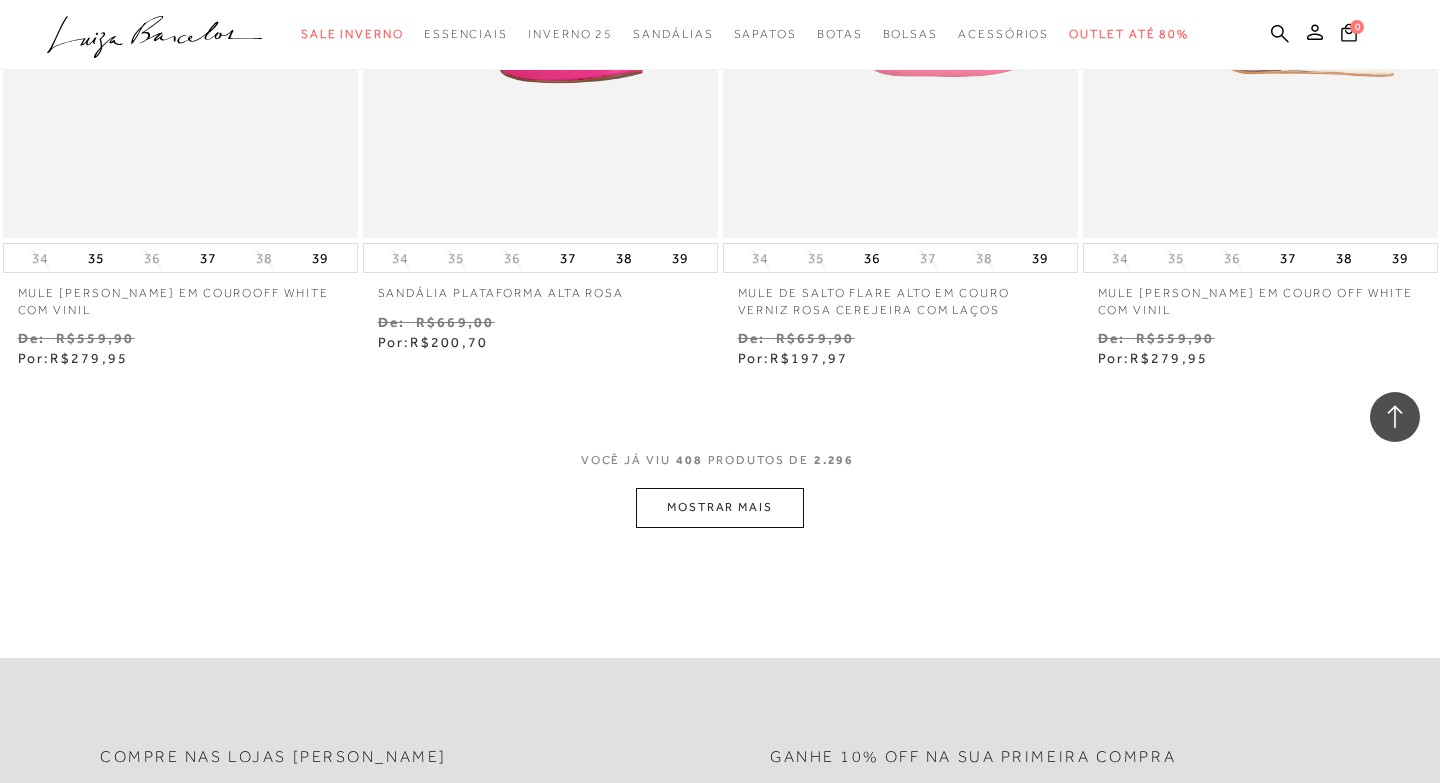 click on "MOSTRAR MAIS" at bounding box center (720, 507) 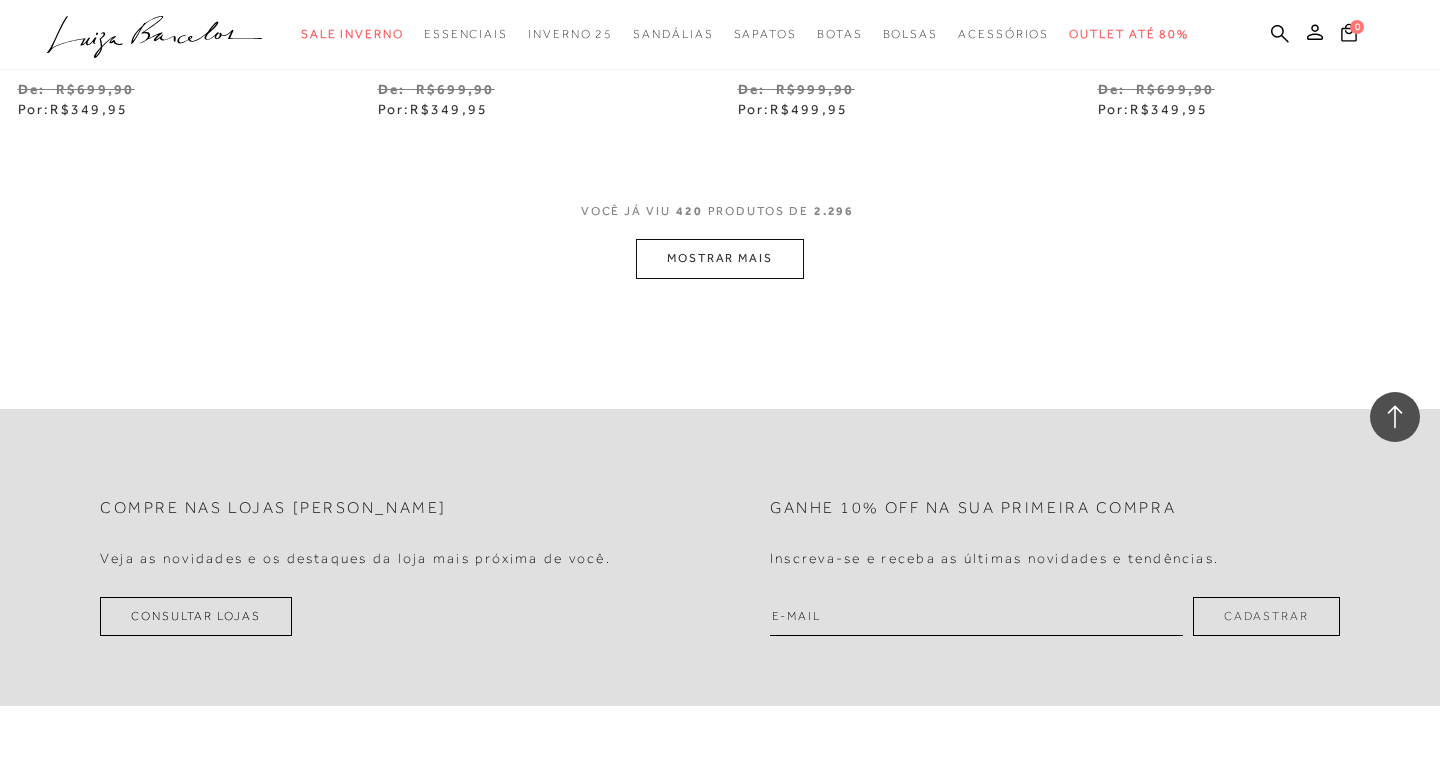 scroll, scrollTop: 72039, scrollLeft: 0, axis: vertical 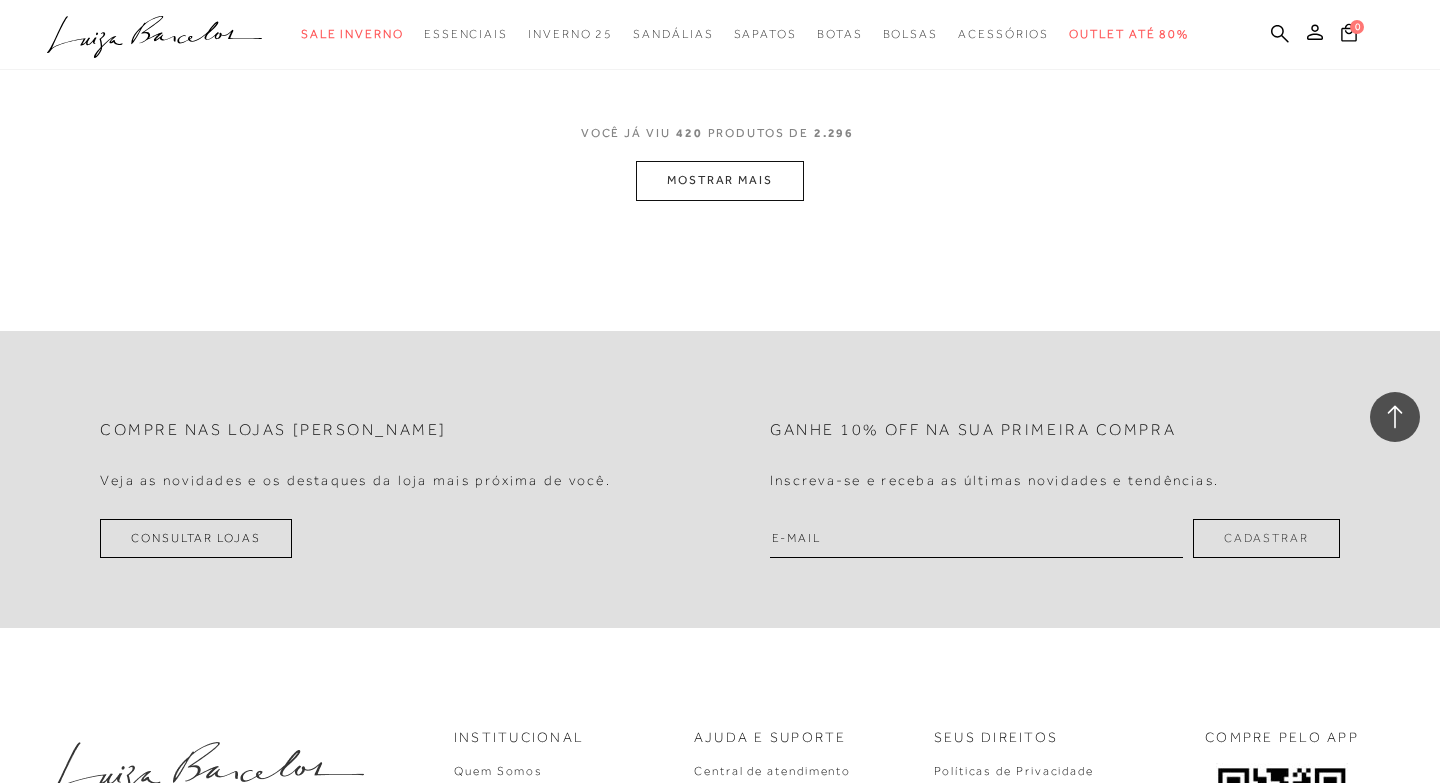 click on "MOSTRAR MAIS" at bounding box center (720, 180) 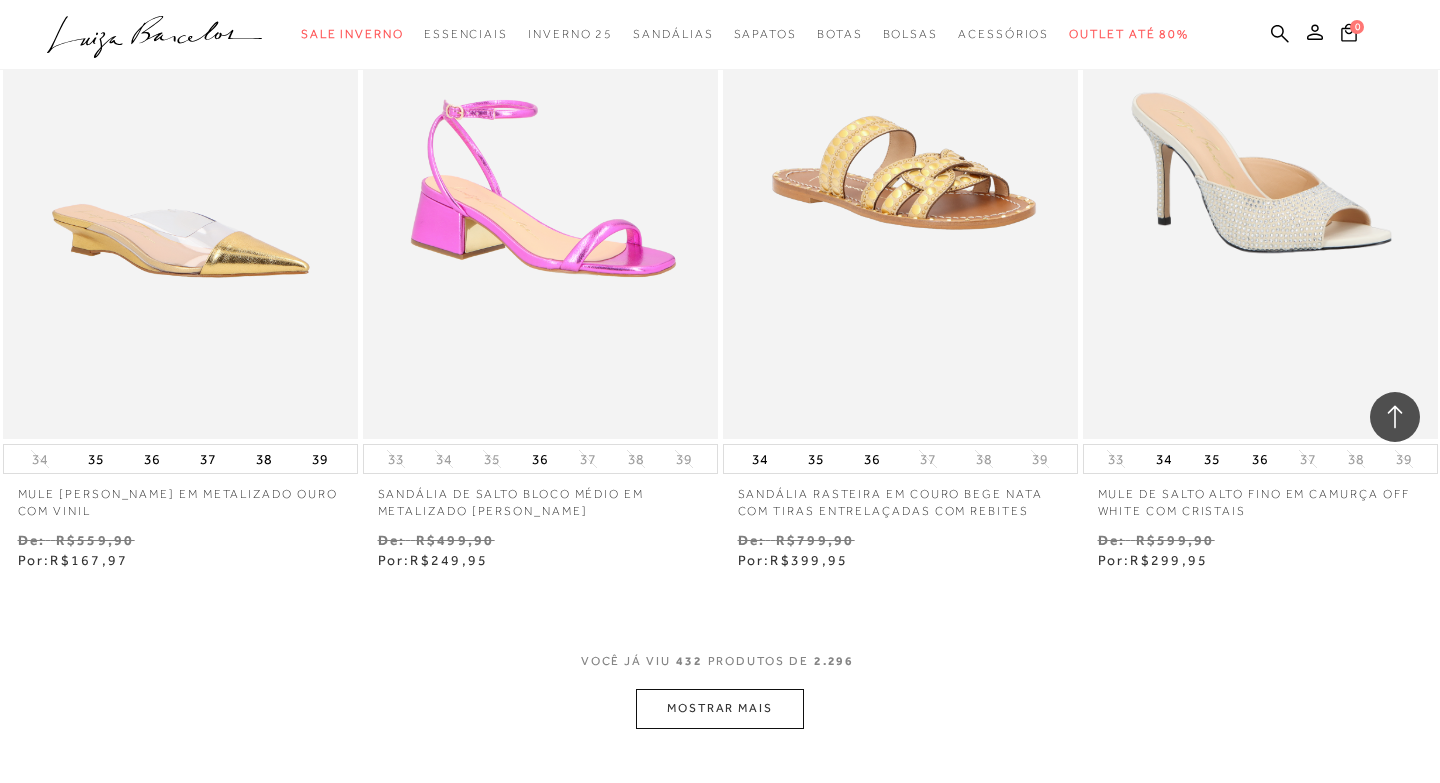 scroll, scrollTop: 73747, scrollLeft: 0, axis: vertical 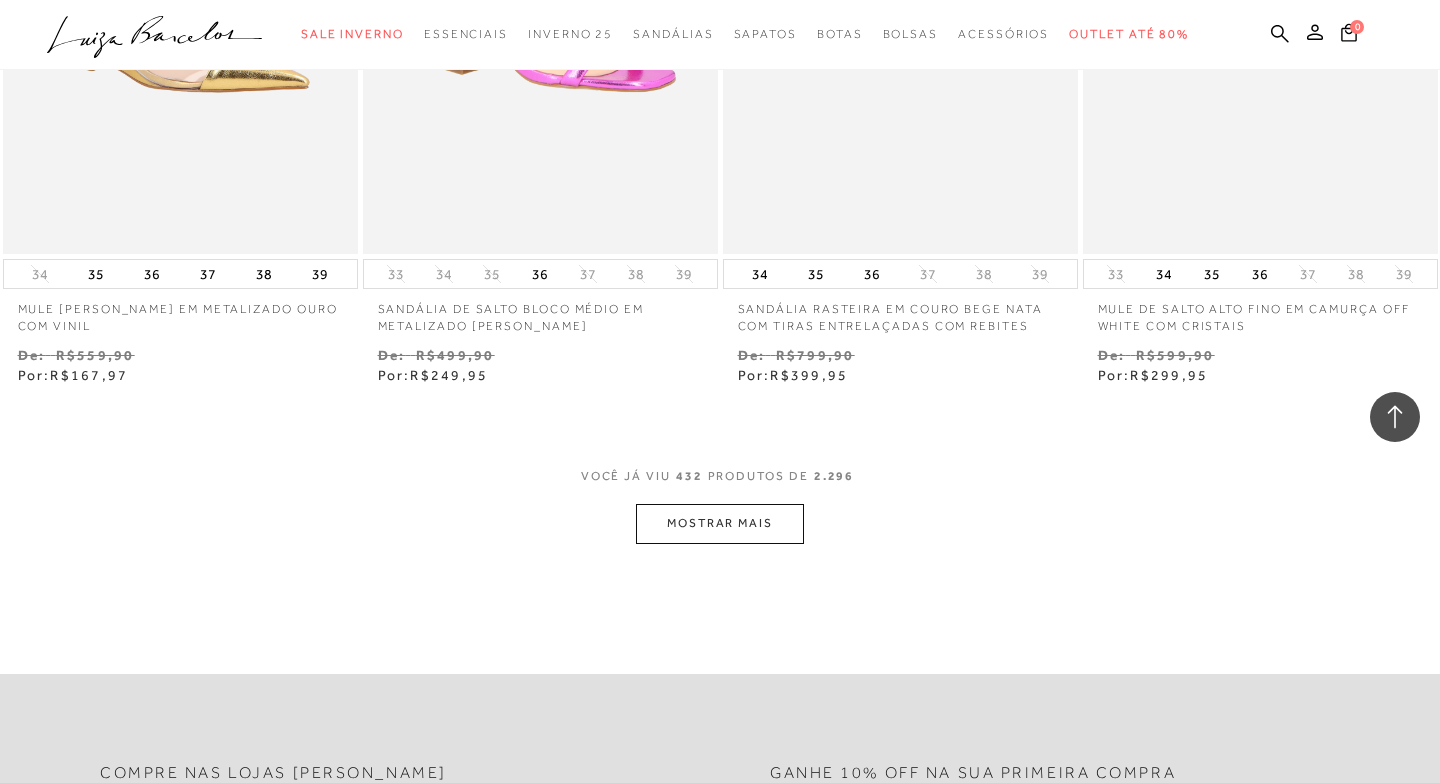 click on "MOSTRAR MAIS" at bounding box center [720, 523] 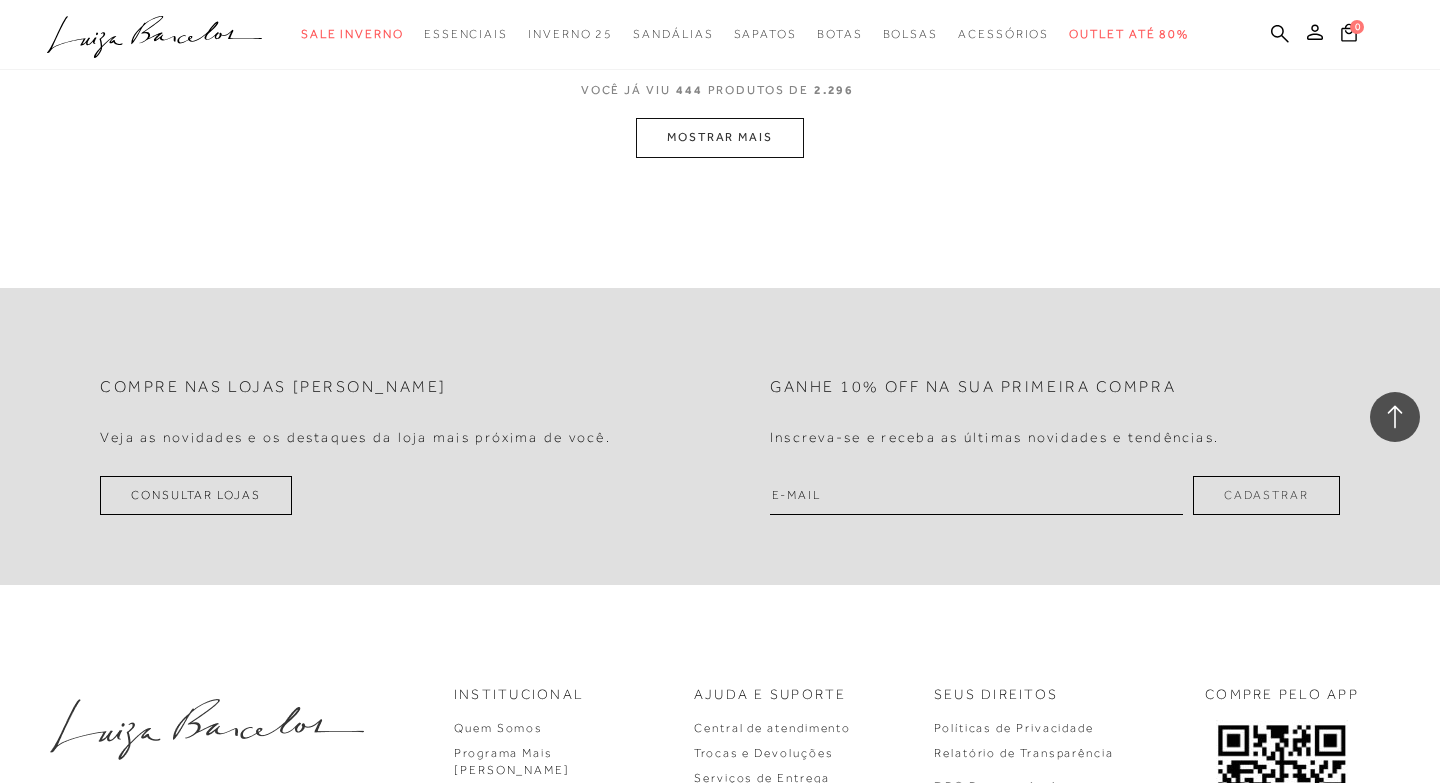 scroll, scrollTop: 76256, scrollLeft: 0, axis: vertical 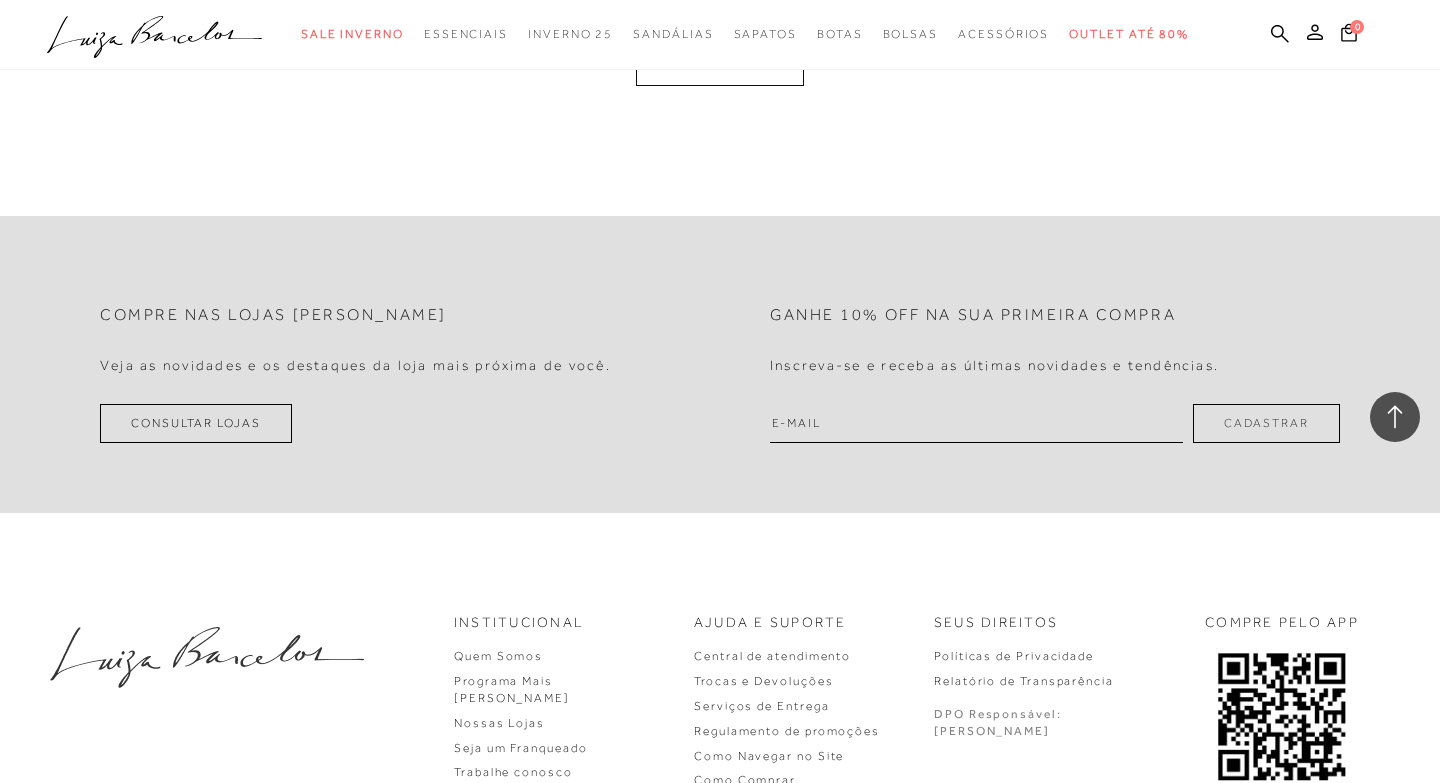 click on "MOSTRAR MAIS" at bounding box center [720, 65] 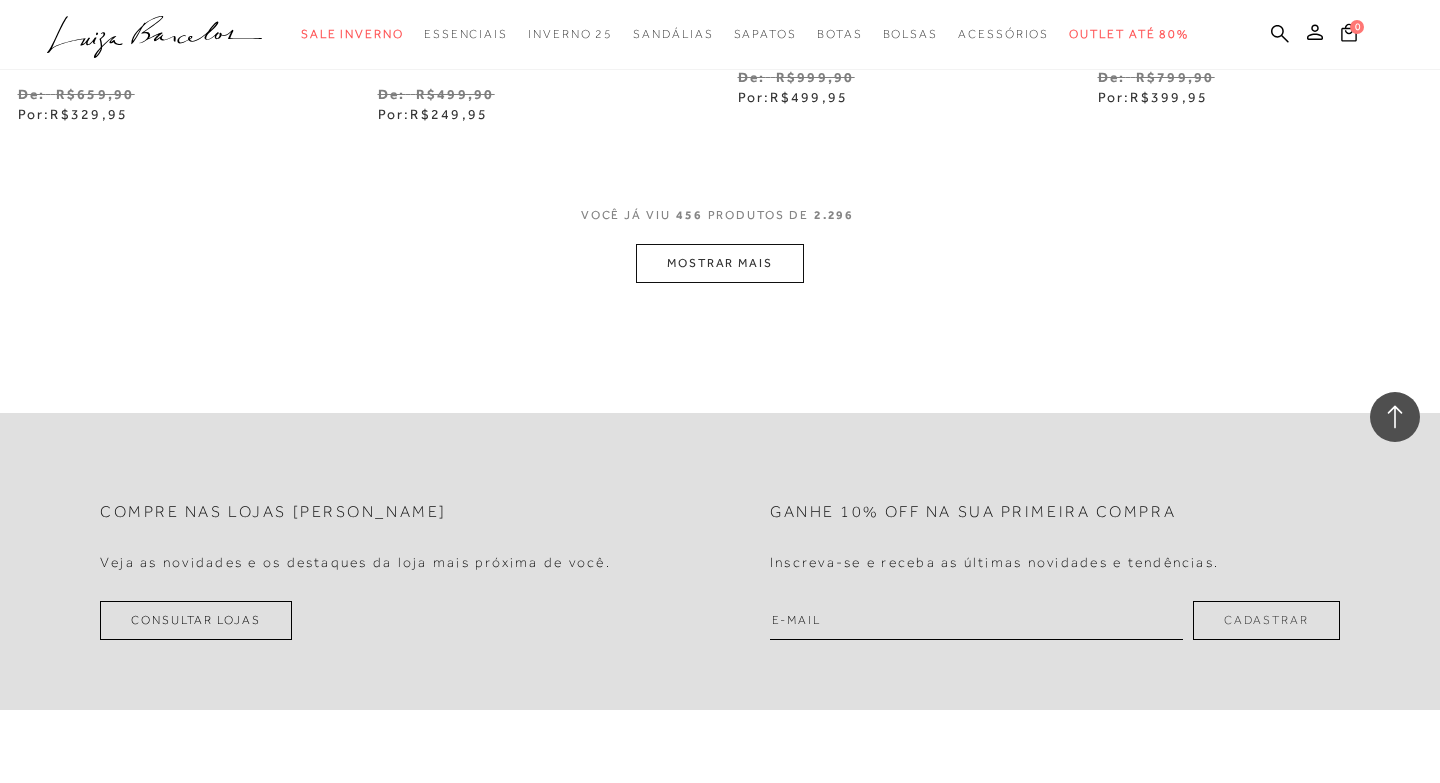 scroll, scrollTop: 78283, scrollLeft: 0, axis: vertical 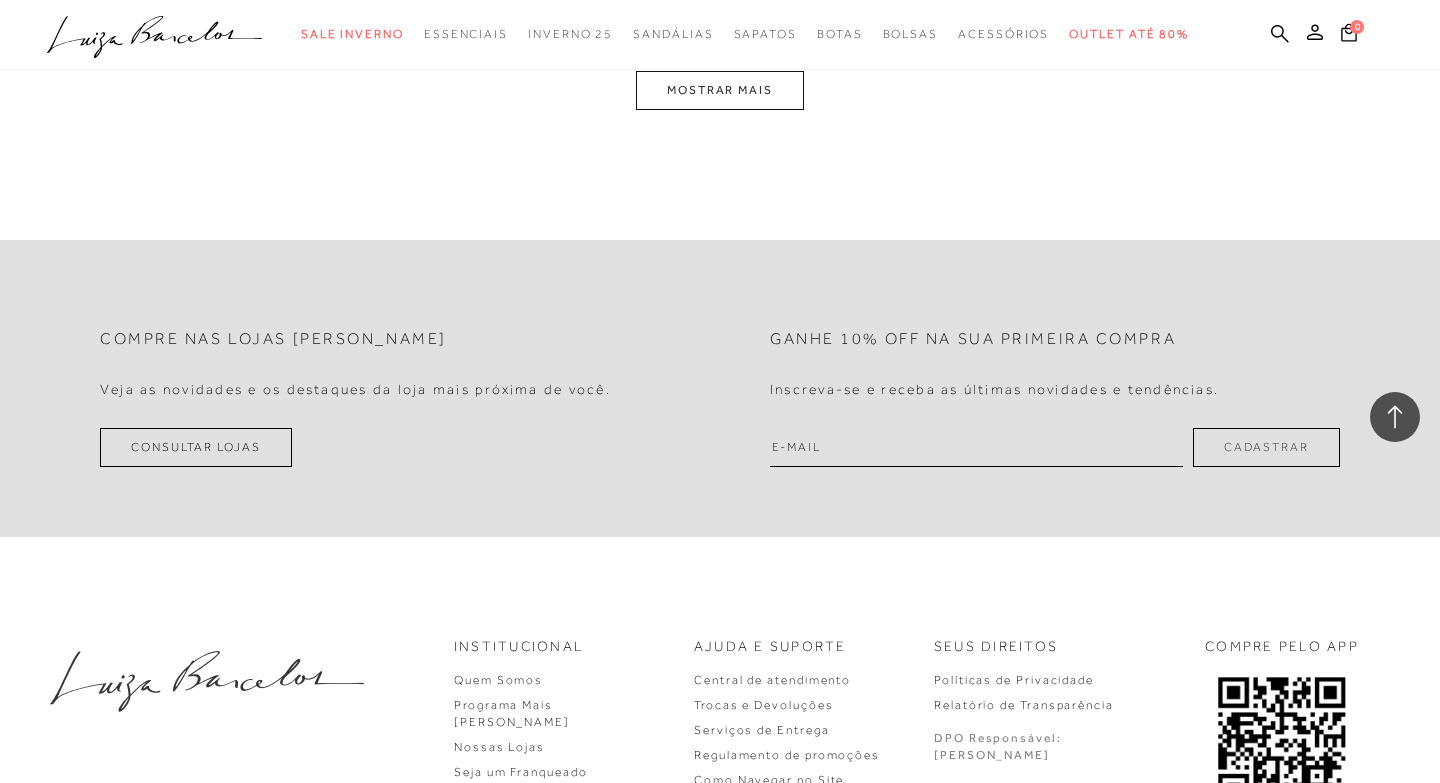 click on "MOSTRAR MAIS" at bounding box center (720, 90) 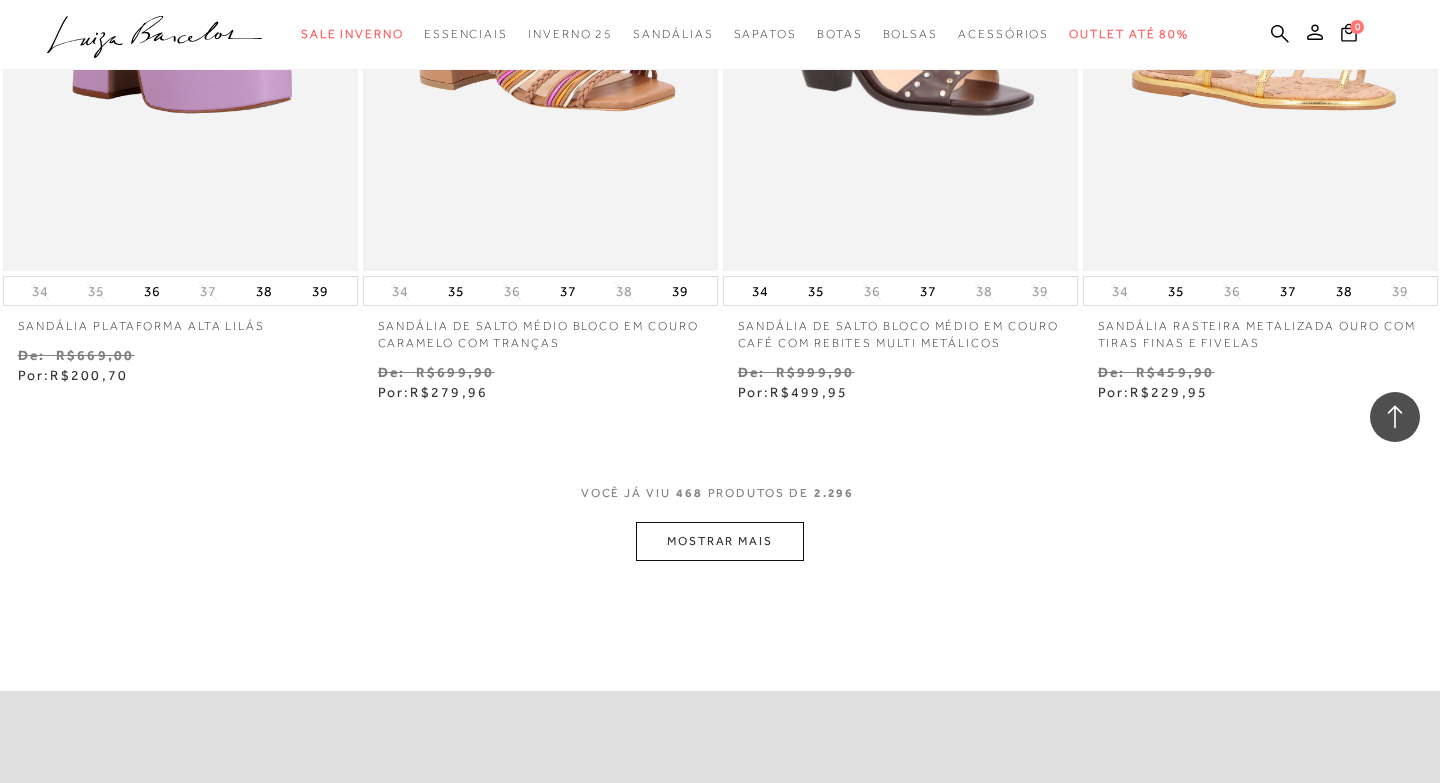scroll, scrollTop: 79884, scrollLeft: 0, axis: vertical 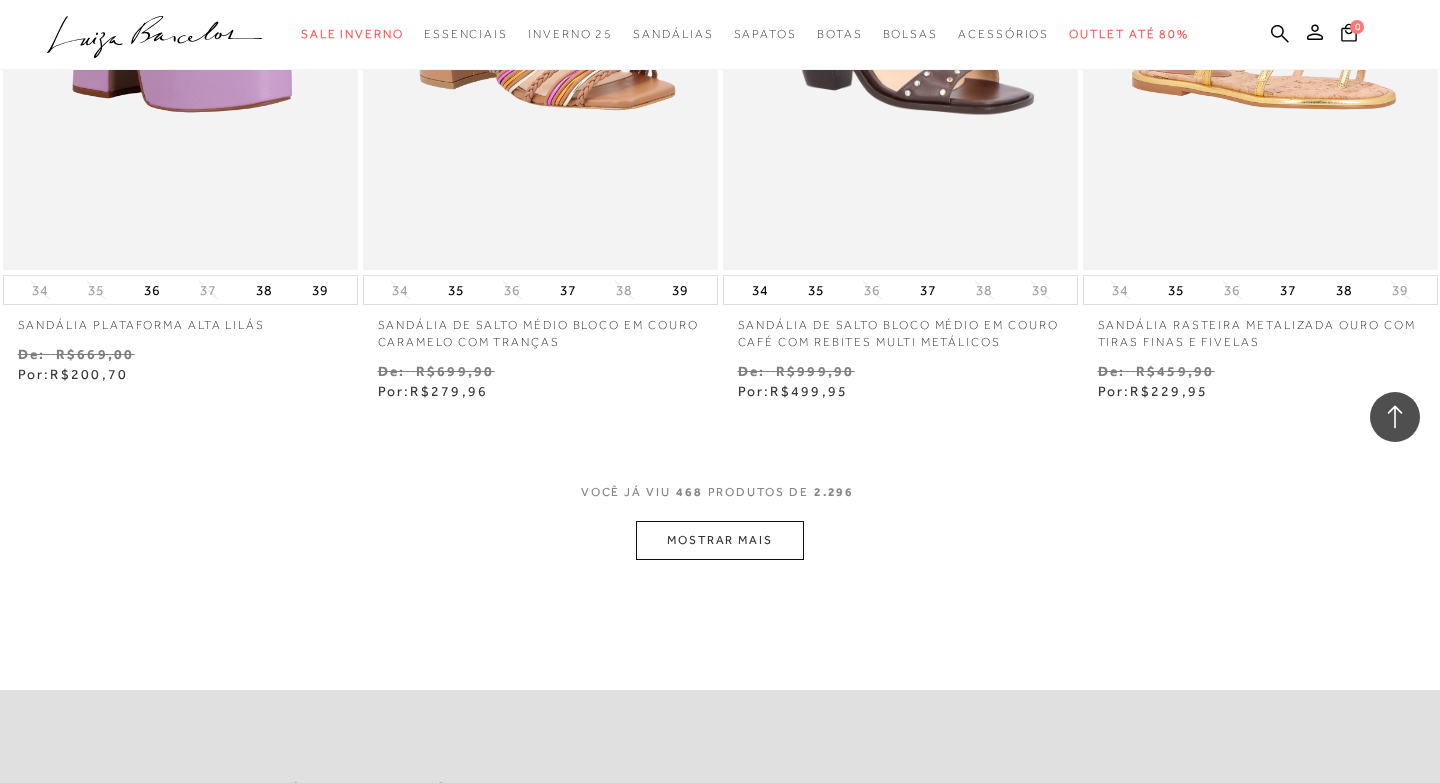 click on "MOSTRAR MAIS" at bounding box center [720, 540] 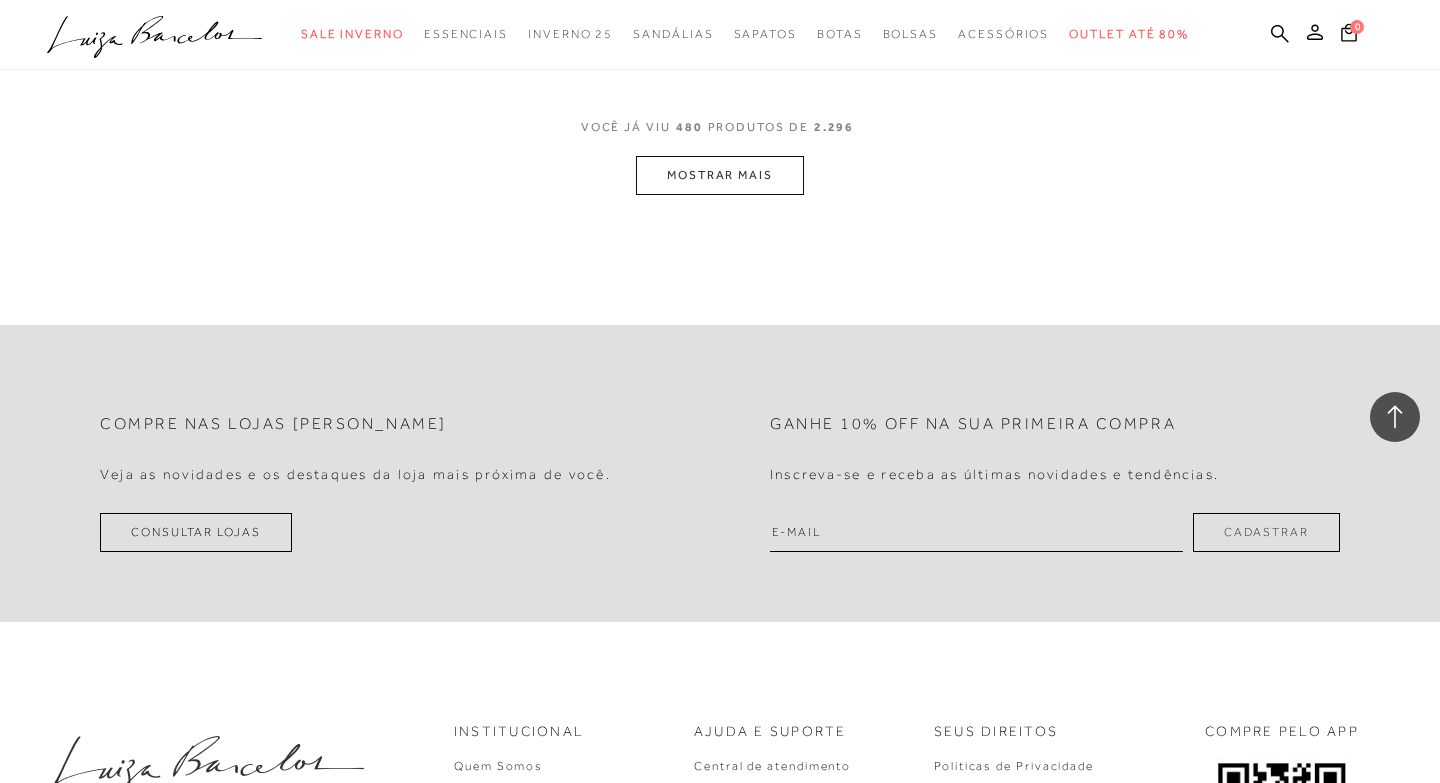 scroll, scrollTop: 82471, scrollLeft: 0, axis: vertical 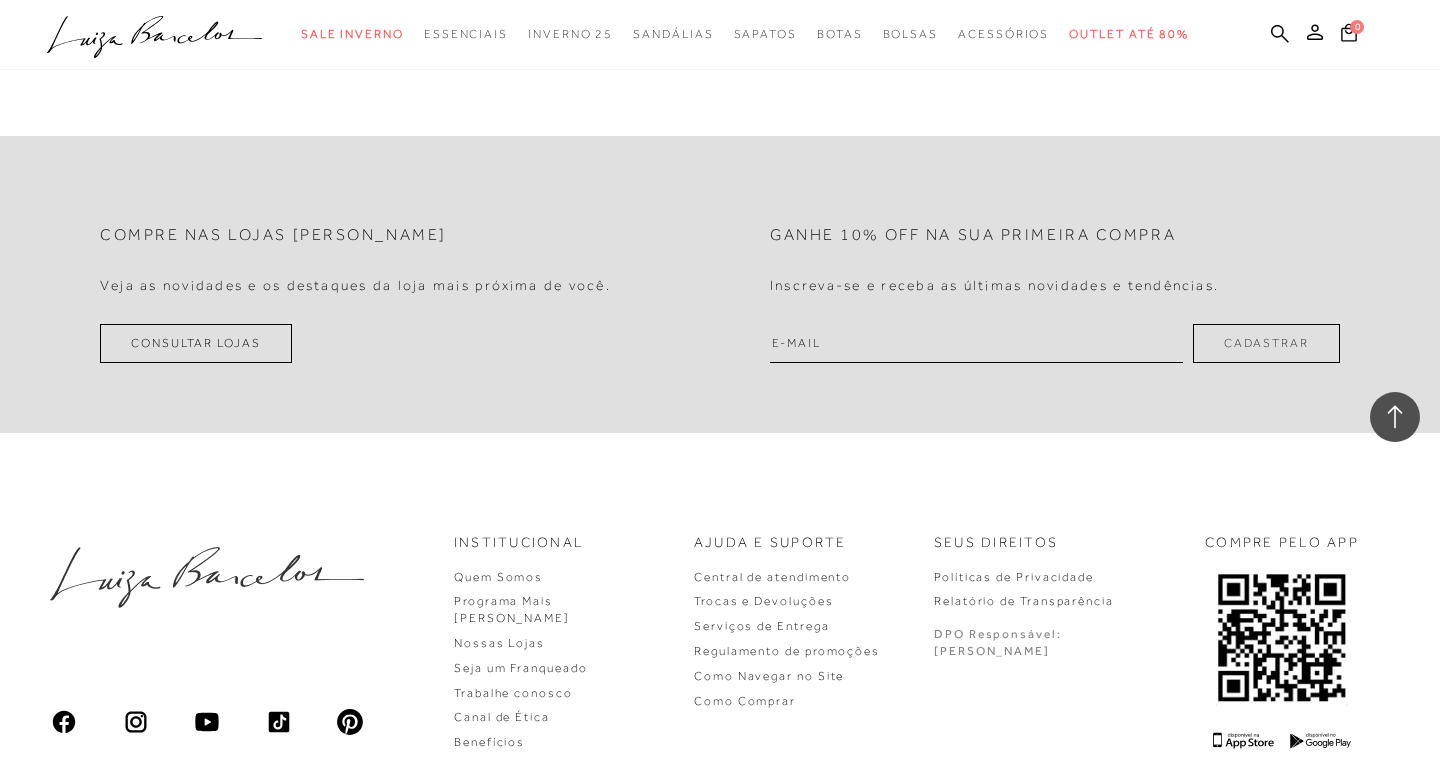 click on "MOSTRAR MAIS" at bounding box center [720, -14] 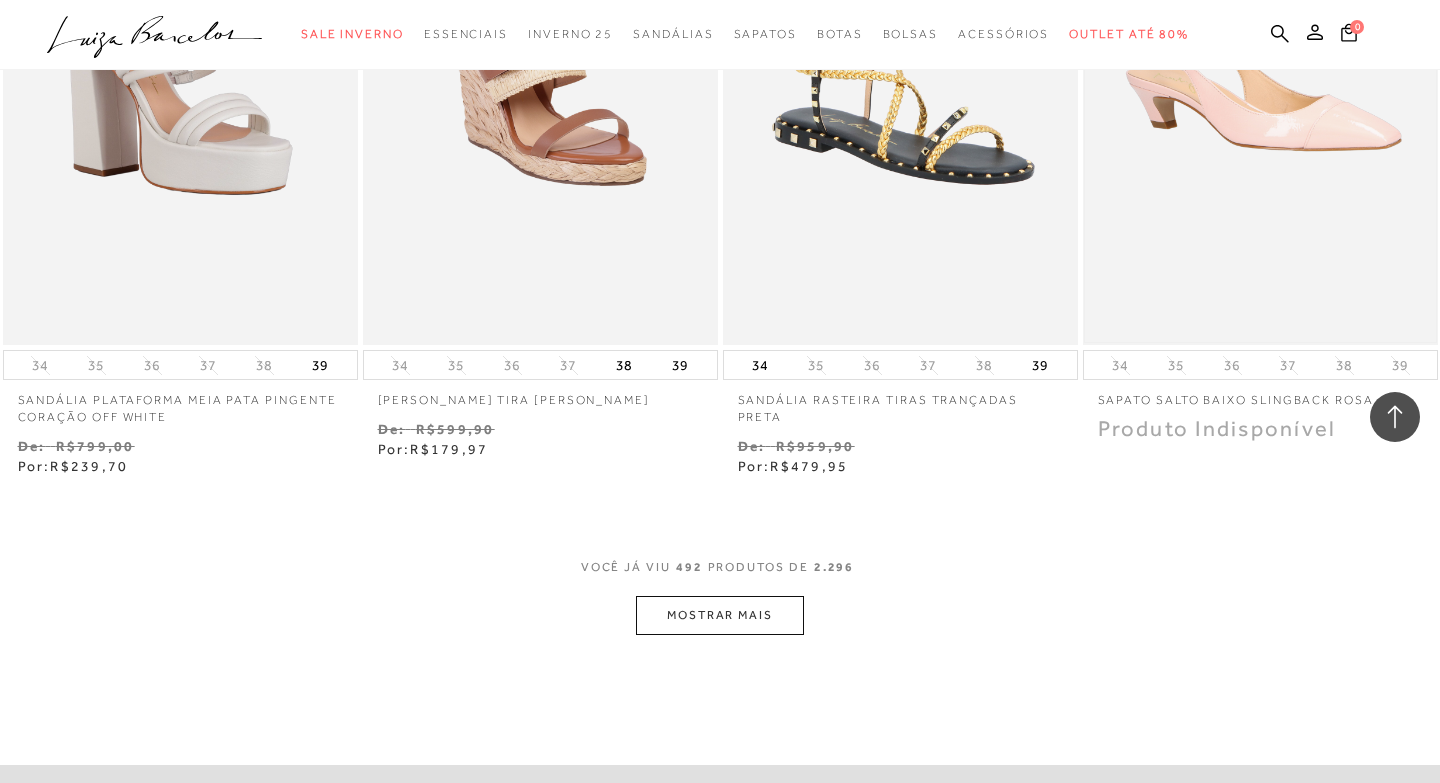 scroll, scrollTop: 84402, scrollLeft: 0, axis: vertical 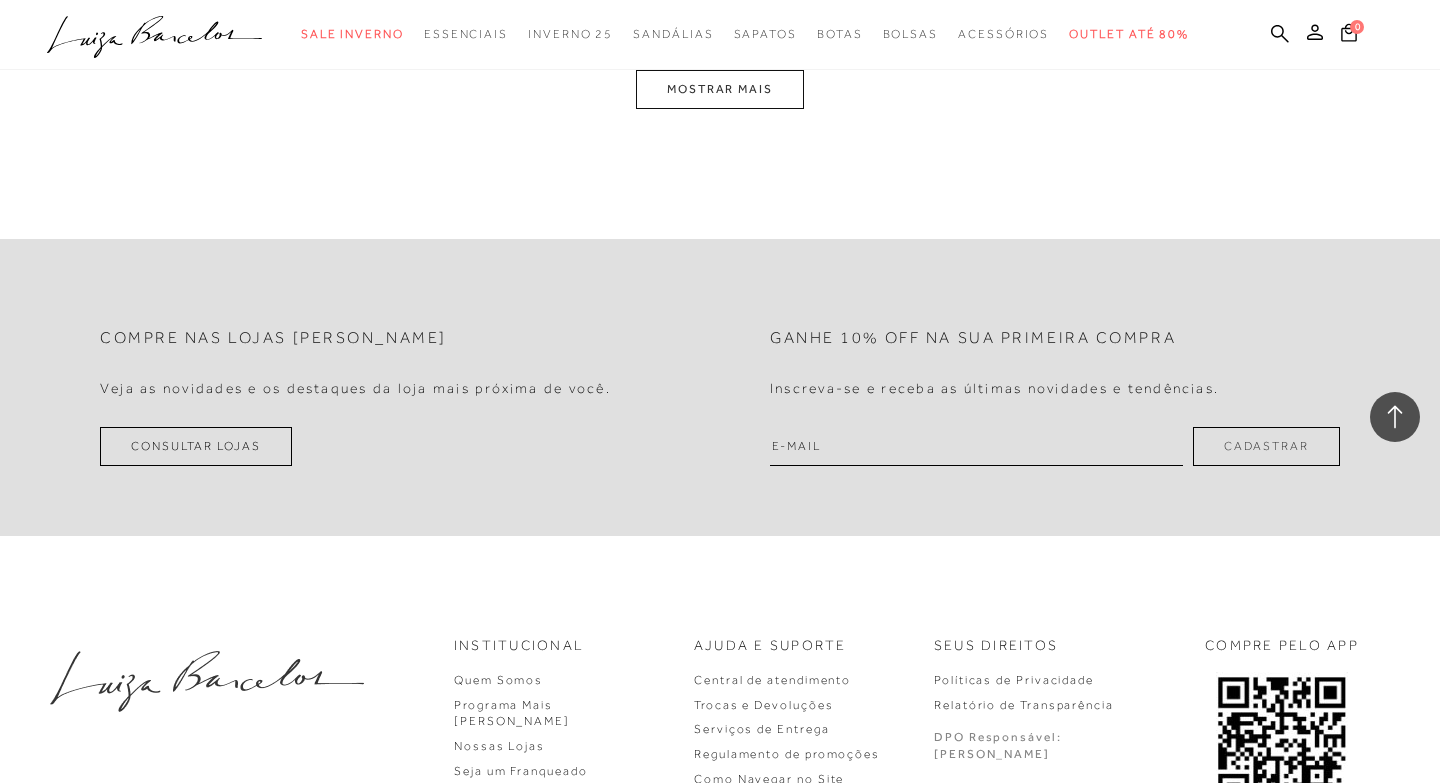 click on "MOSTRAR MAIS" at bounding box center [720, 89] 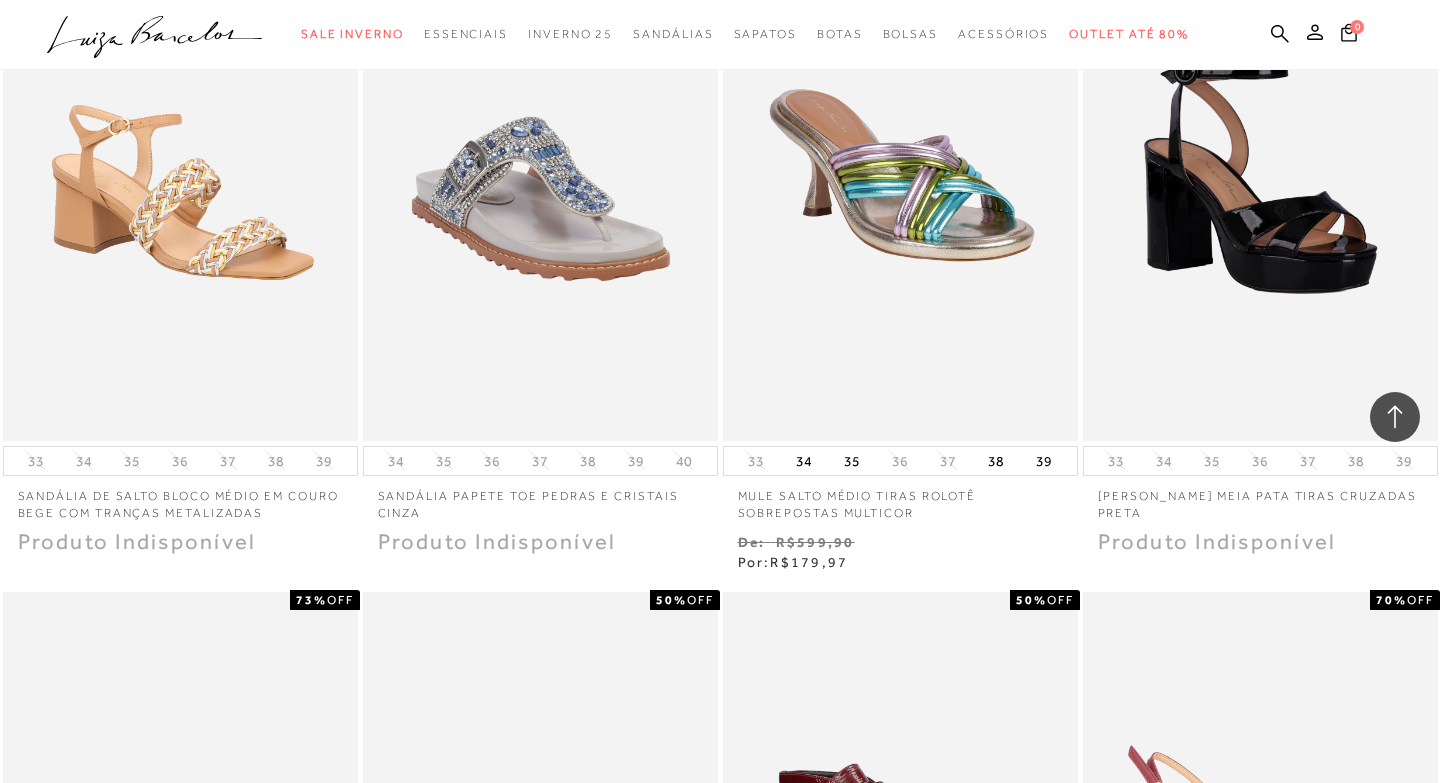 scroll, scrollTop: 84307, scrollLeft: 0, axis: vertical 